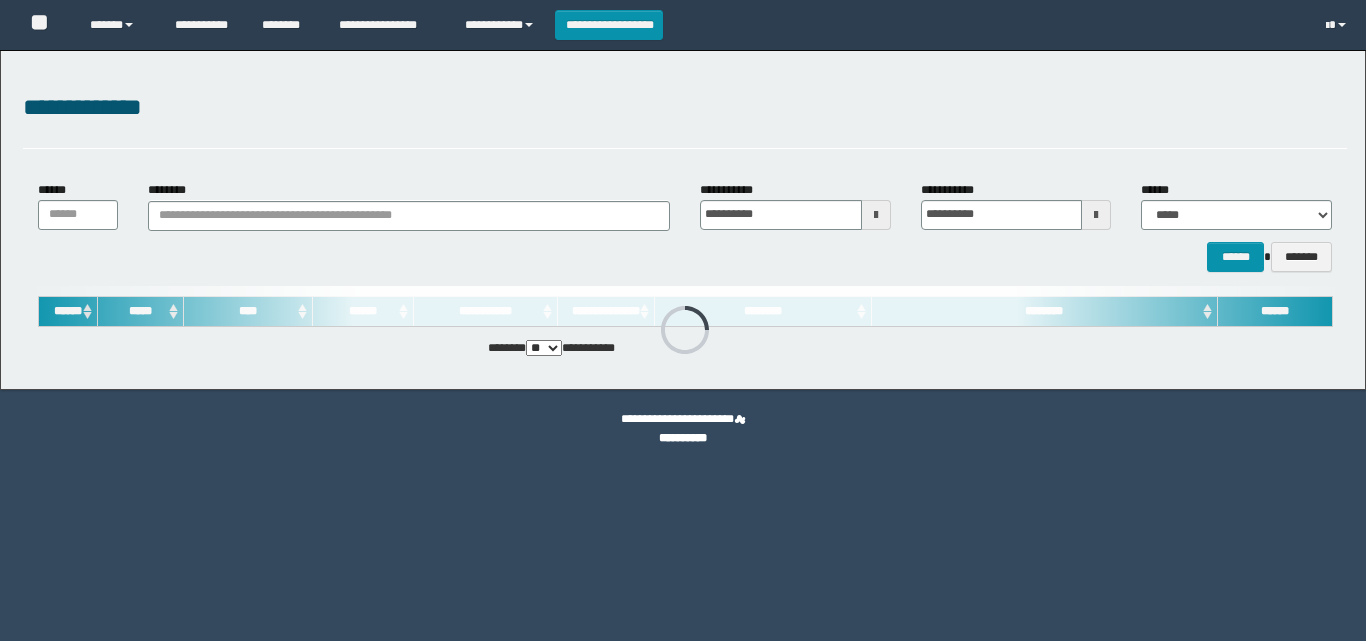 scroll, scrollTop: 0, scrollLeft: 0, axis: both 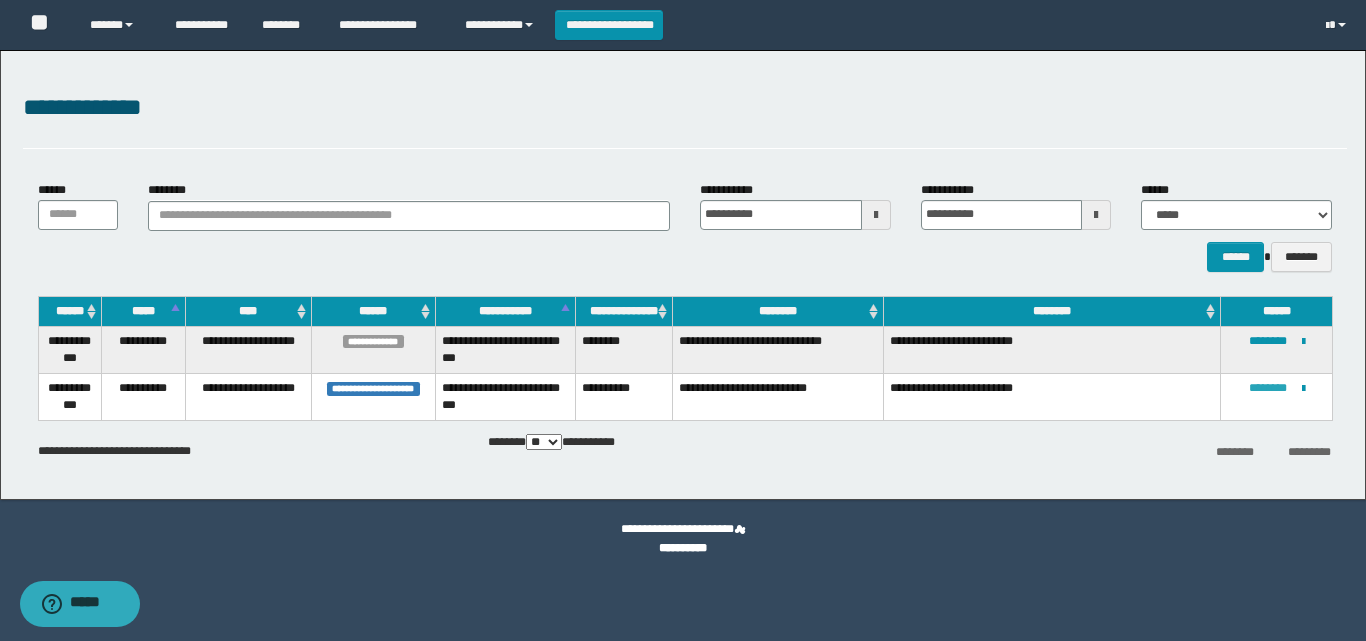 click on "********" at bounding box center (1268, 388) 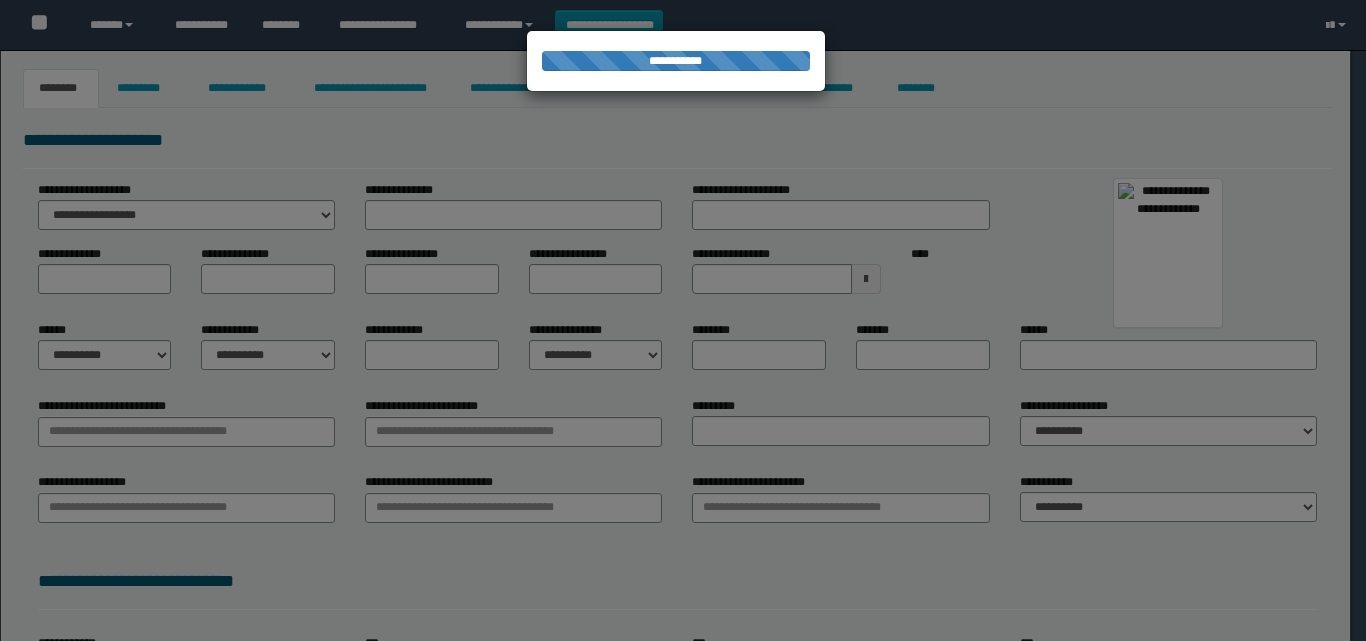scroll, scrollTop: 0, scrollLeft: 0, axis: both 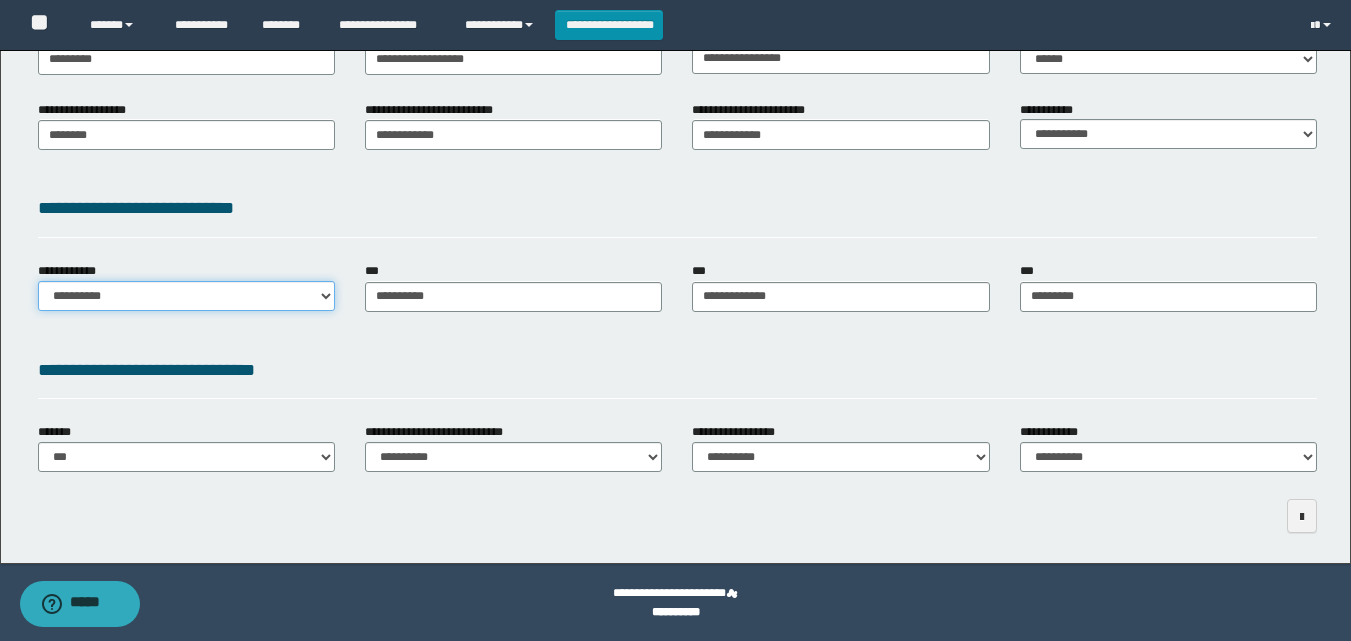 click on "**********" at bounding box center [186, 296] 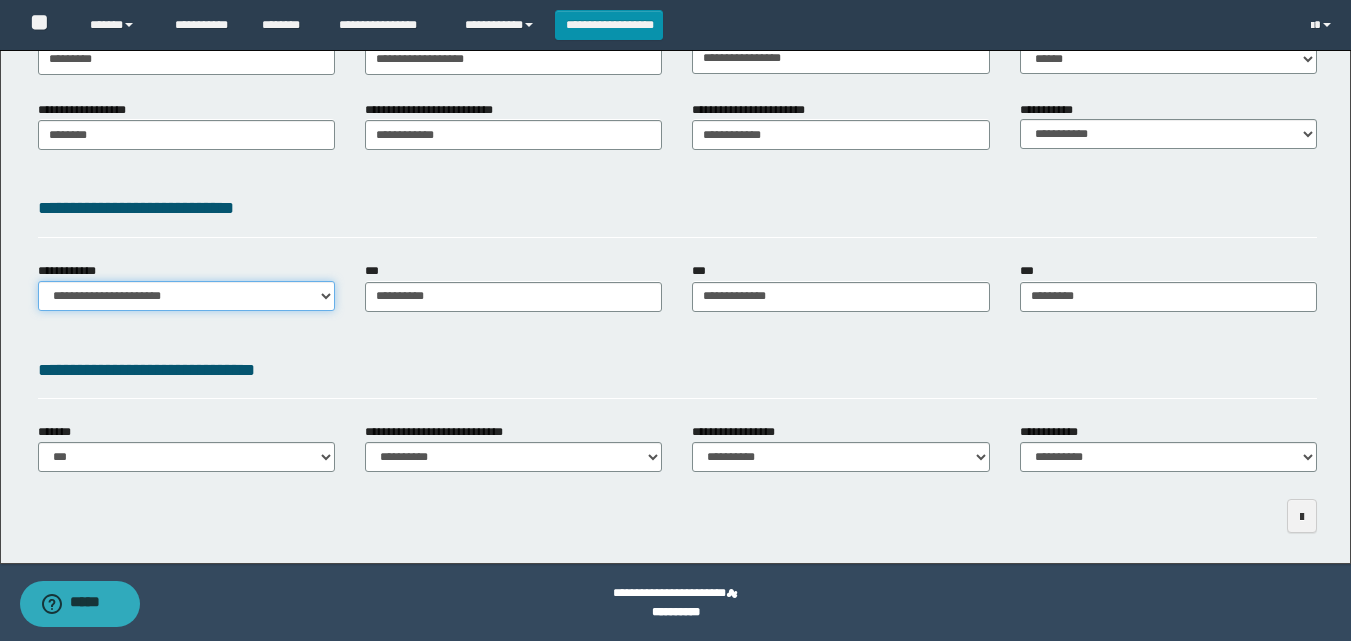 click on "**********" at bounding box center (186, 296) 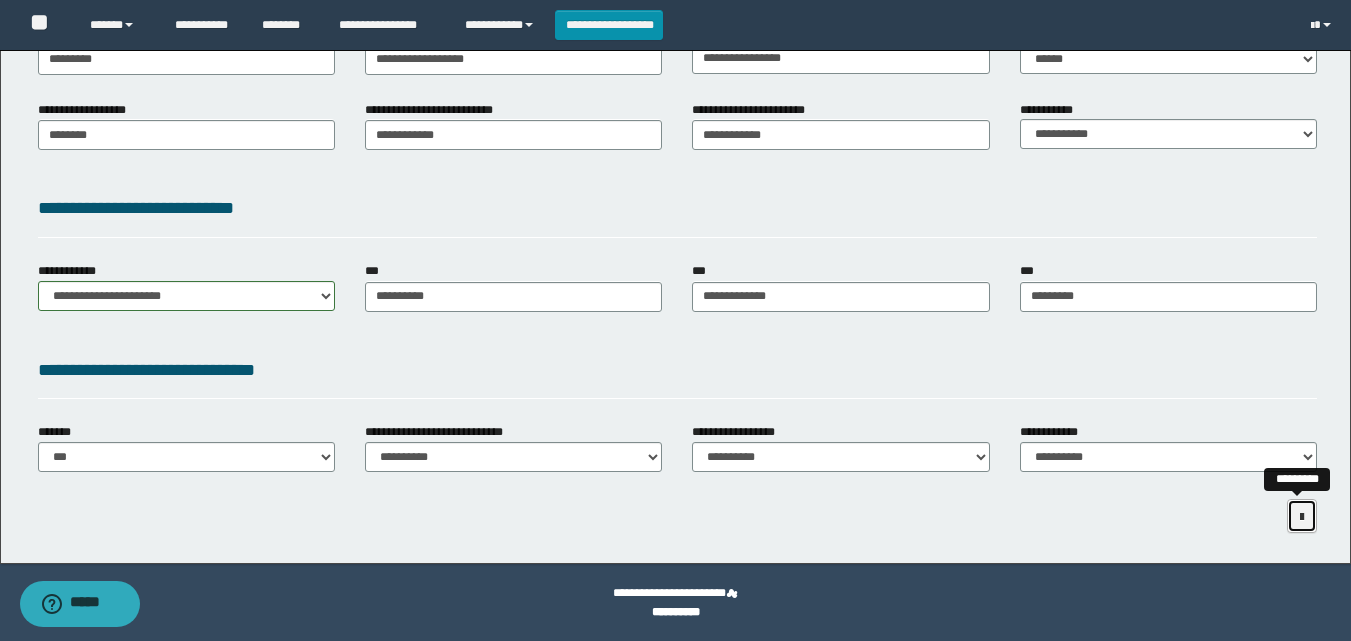 click at bounding box center (1302, 517) 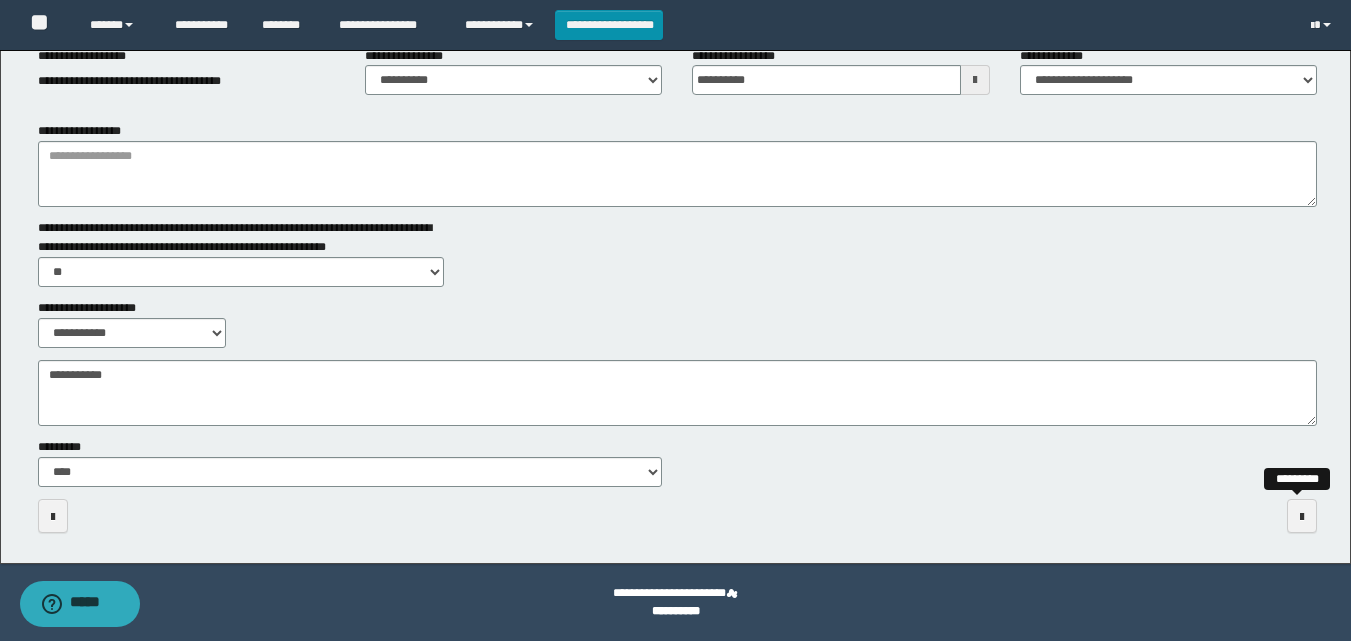 scroll, scrollTop: 287, scrollLeft: 0, axis: vertical 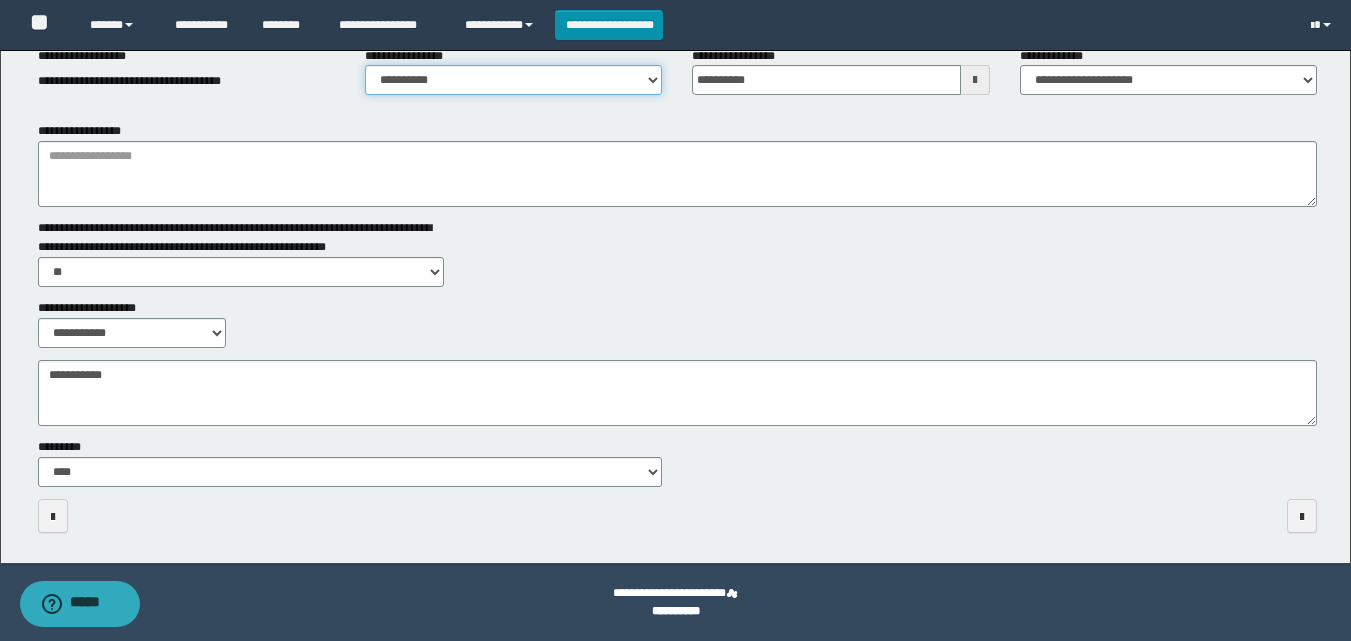 click on "**********" at bounding box center (513, 80) 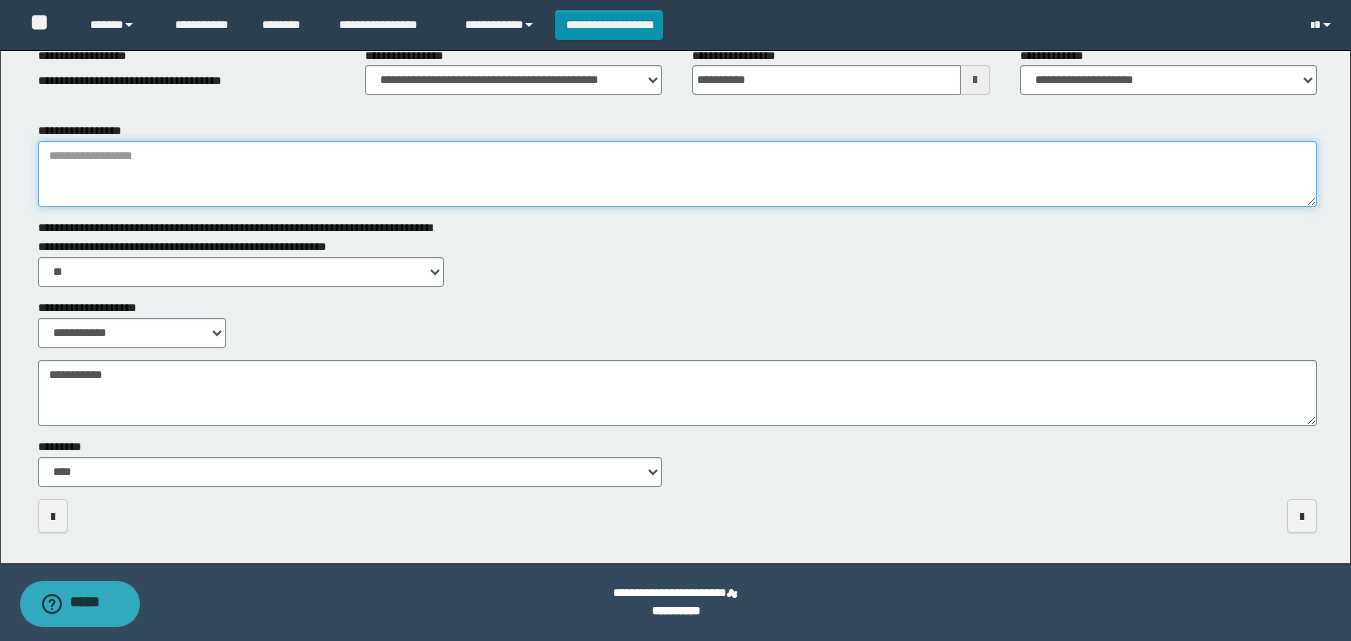click on "**********" at bounding box center (677, 174) 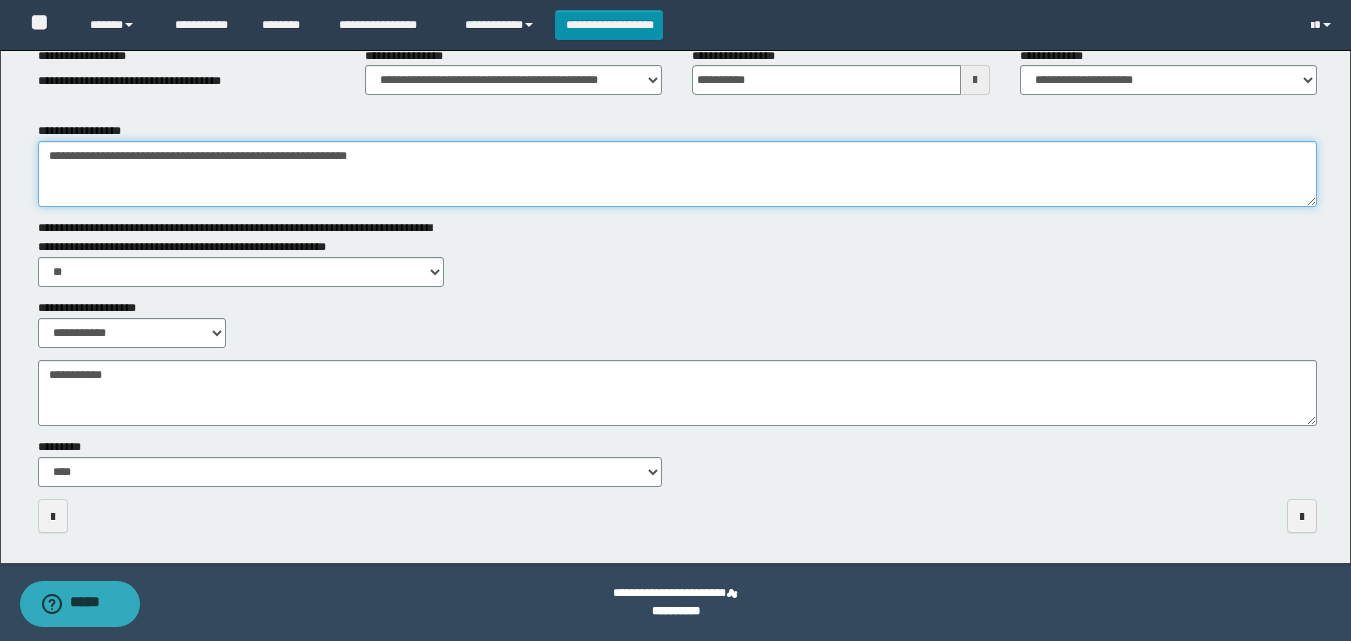 type on "**********" 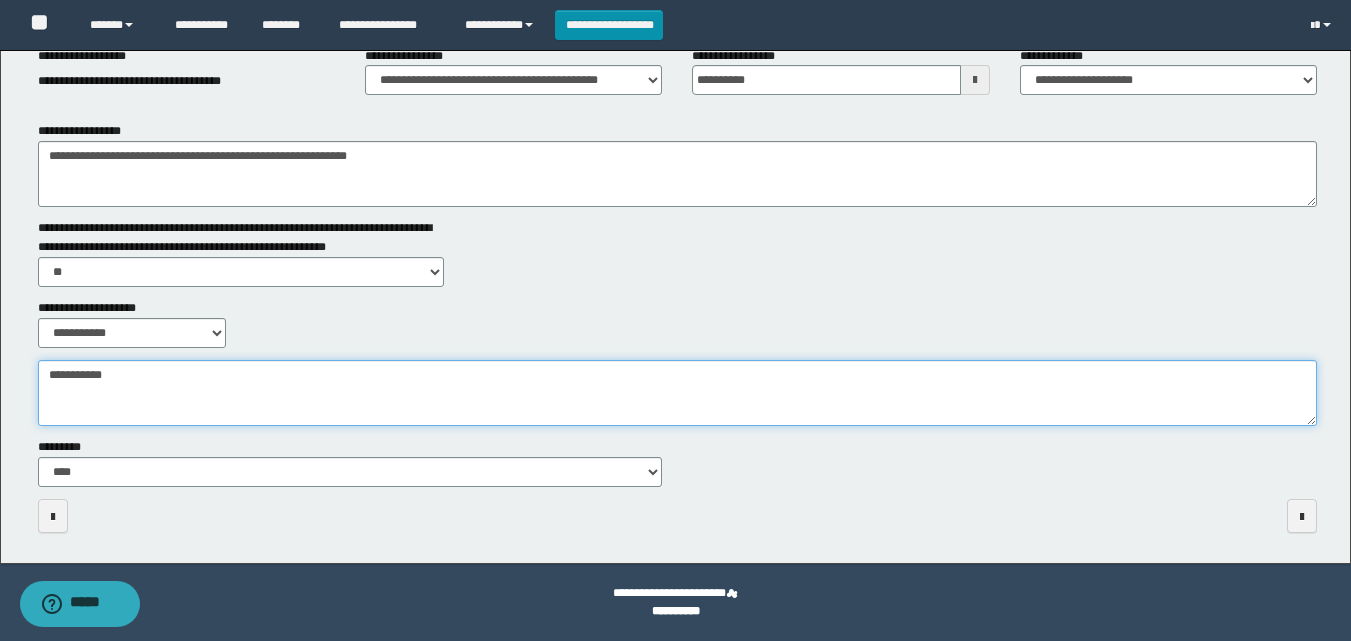 click on "**********" at bounding box center (677, 393) 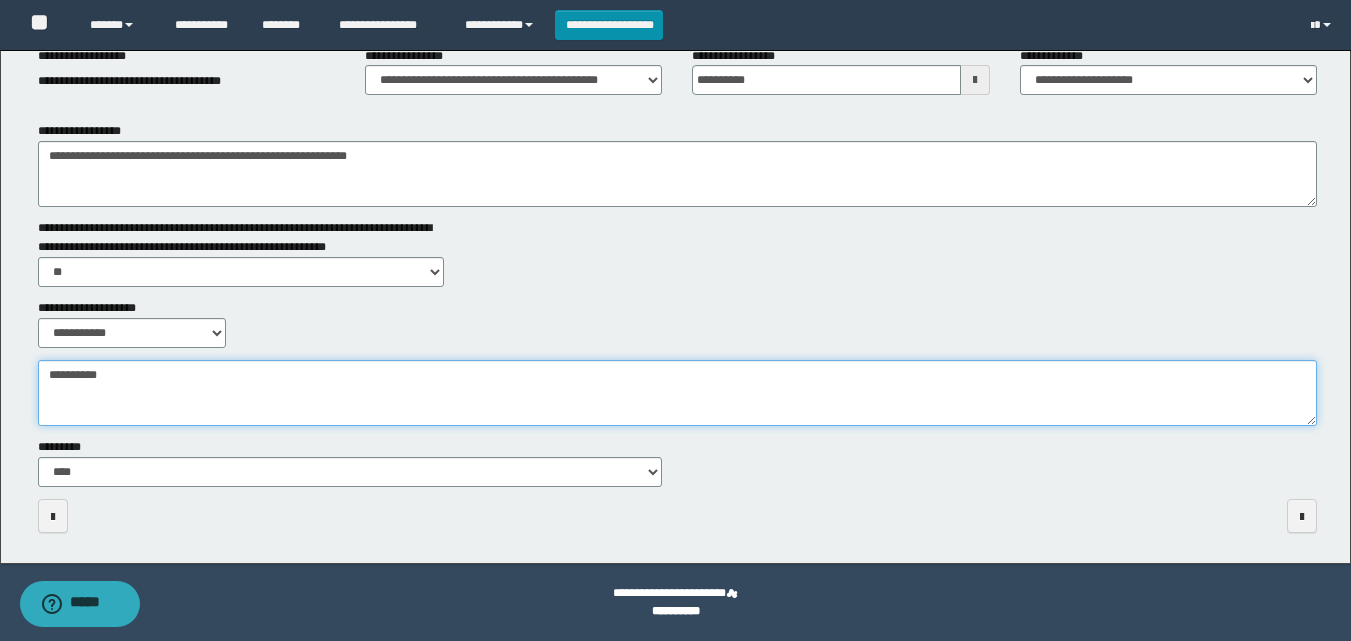 click on "**********" at bounding box center (677, 393) 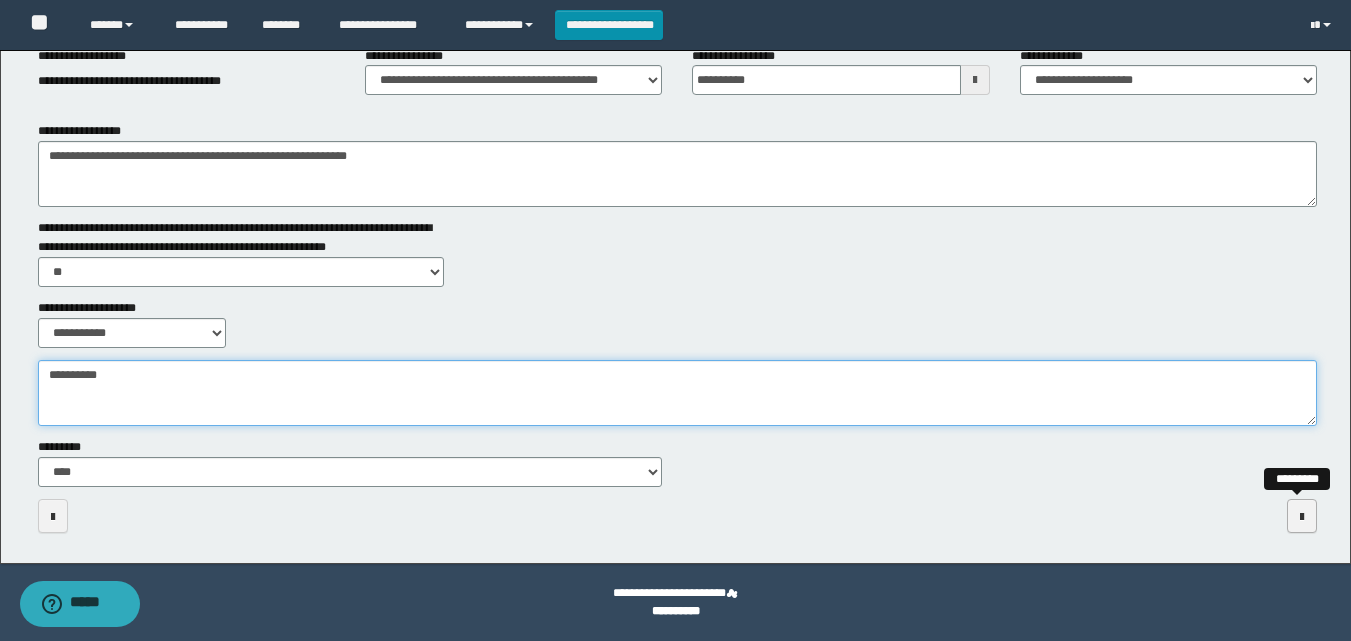 type on "**********" 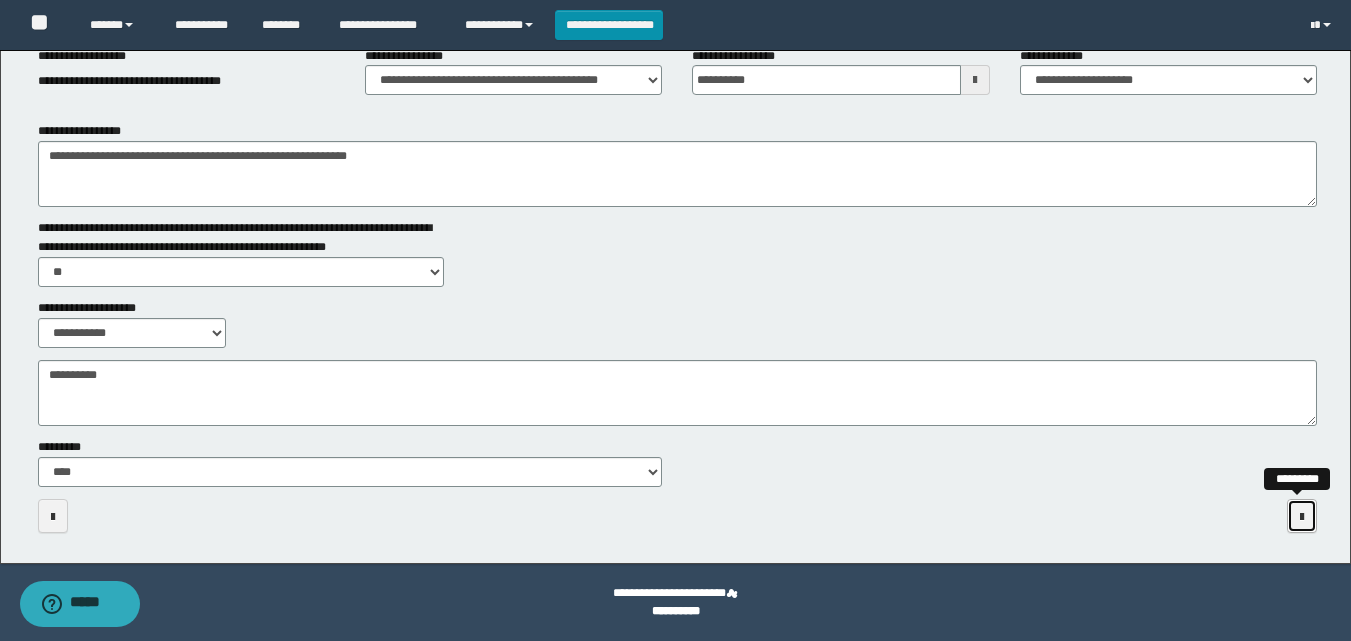 click at bounding box center [1302, 516] 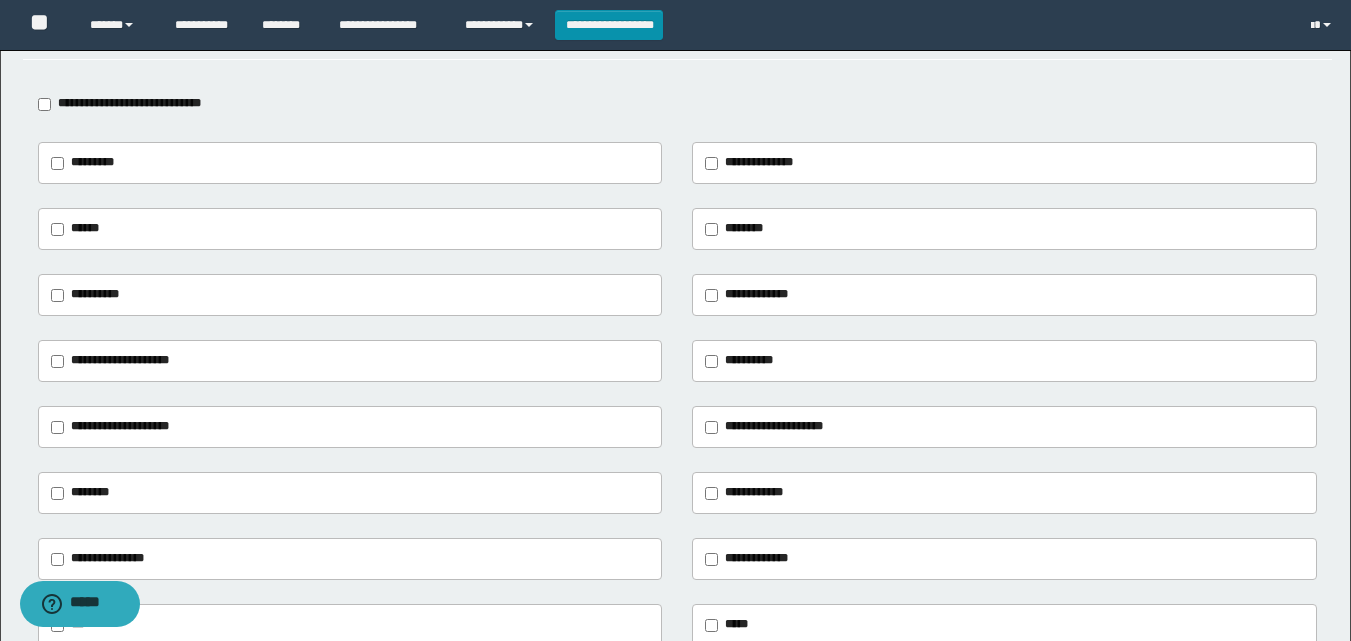 scroll, scrollTop: 200, scrollLeft: 0, axis: vertical 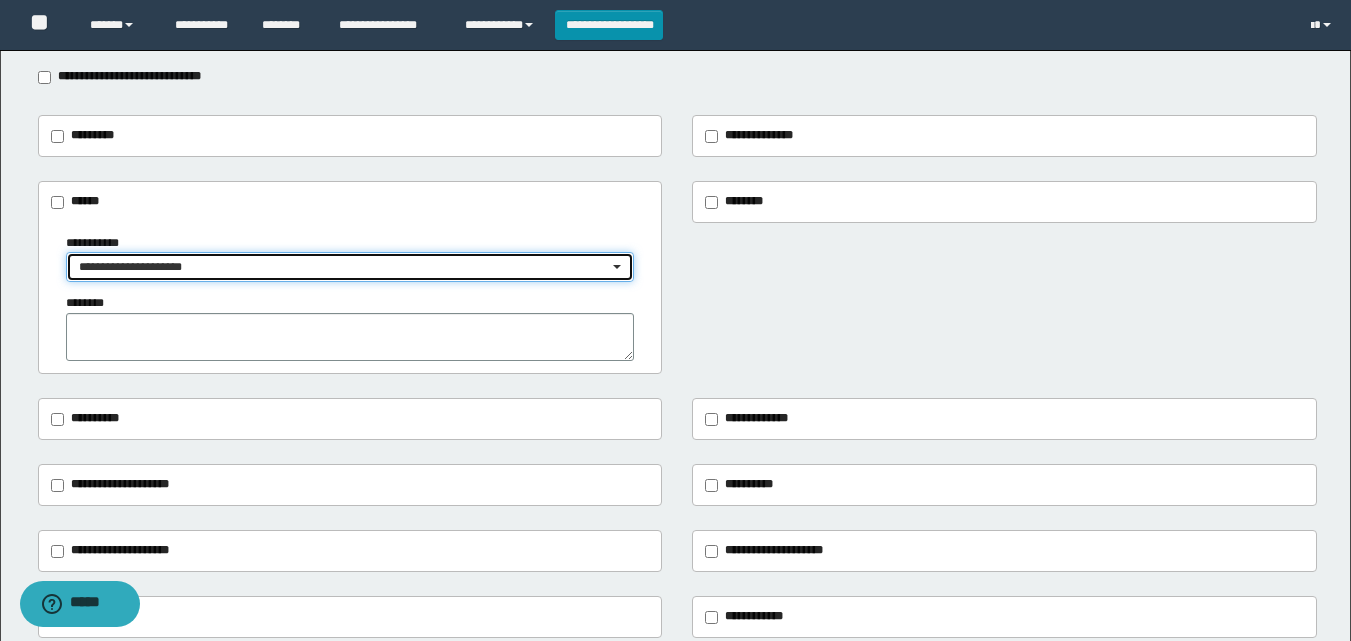 click on "**********" at bounding box center (344, 267) 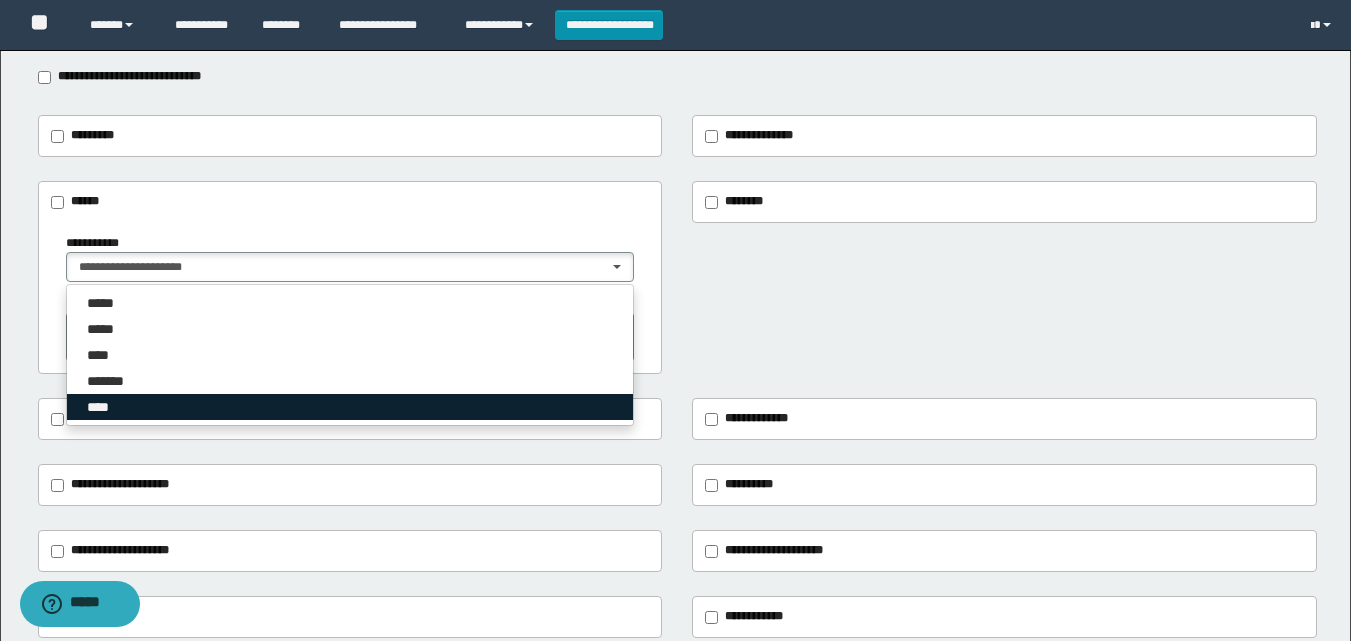 click on "****" at bounding box center (350, 407) 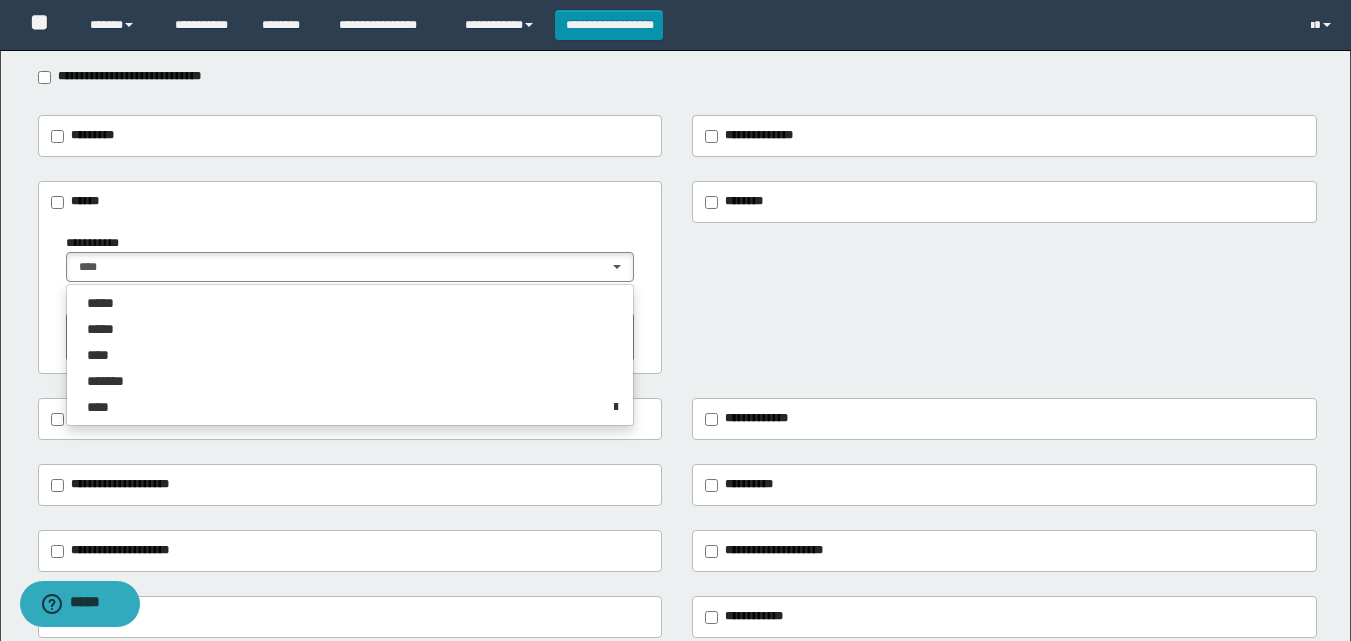 click on "**********" at bounding box center [350, 298] 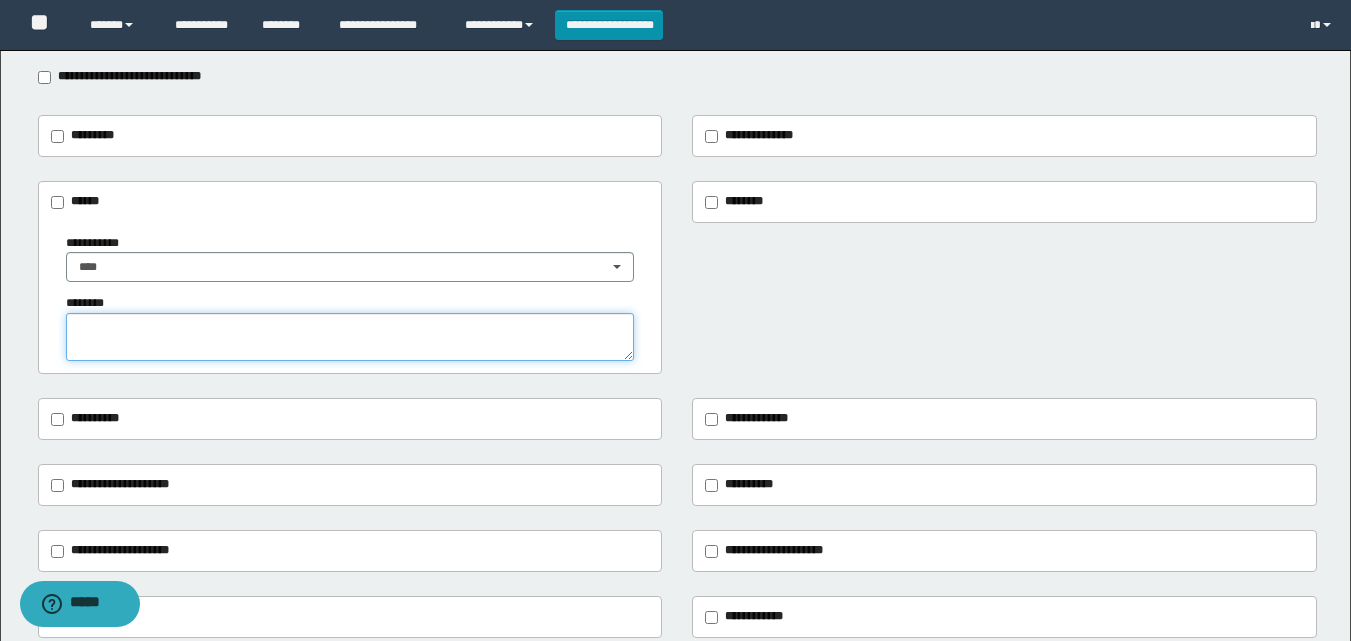 click at bounding box center (350, 337) 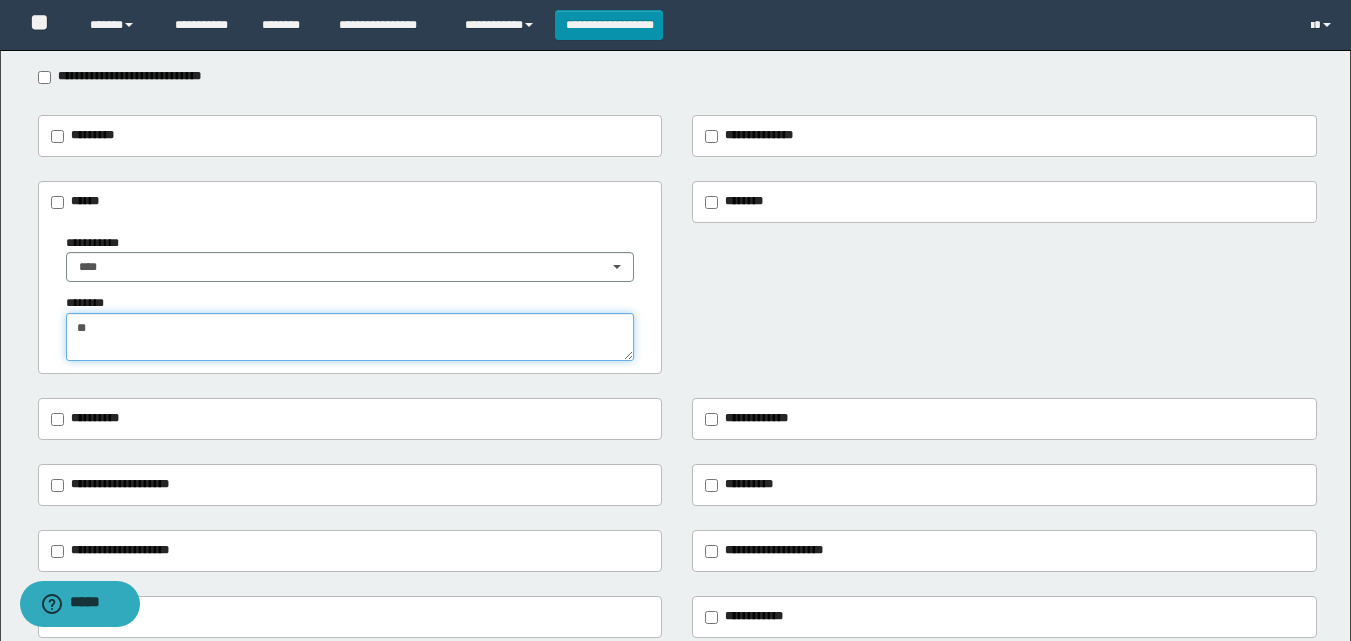drag, startPoint x: 109, startPoint y: 332, endPoint x: 59, endPoint y: 332, distance: 50 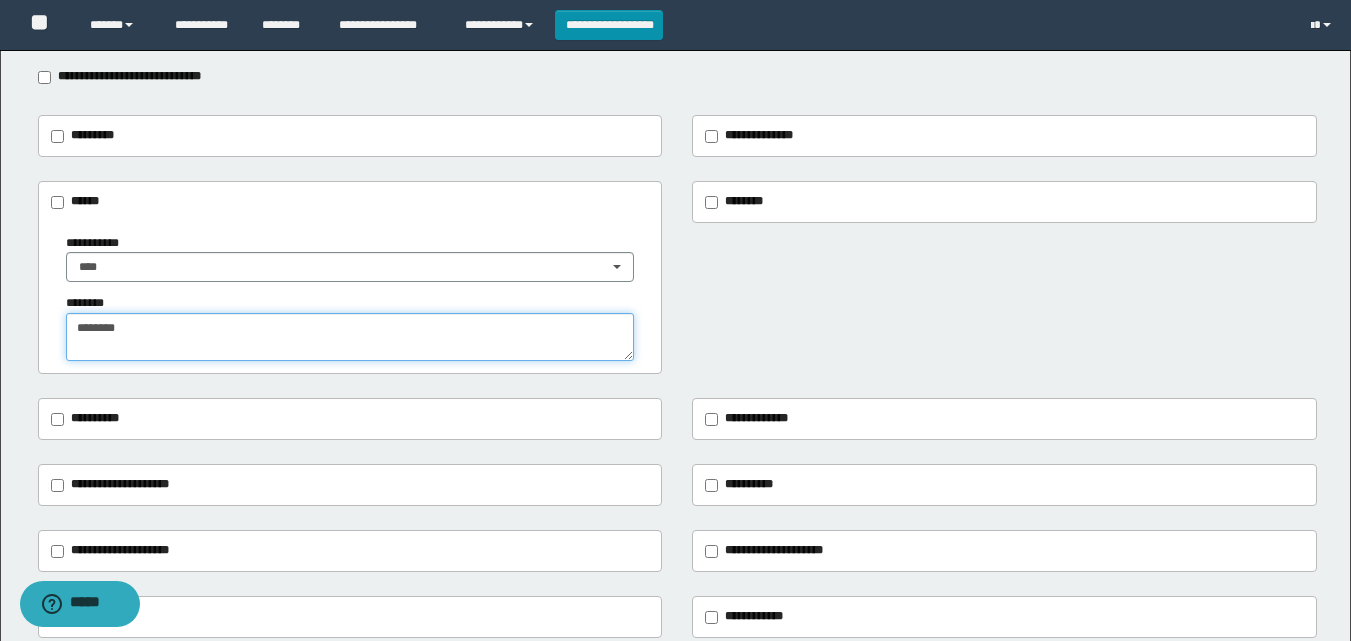 click on "*******" at bounding box center [350, 337] 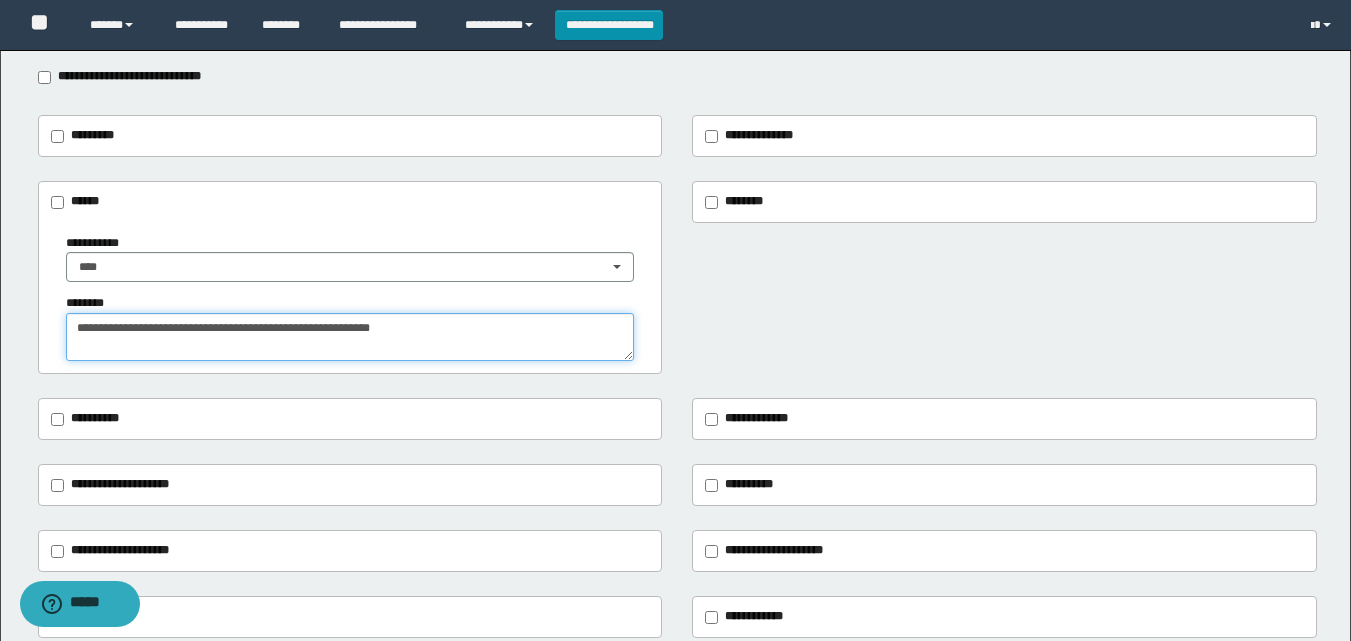 click on "**********" at bounding box center [350, 337] 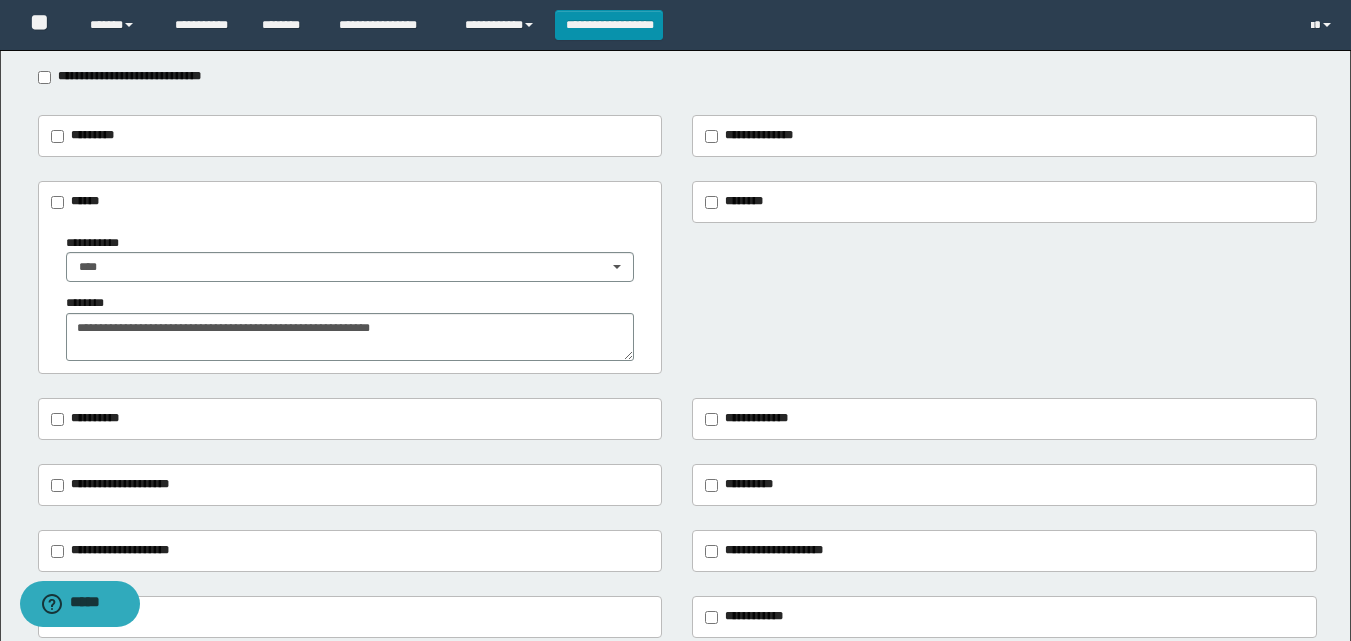 click on "**********" at bounding box center [350, 419] 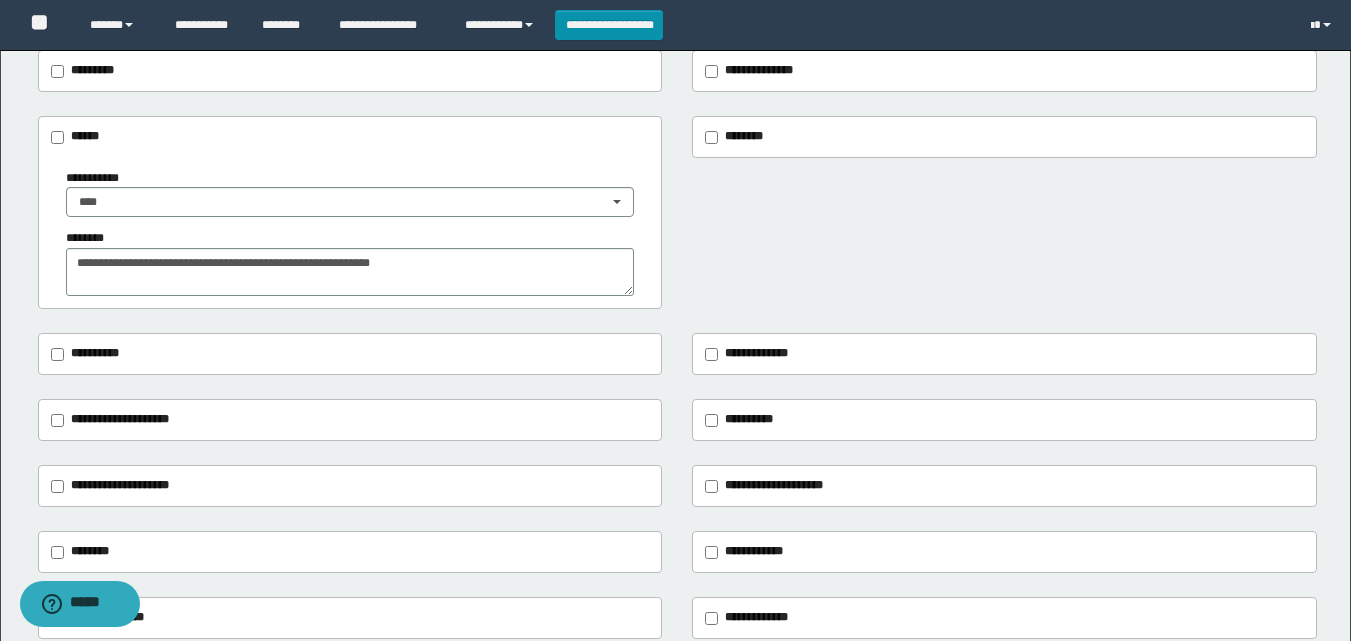 scroll, scrollTop: 300, scrollLeft: 0, axis: vertical 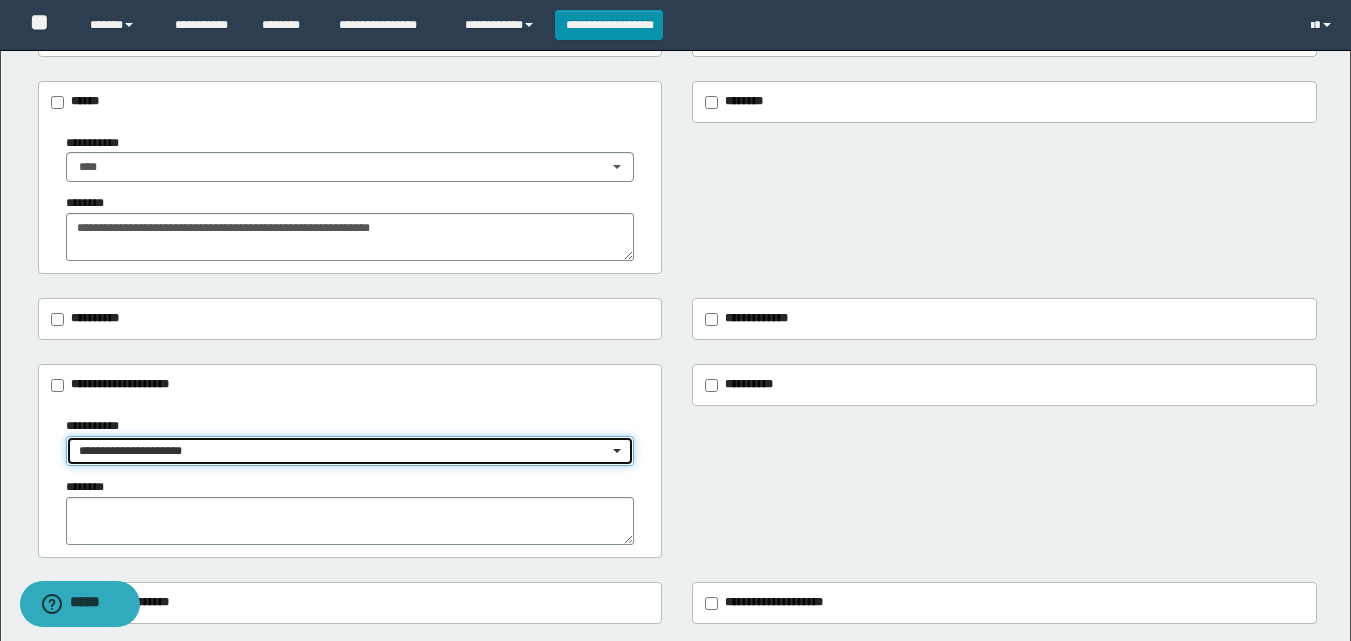 click on "**********" at bounding box center [344, 451] 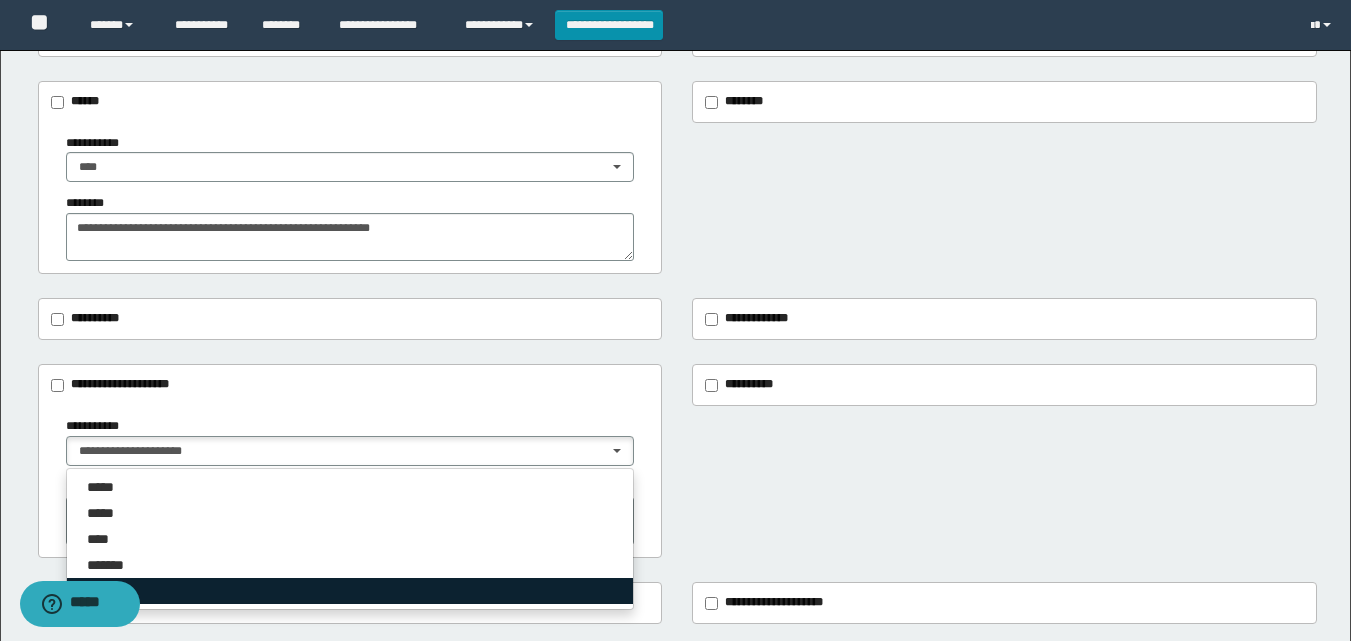 click on "****" at bounding box center (350, 591) 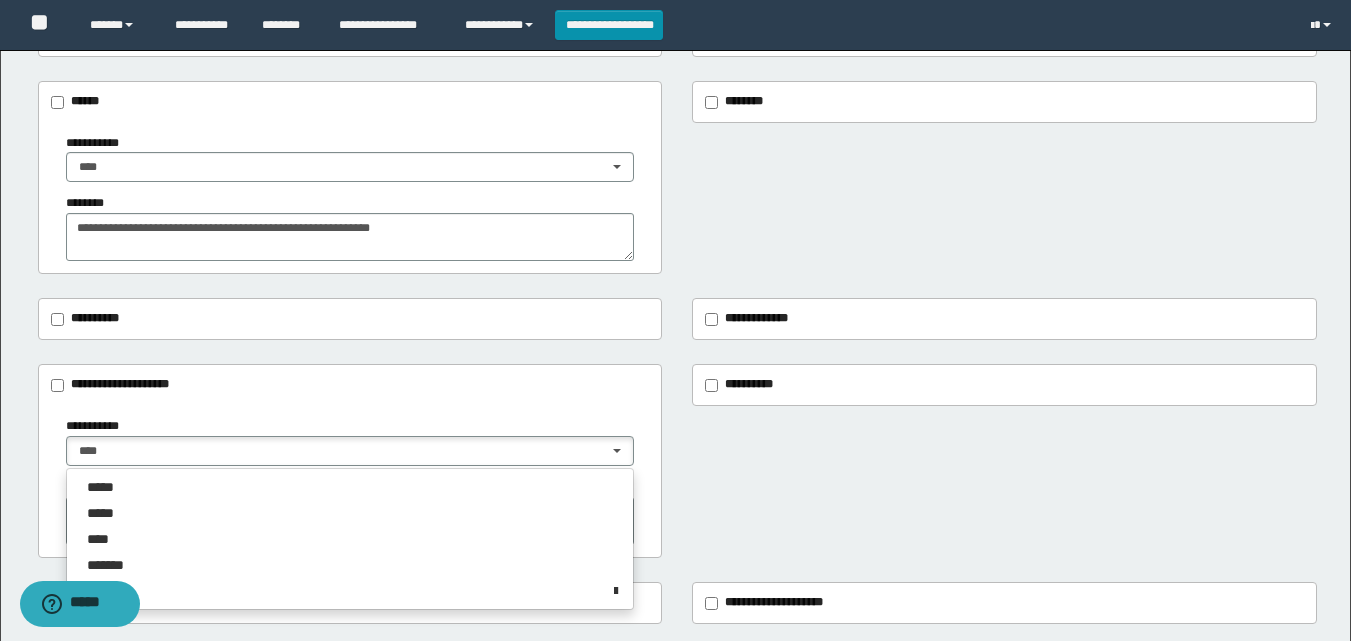 click on "********" at bounding box center (350, 511) 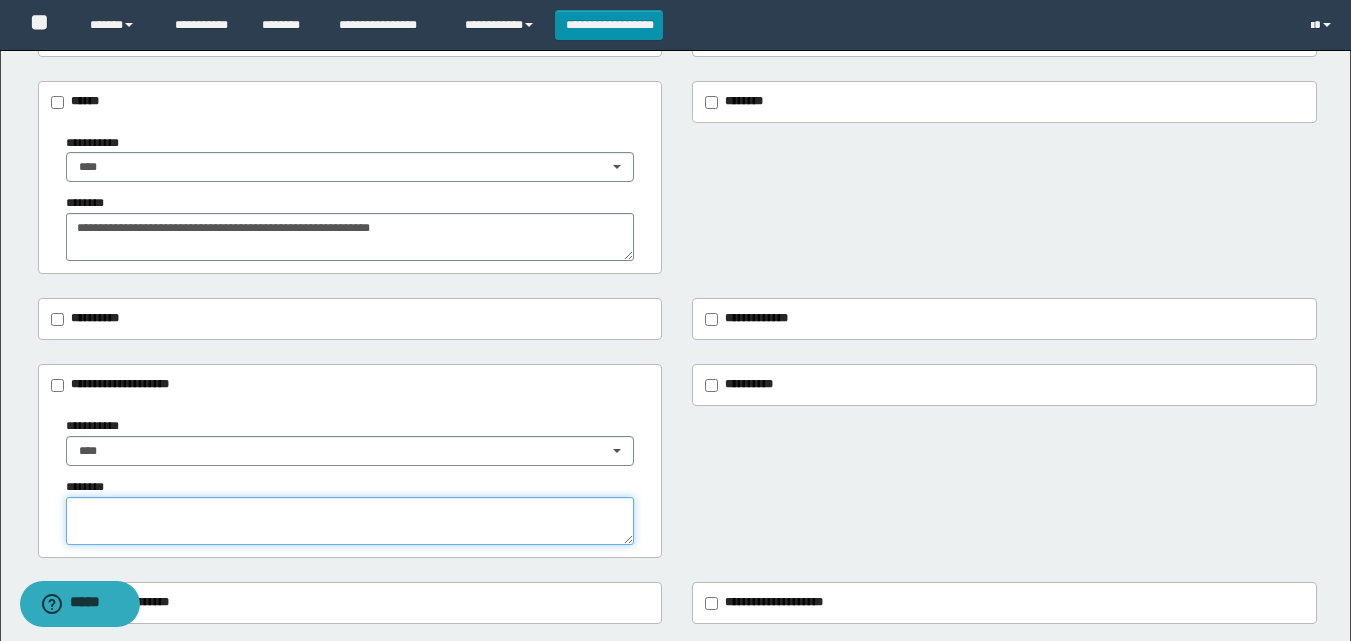click at bounding box center [350, 521] 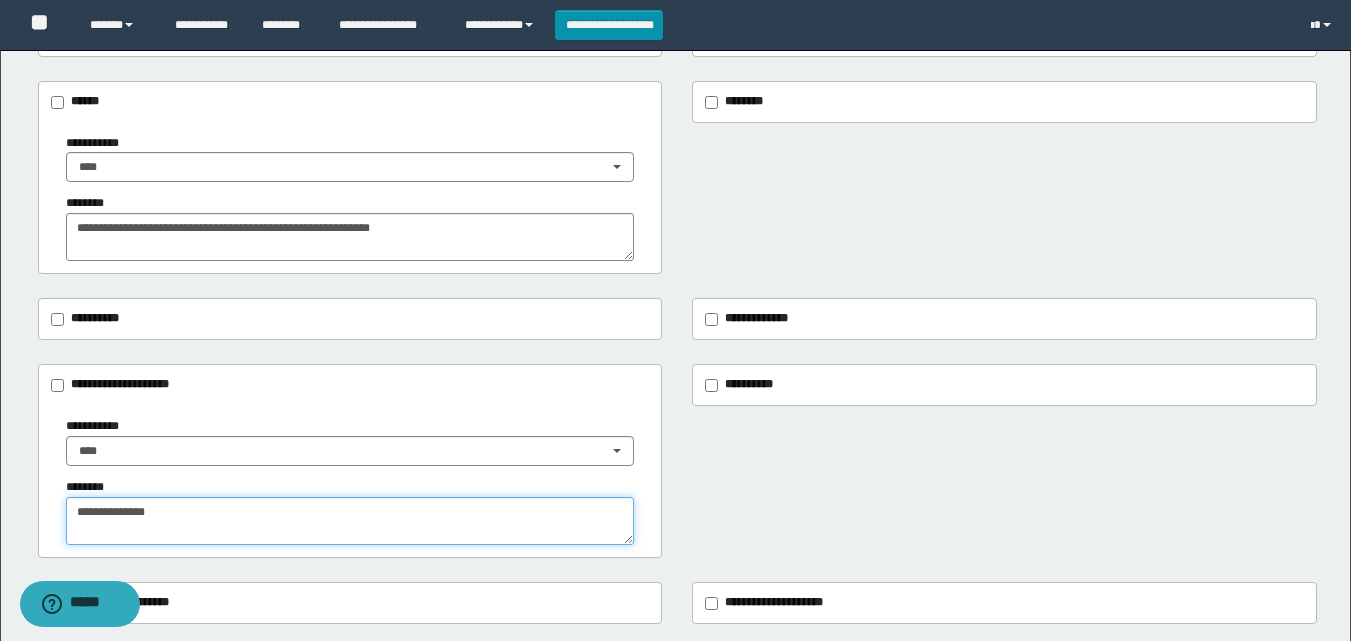 click on "**********" at bounding box center [350, 521] 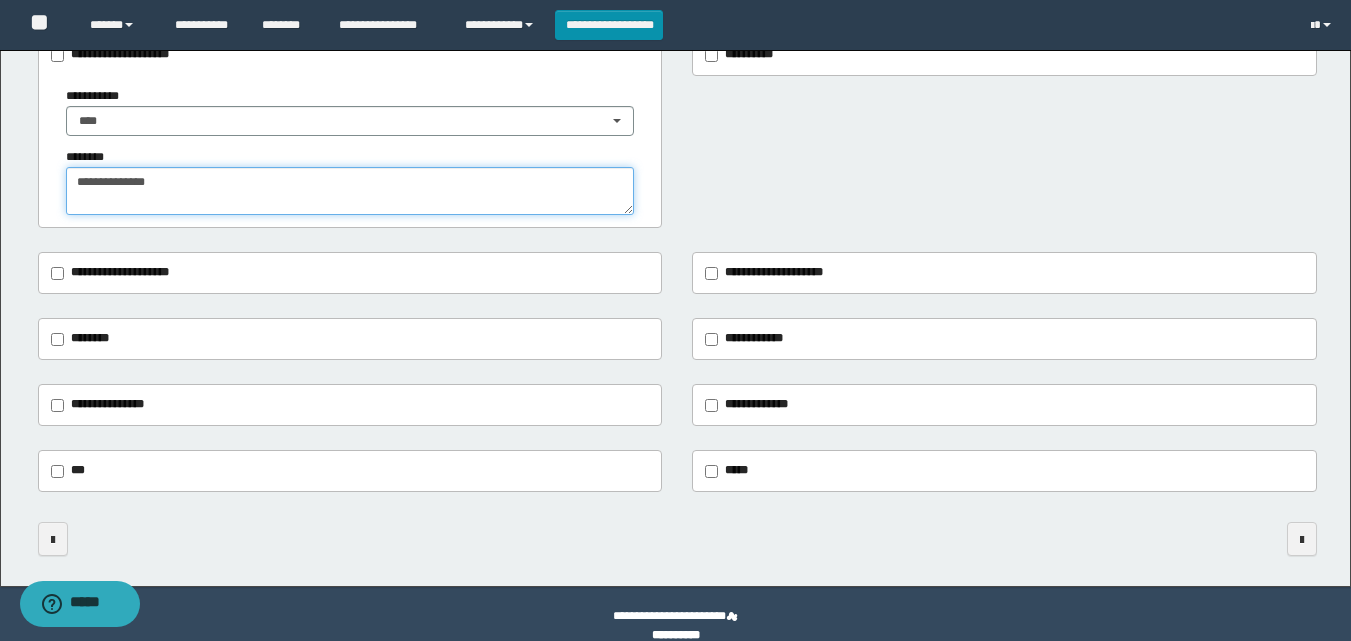 scroll, scrollTop: 654, scrollLeft: 0, axis: vertical 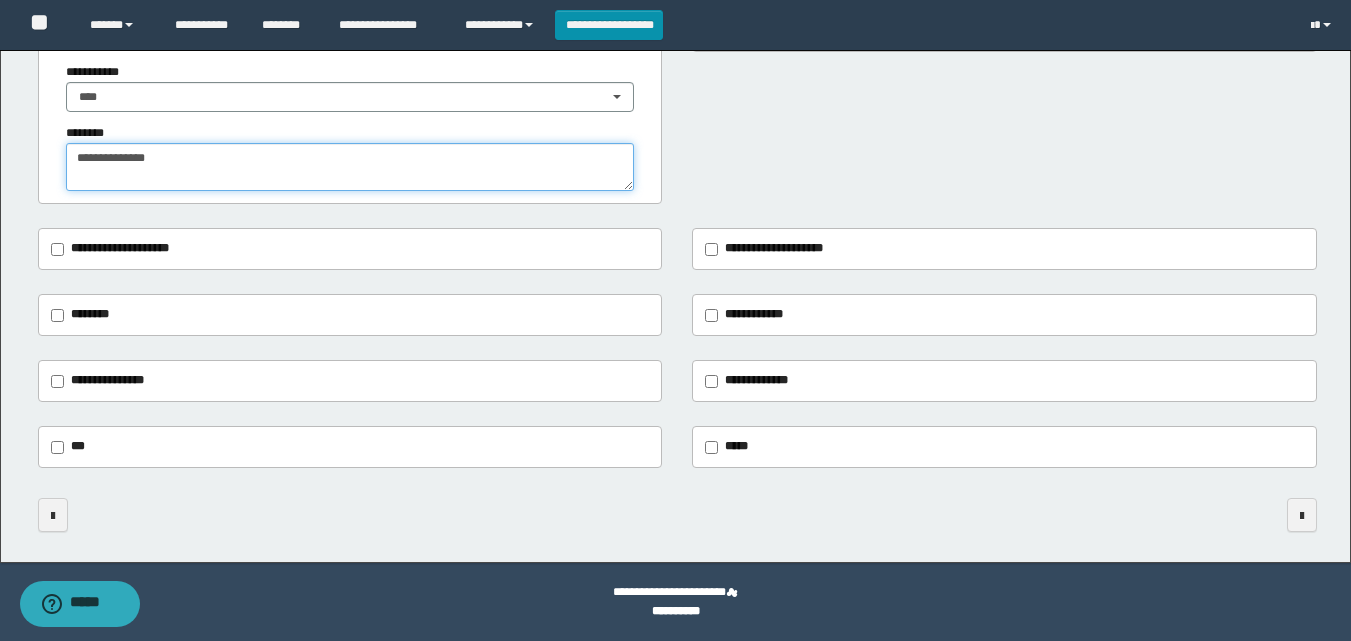 type on "**********" 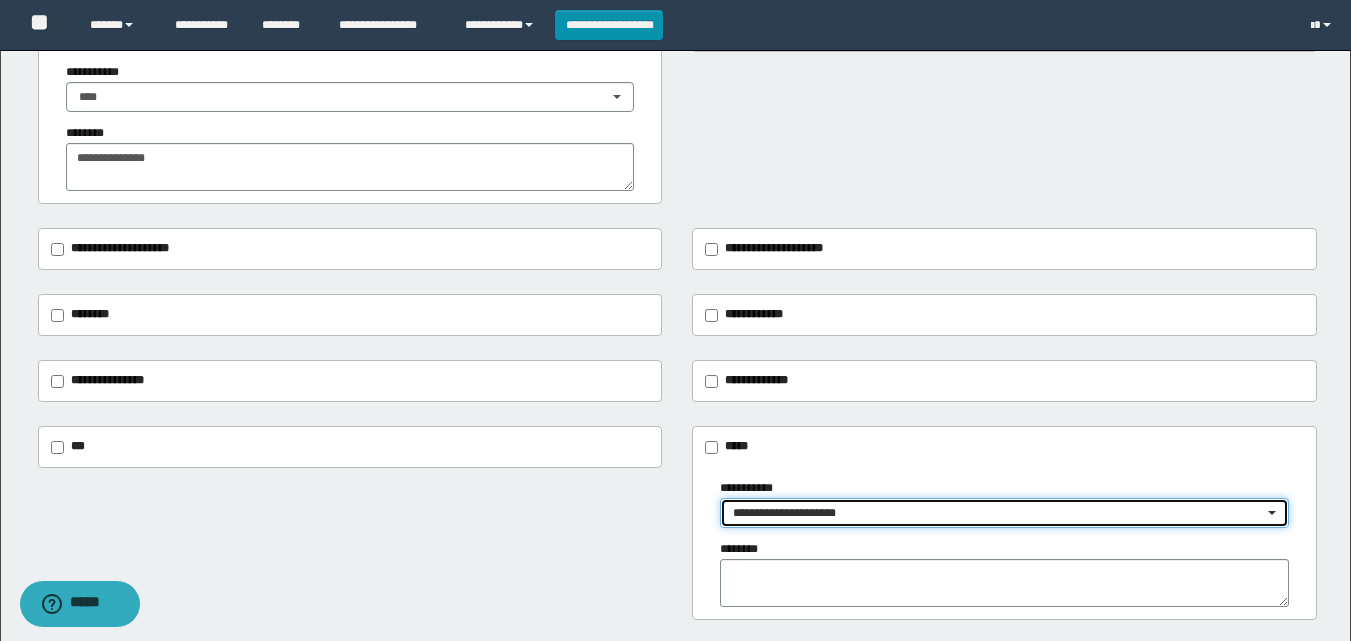 click on "**********" at bounding box center (998, 513) 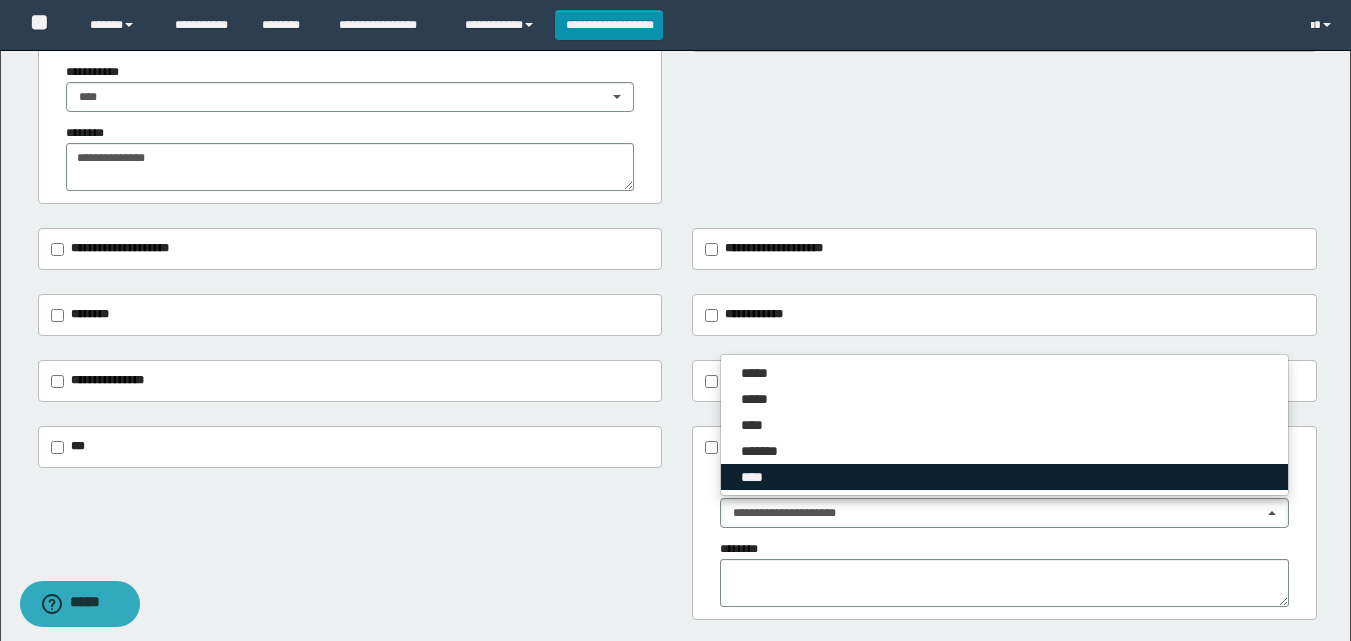click on "****" at bounding box center (755, 477) 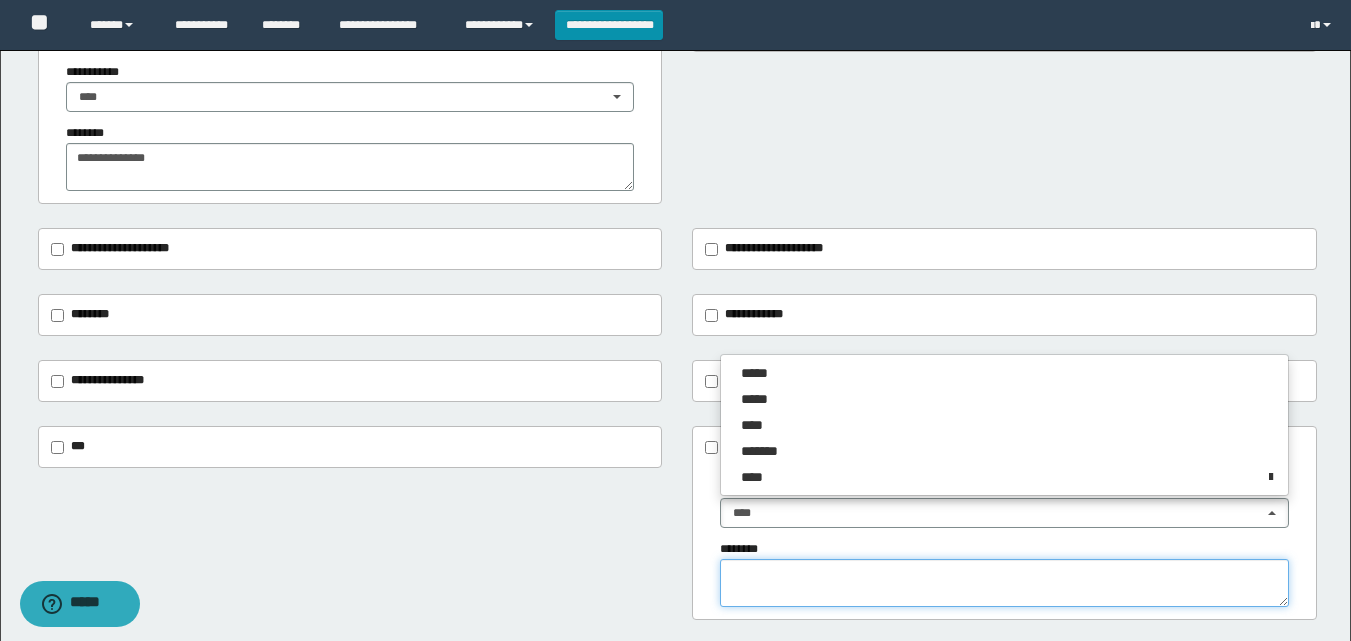 click at bounding box center (1004, 583) 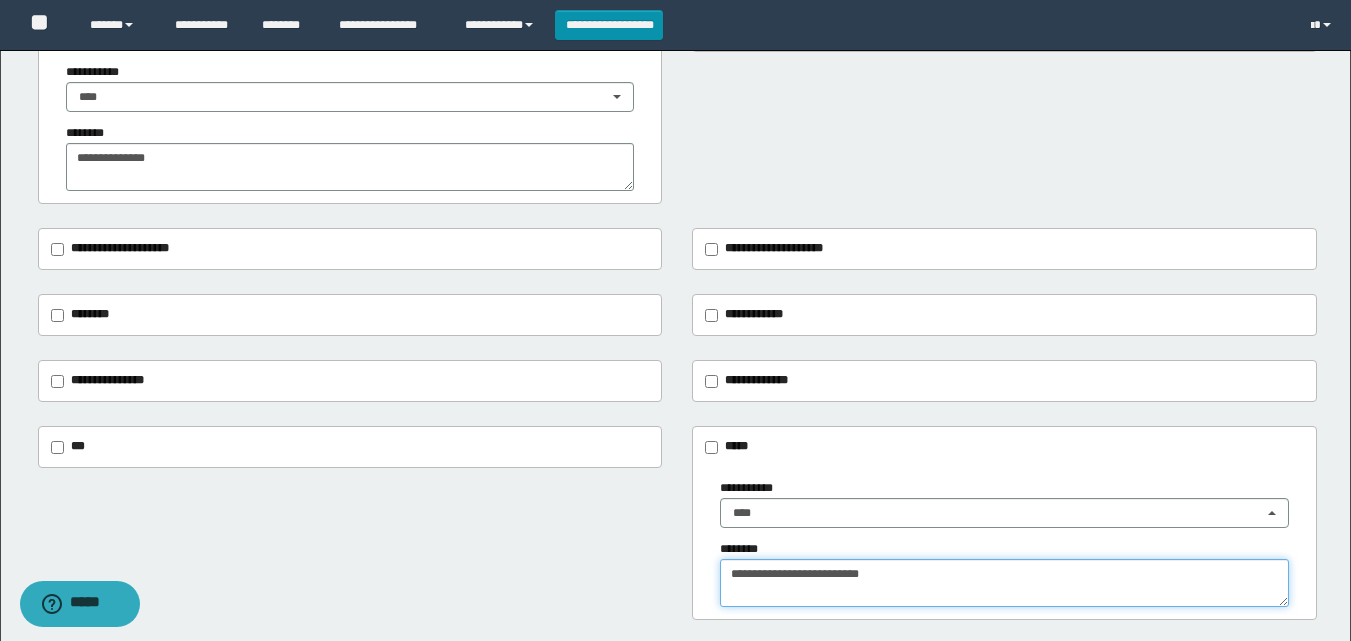 click on "**********" at bounding box center [1004, 583] 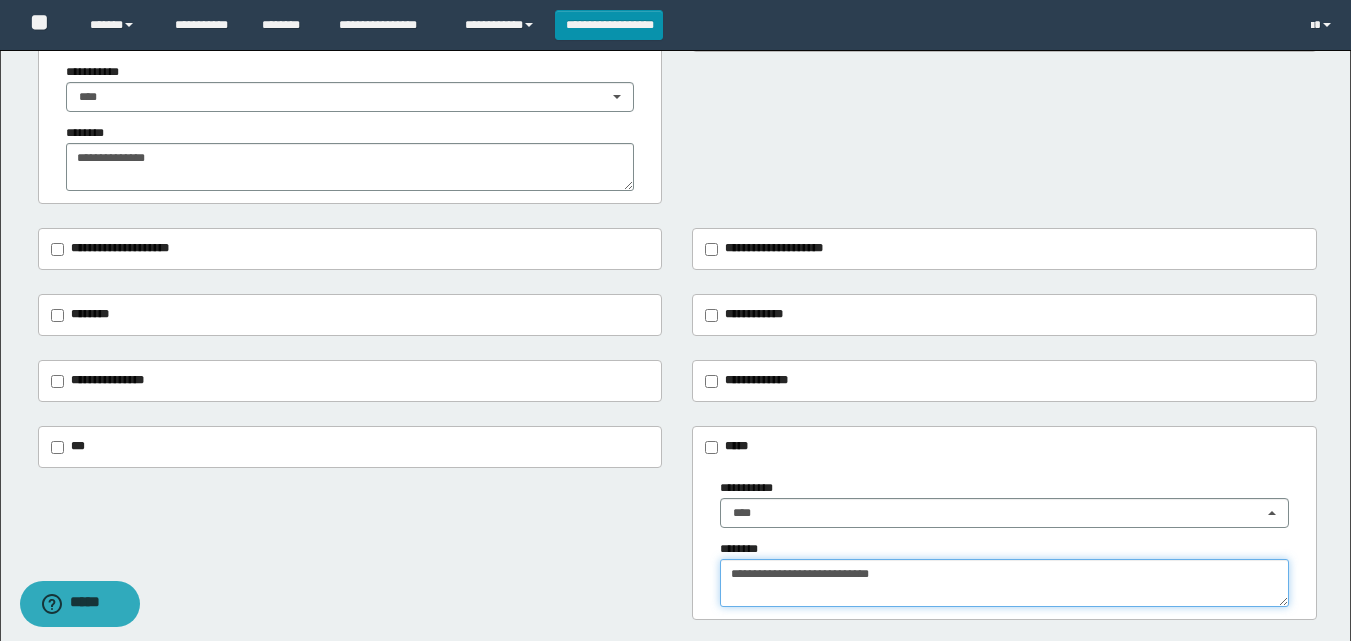 click on "**********" at bounding box center (1004, 583) 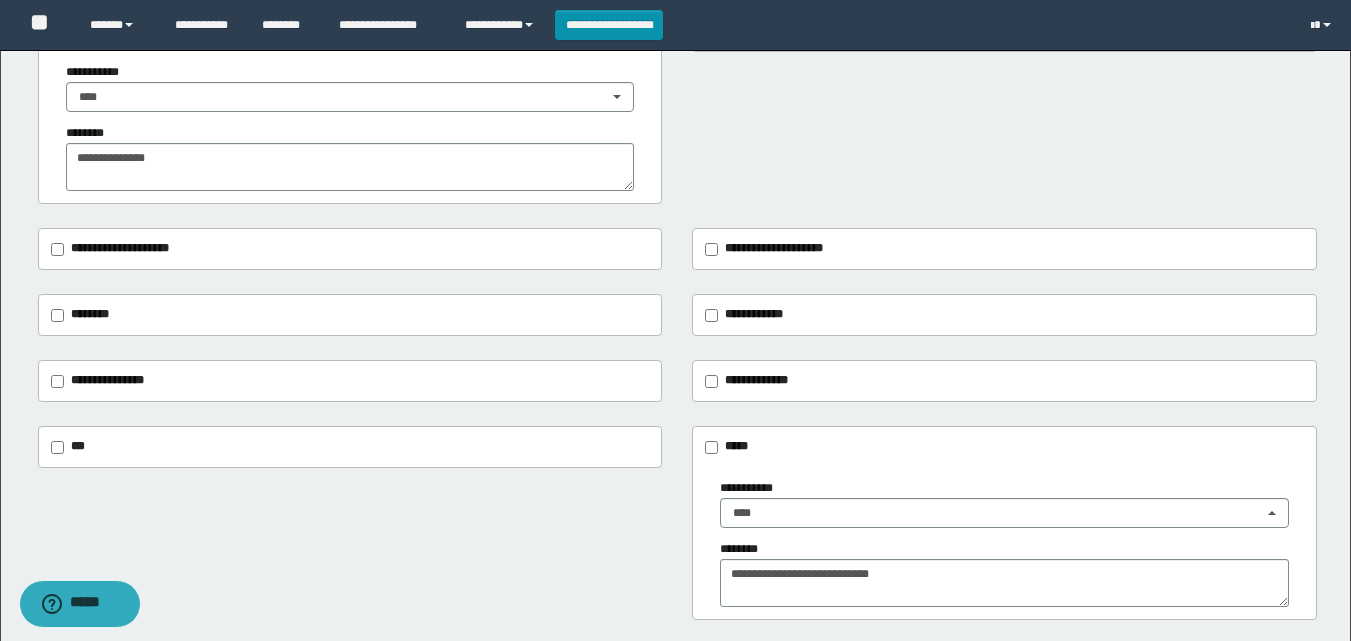 click on "*****" at bounding box center (1004, 447) 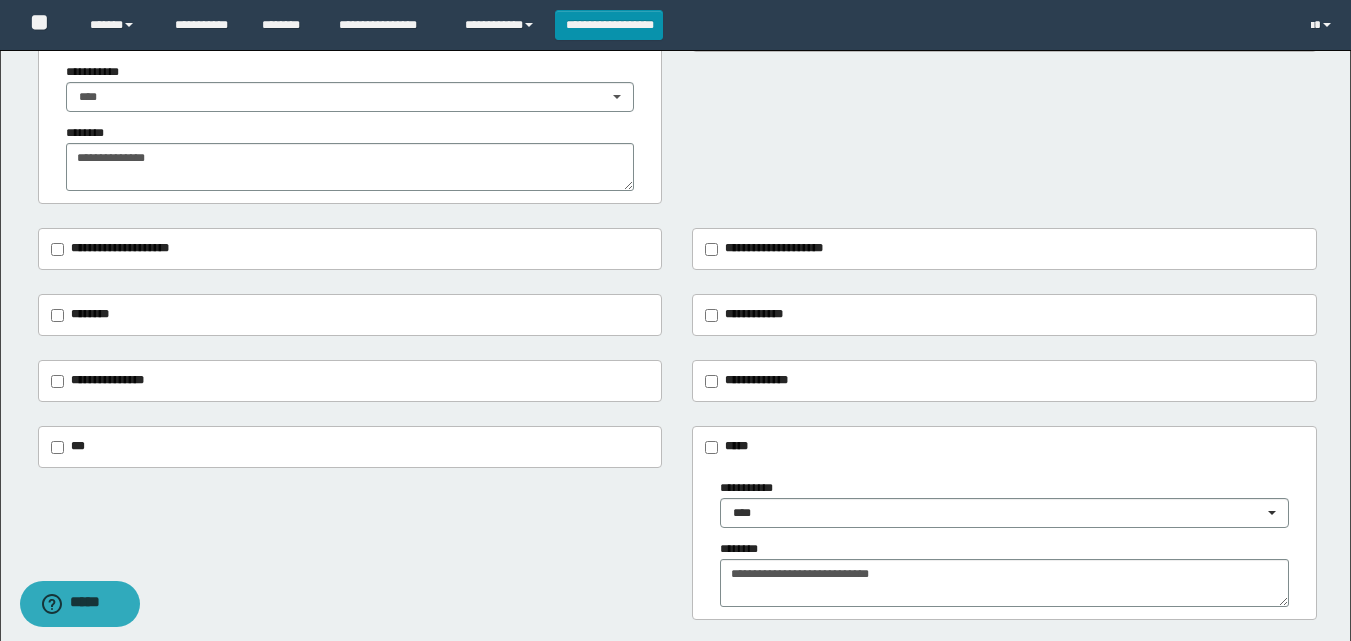 scroll, scrollTop: 805, scrollLeft: 0, axis: vertical 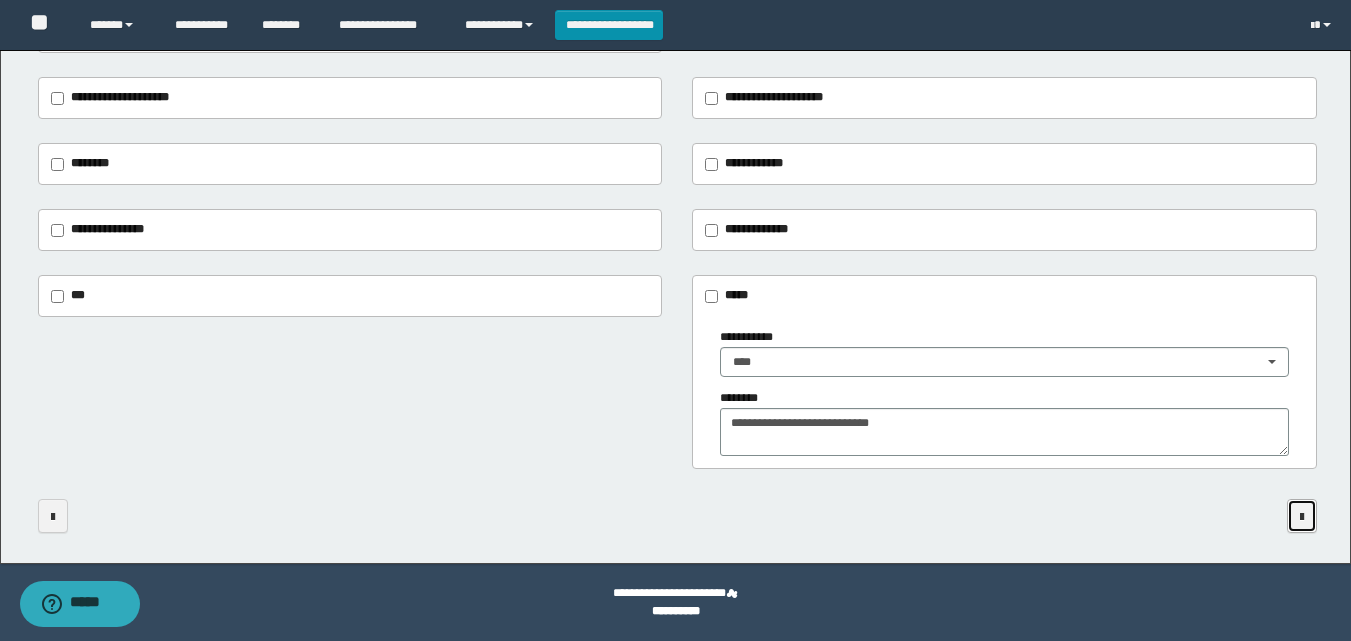 click at bounding box center (1302, 517) 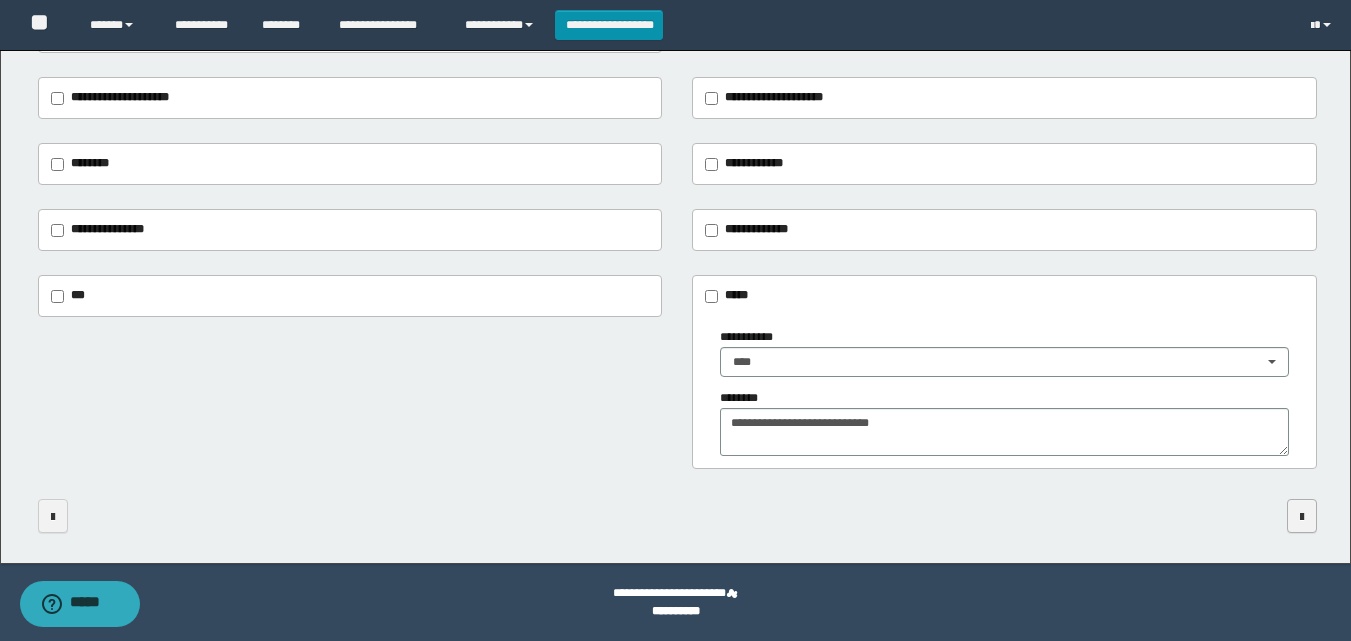 scroll, scrollTop: 0, scrollLeft: 0, axis: both 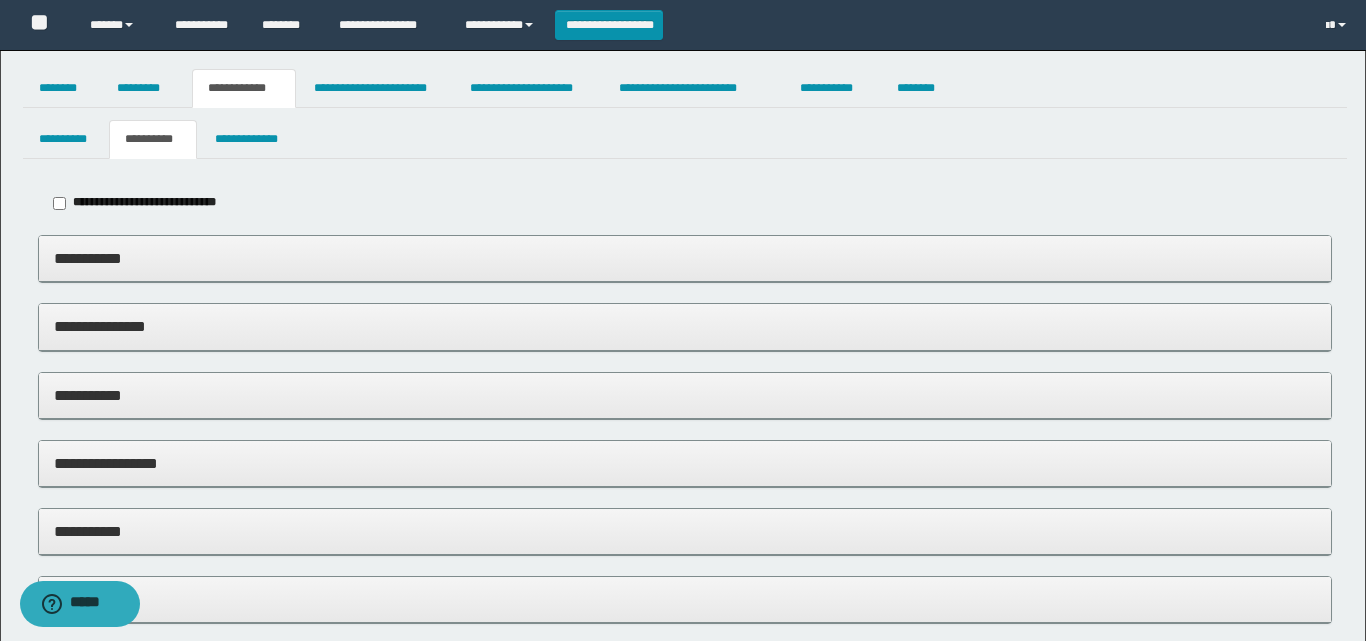 type on "*****" 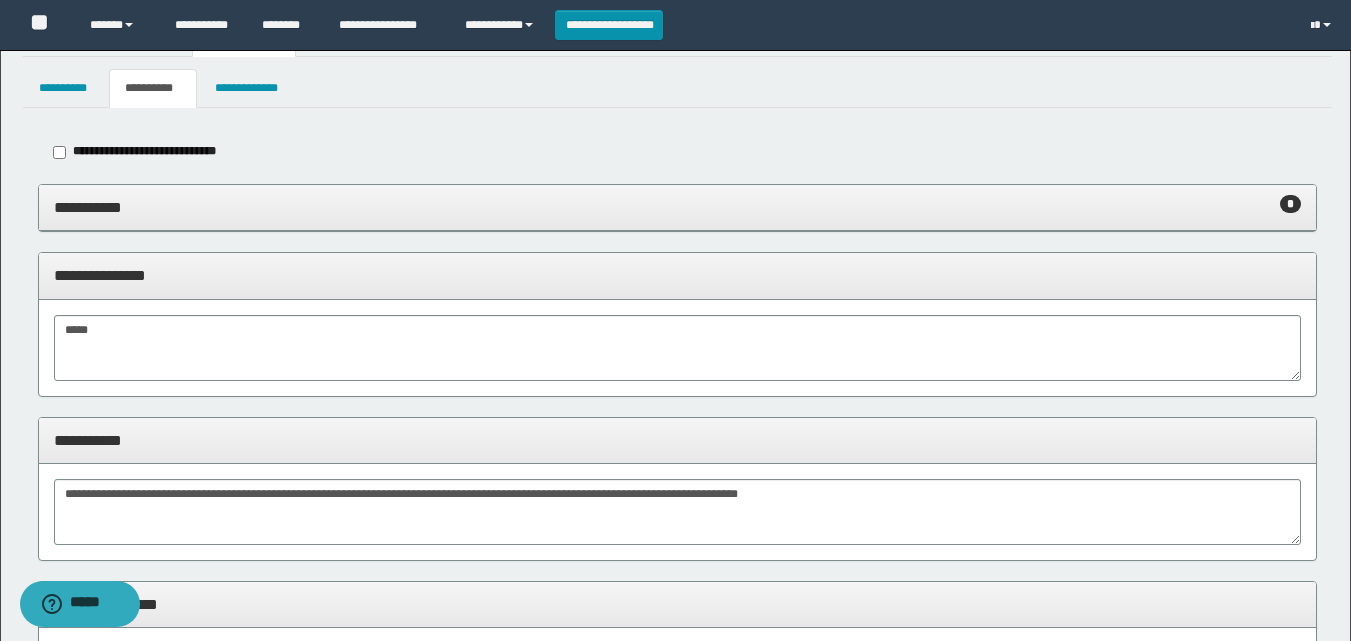 scroll, scrollTop: 100, scrollLeft: 0, axis: vertical 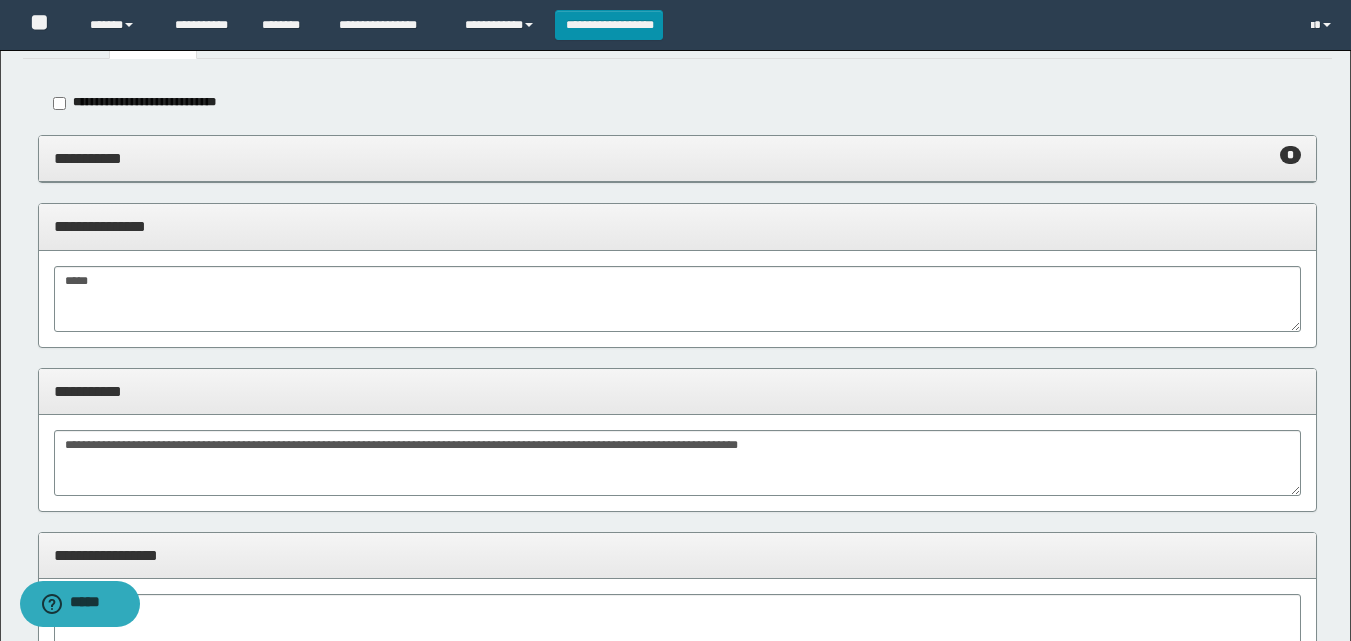 click on "**********" at bounding box center (677, 158) 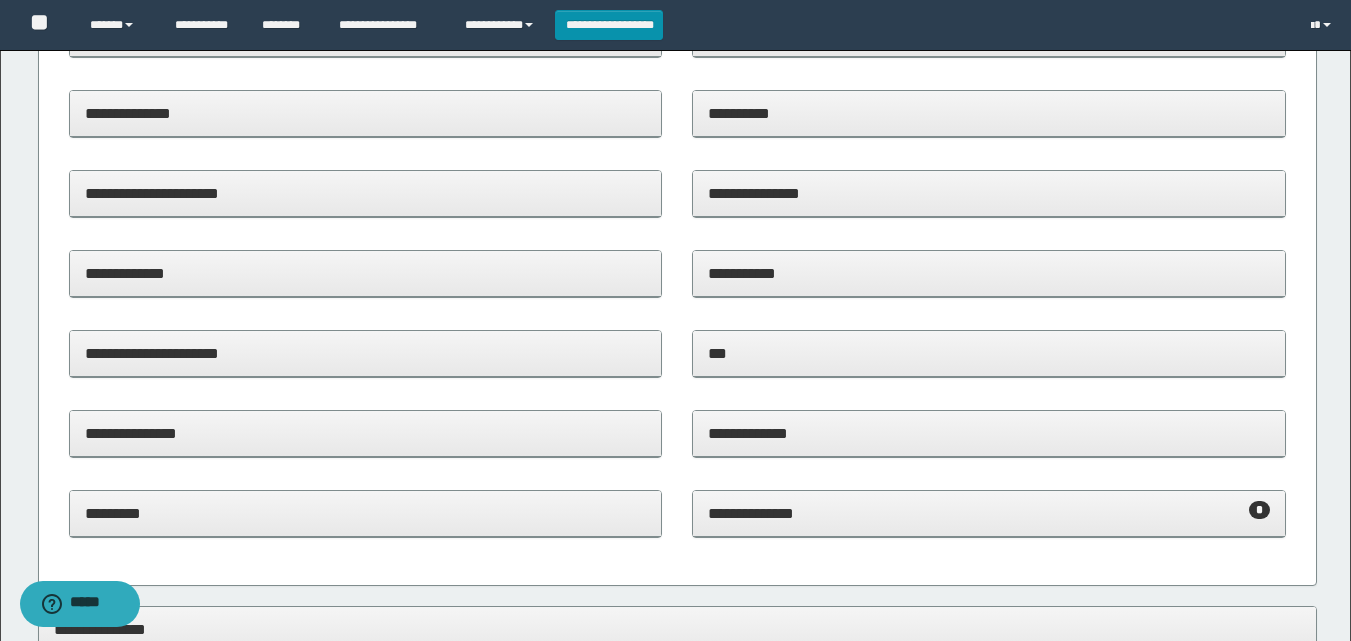 scroll, scrollTop: 400, scrollLeft: 0, axis: vertical 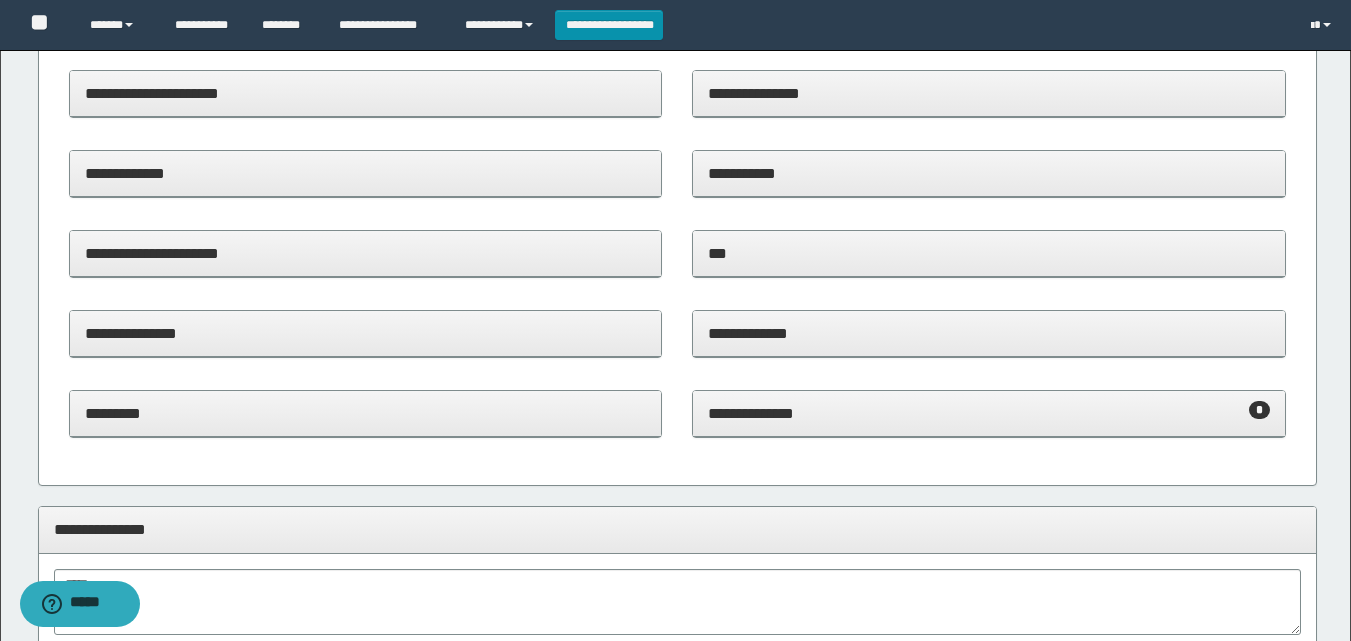 click on "**********" at bounding box center [989, 413] 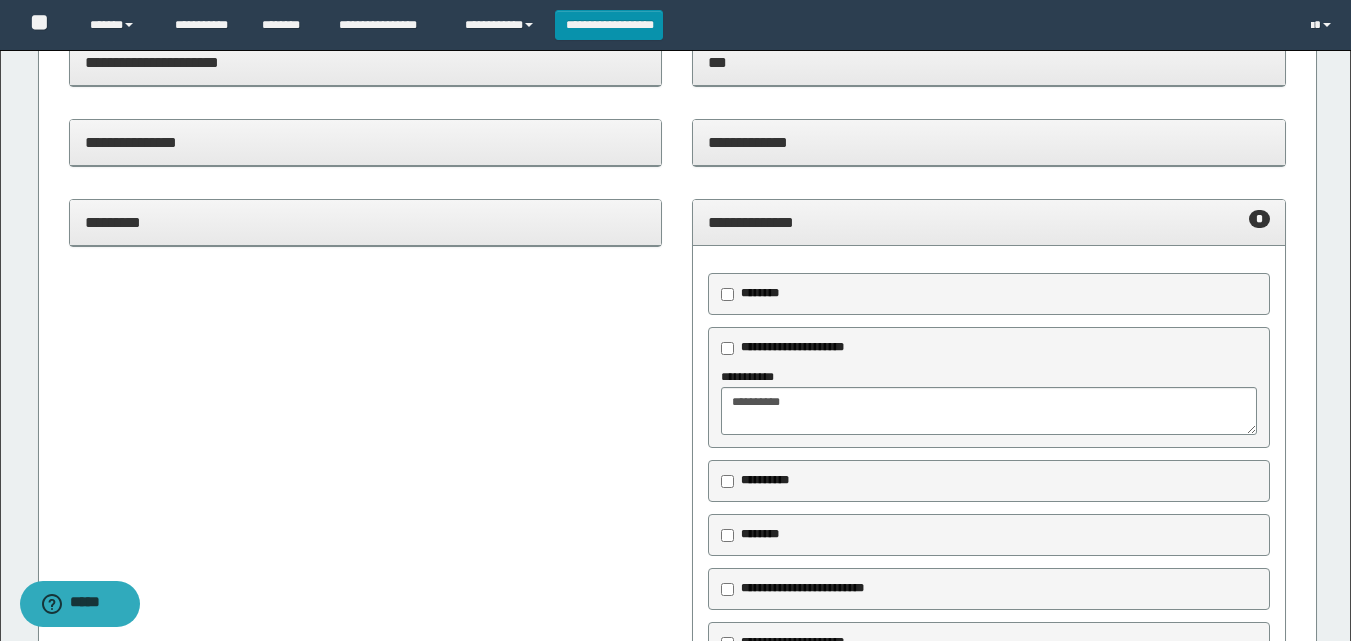 scroll, scrollTop: 600, scrollLeft: 0, axis: vertical 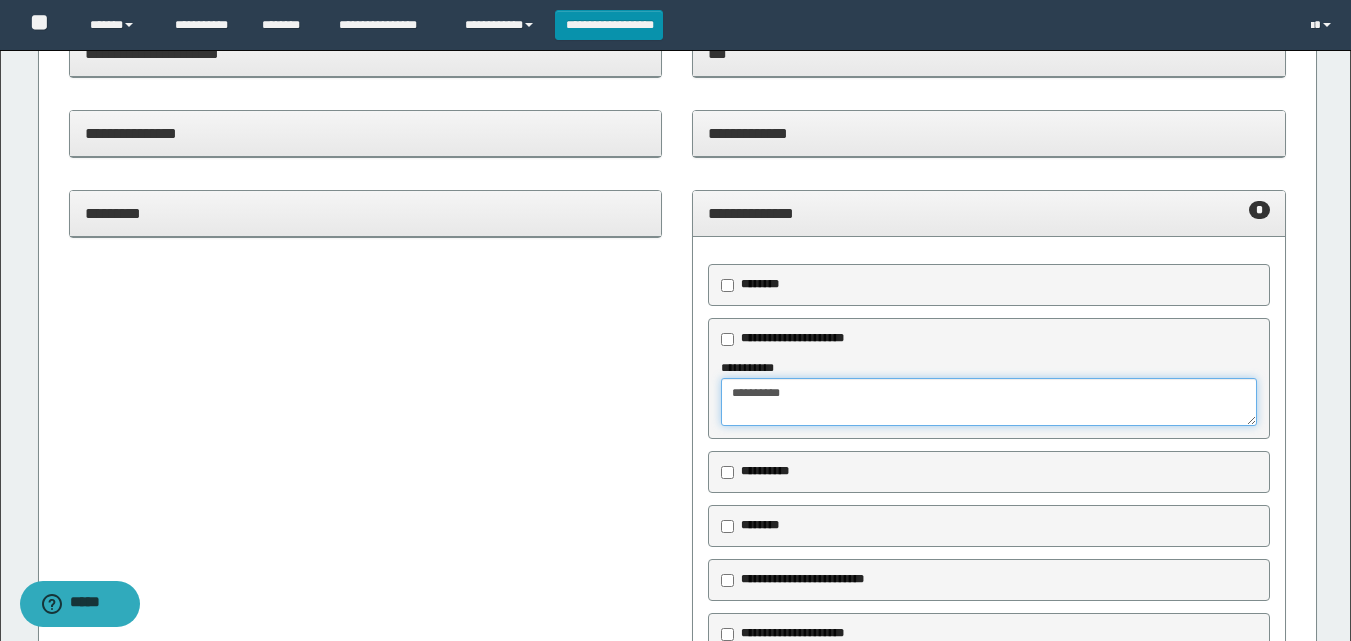 drag, startPoint x: 834, startPoint y: 393, endPoint x: 607, endPoint y: 363, distance: 228.9738 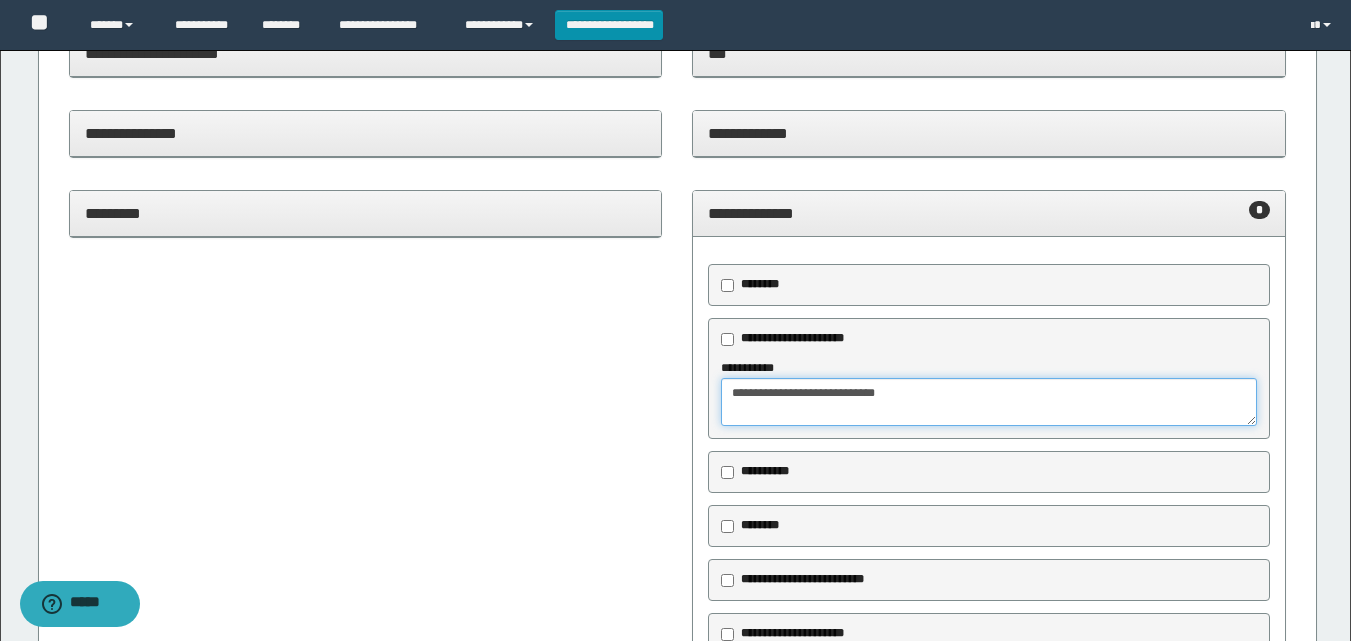 click on "**********" at bounding box center [989, 402] 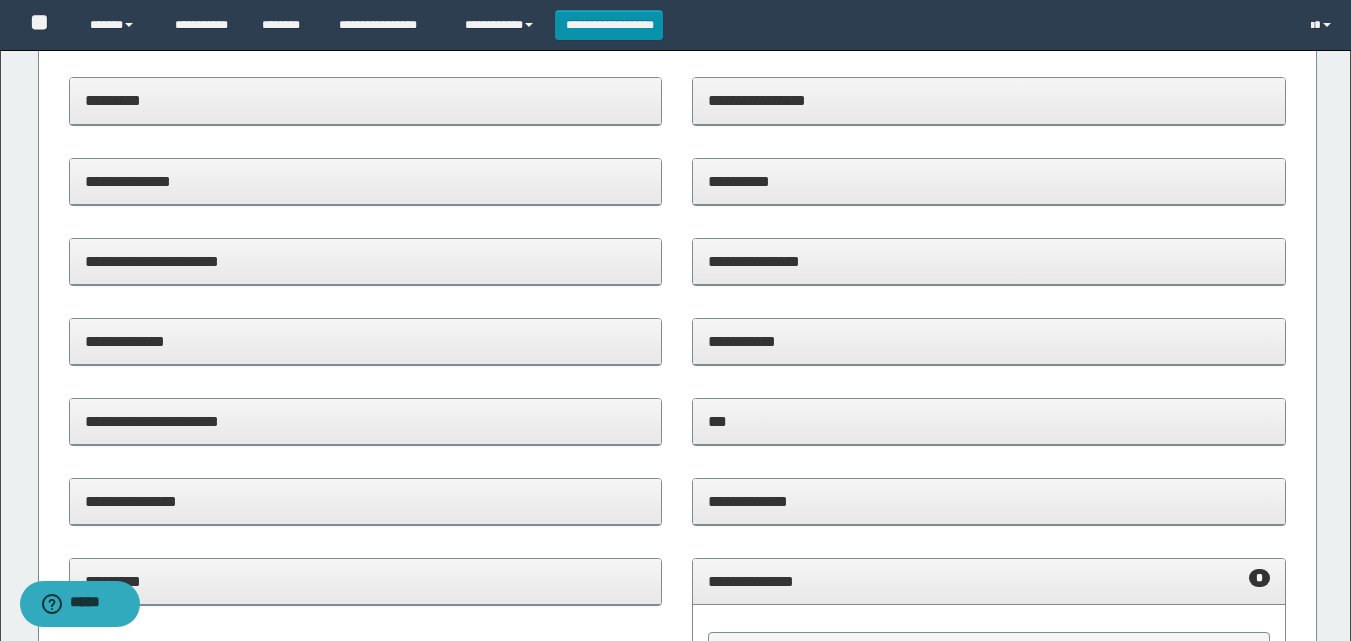 scroll, scrollTop: 400, scrollLeft: 0, axis: vertical 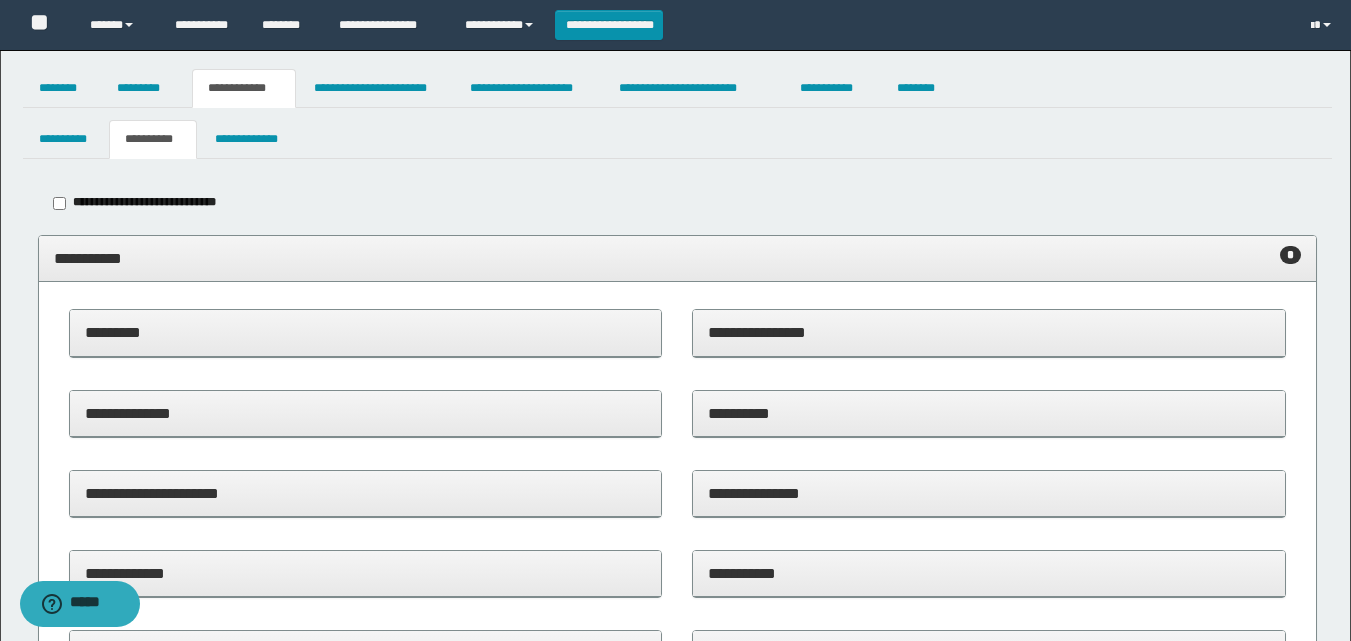 type on "**********" 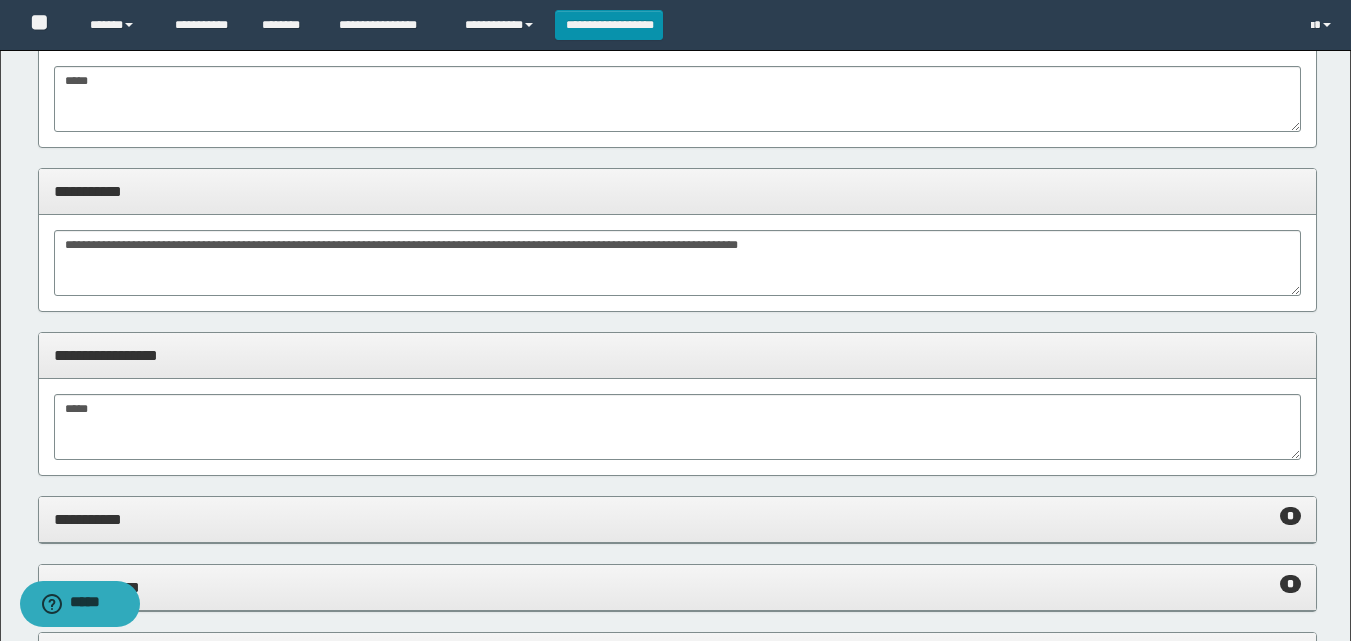 scroll, scrollTop: 400, scrollLeft: 0, axis: vertical 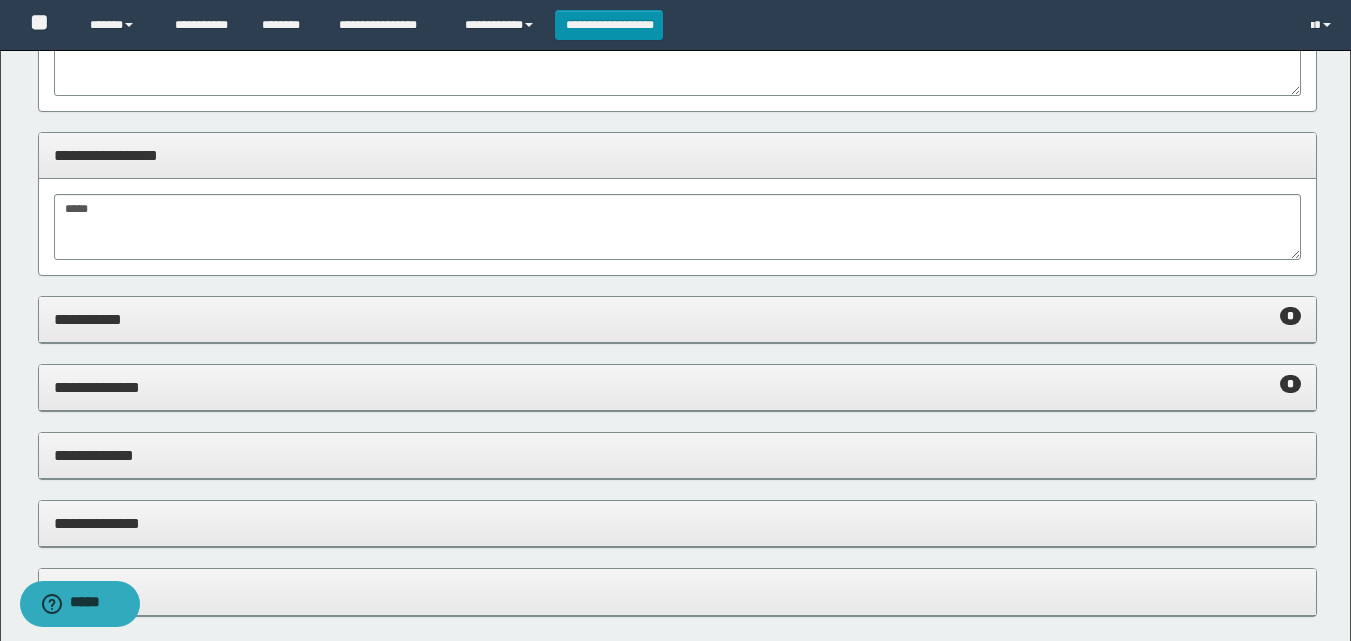click on "**********" at bounding box center [677, 319] 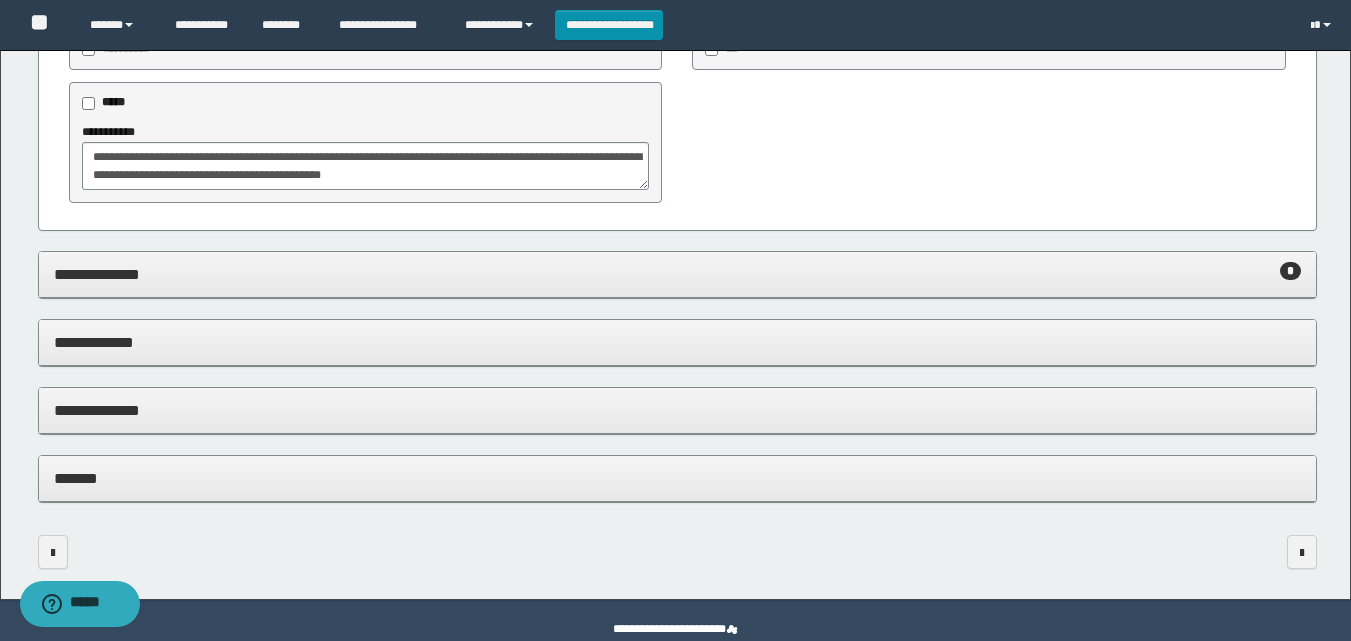 scroll, scrollTop: 1000, scrollLeft: 0, axis: vertical 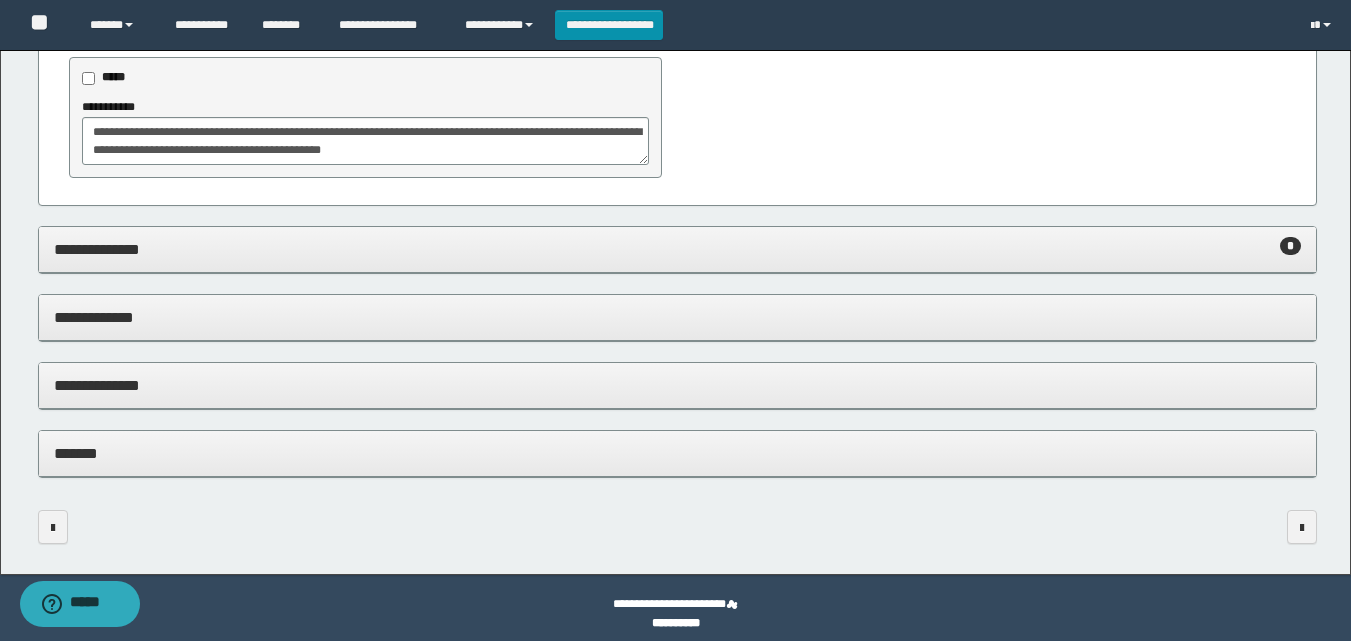 click on "**********" at bounding box center (677, 249) 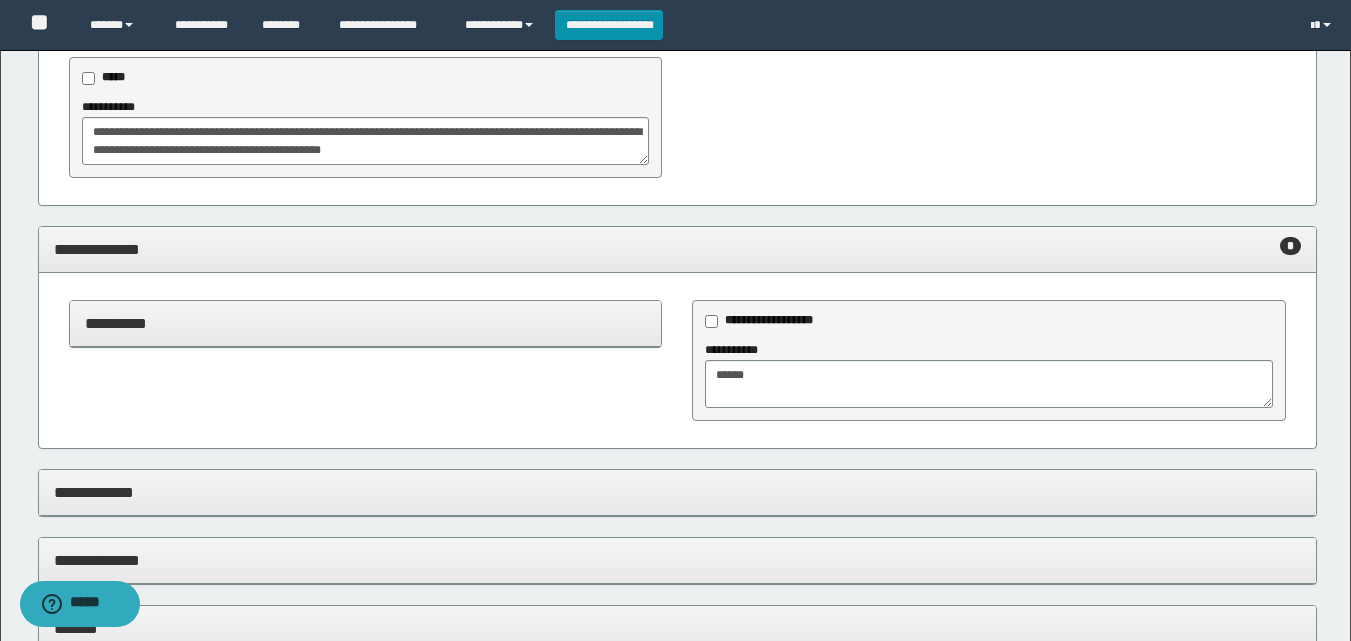 click on "**********" at bounding box center (677, 249) 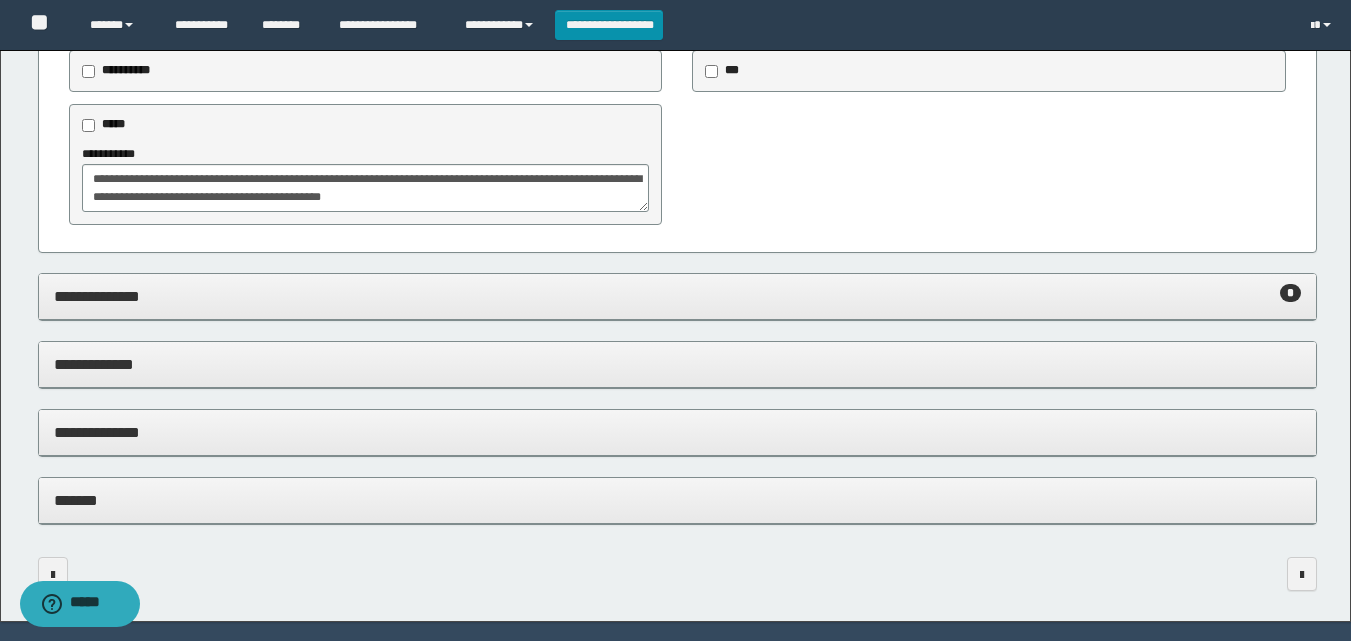 scroll, scrollTop: 1012, scrollLeft: 0, axis: vertical 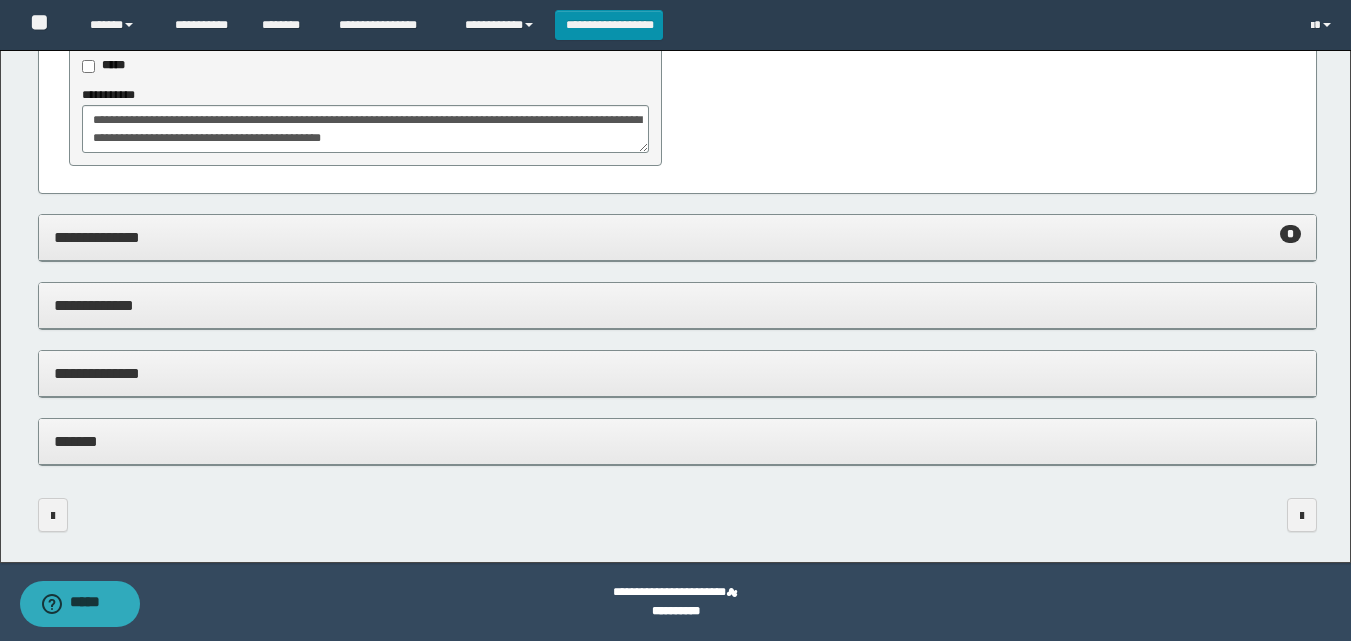 click on "*******" at bounding box center (677, 441) 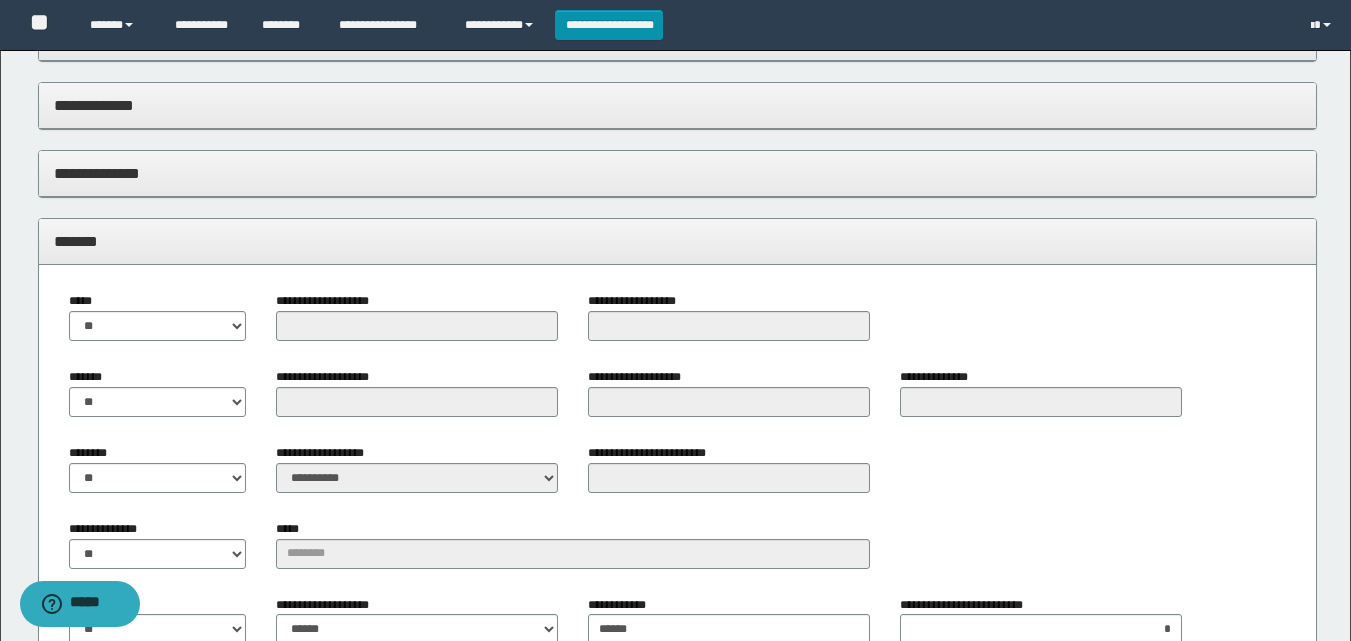 scroll, scrollTop: 1312, scrollLeft: 0, axis: vertical 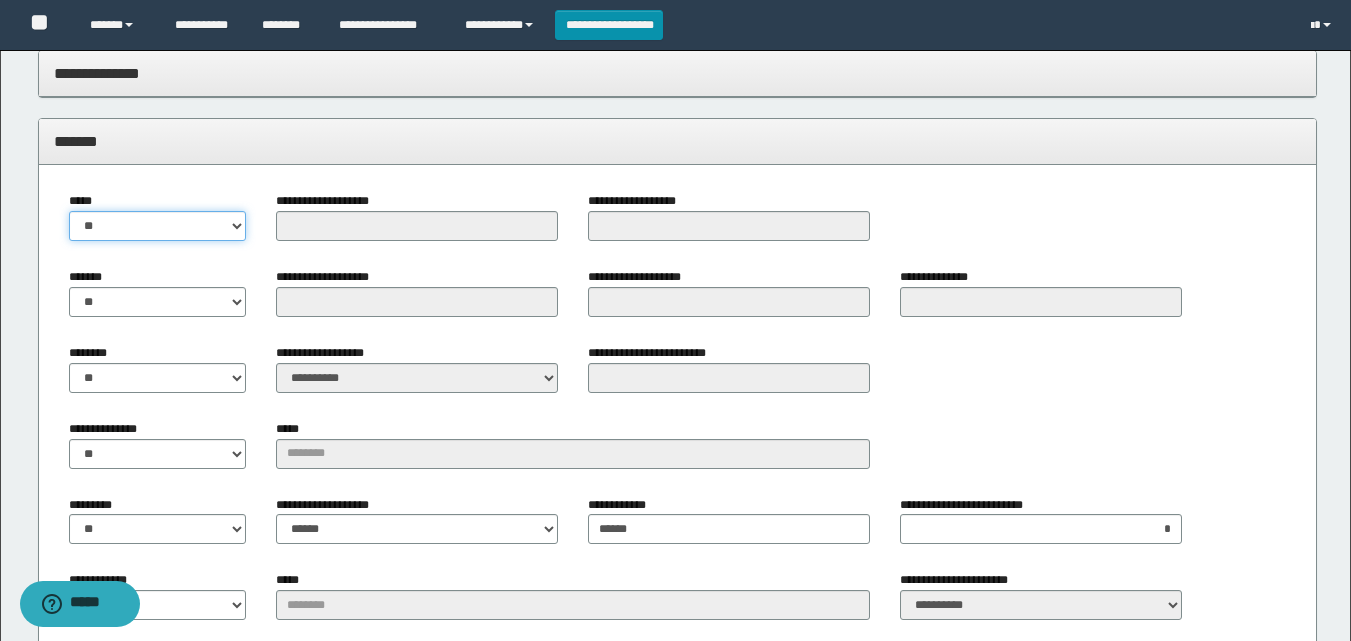 click on "**
**" at bounding box center [158, 226] 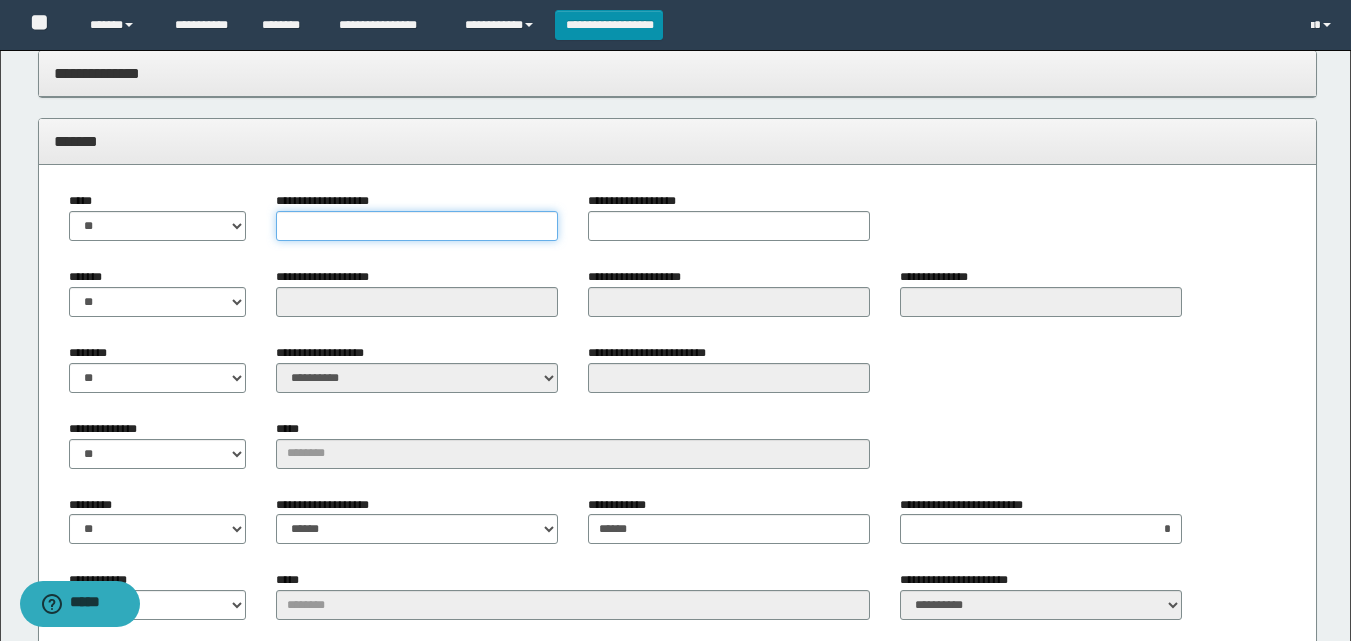 click on "**********" at bounding box center [417, 226] 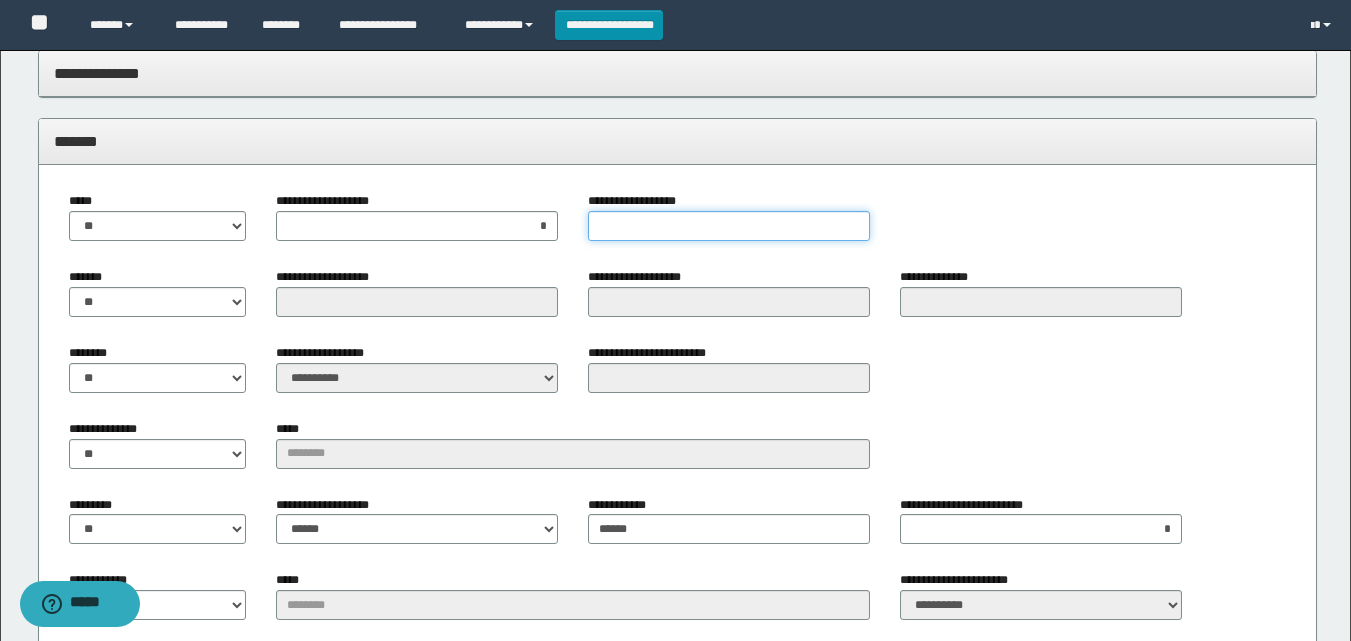 click on "**********" at bounding box center (729, 226) 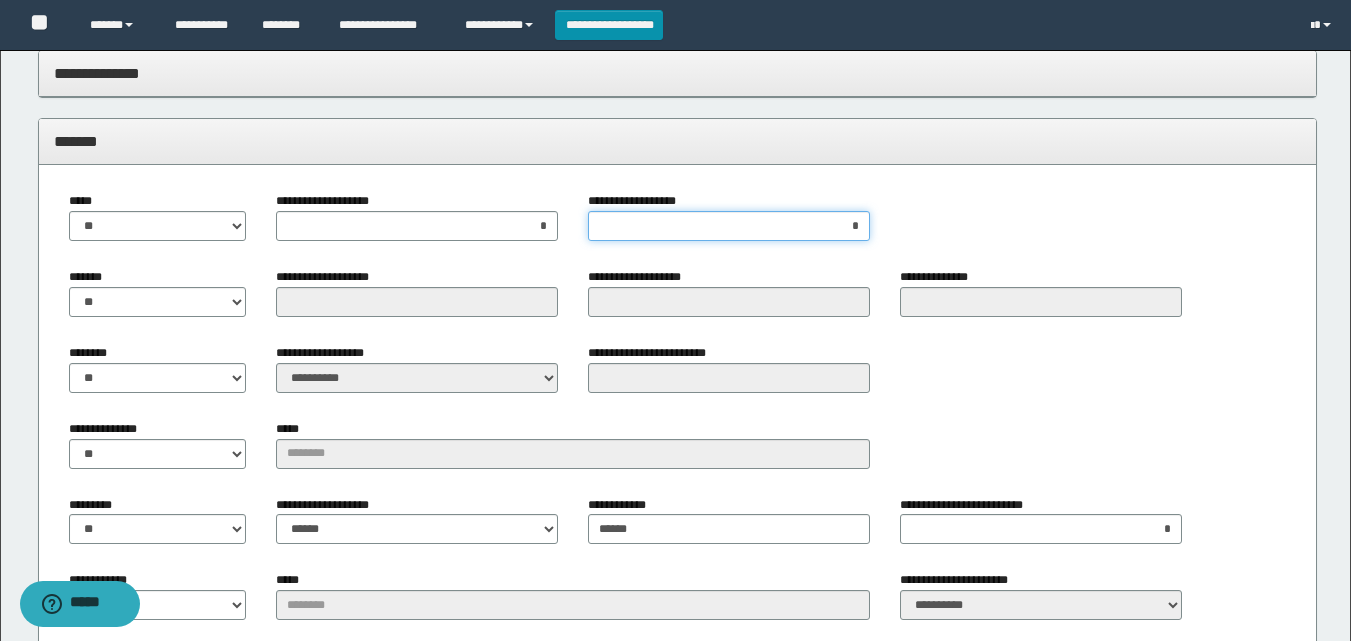 type on "**" 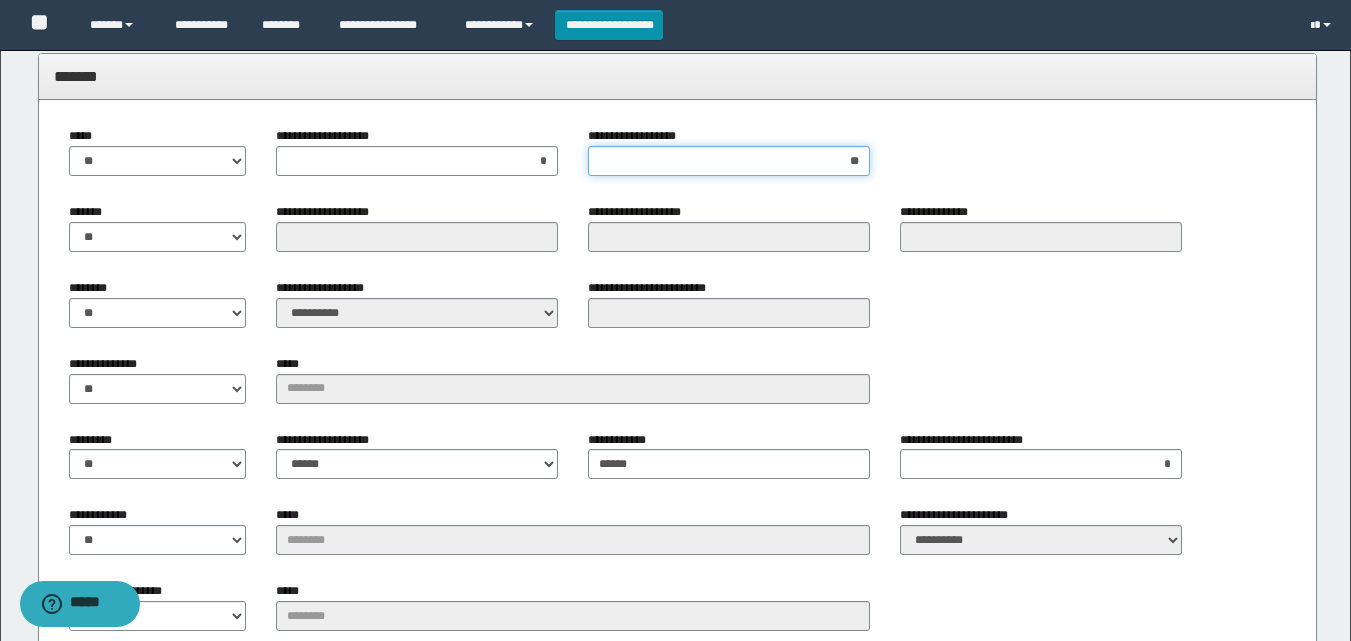 scroll, scrollTop: 1412, scrollLeft: 0, axis: vertical 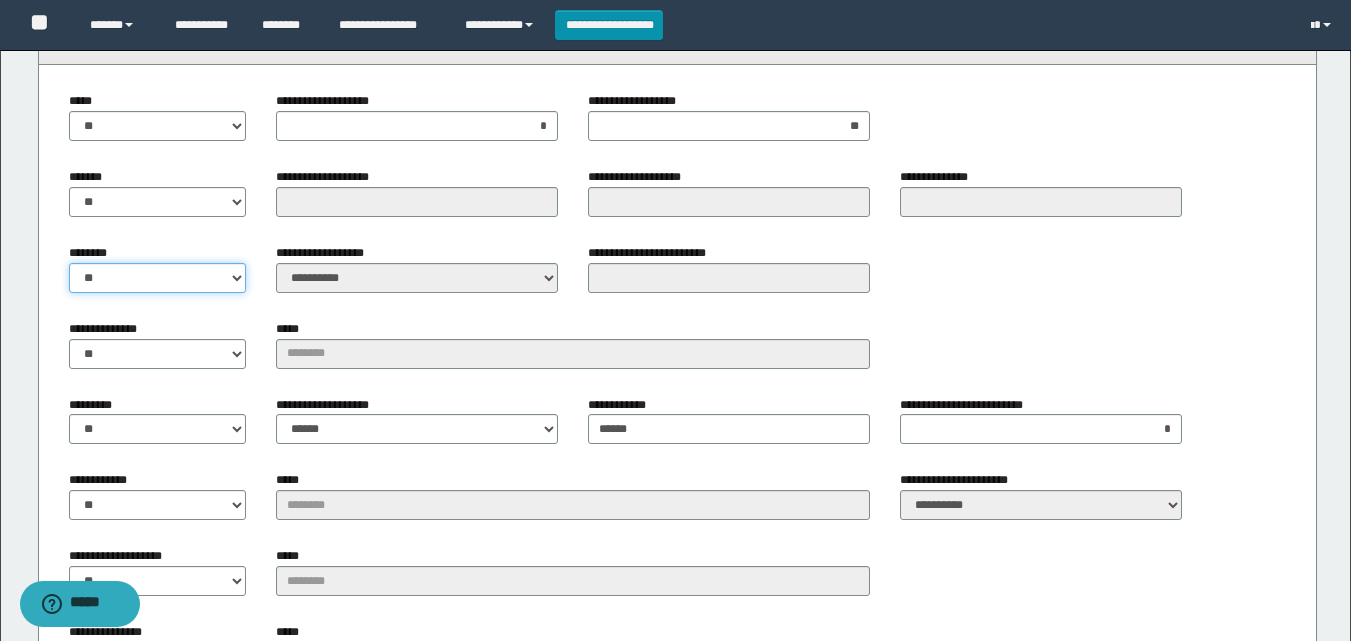 click on "**
**" at bounding box center (158, 278) 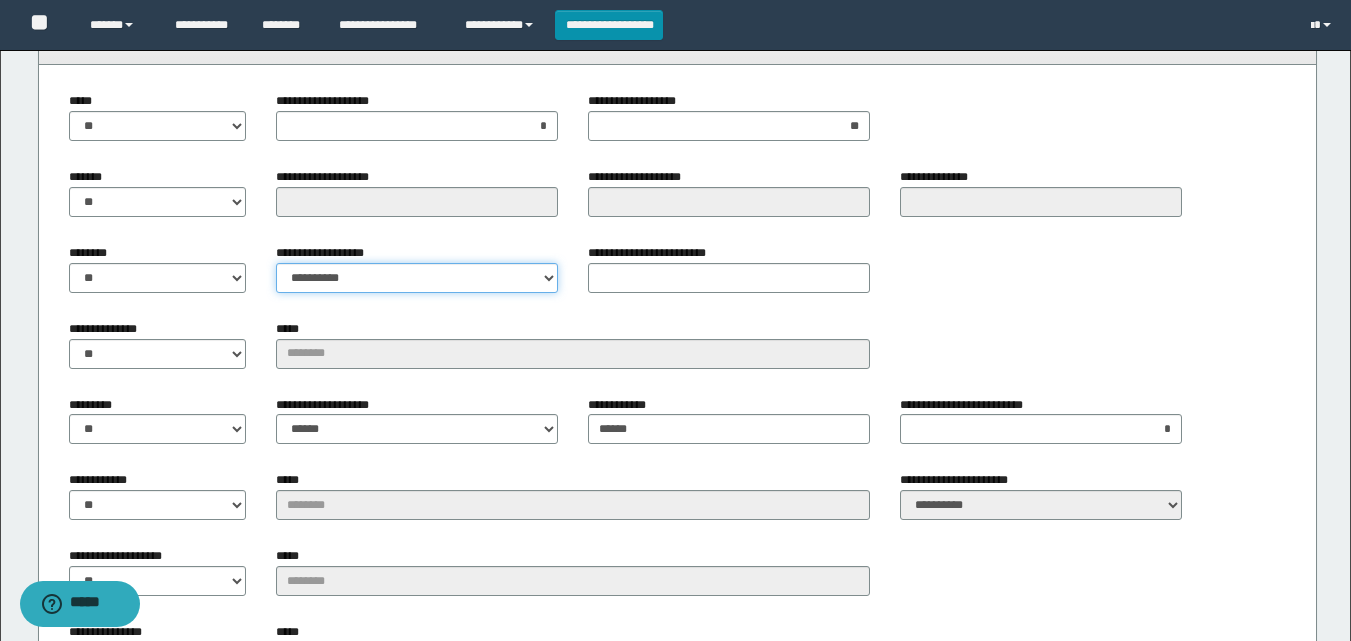 click on "**********" at bounding box center (417, 278) 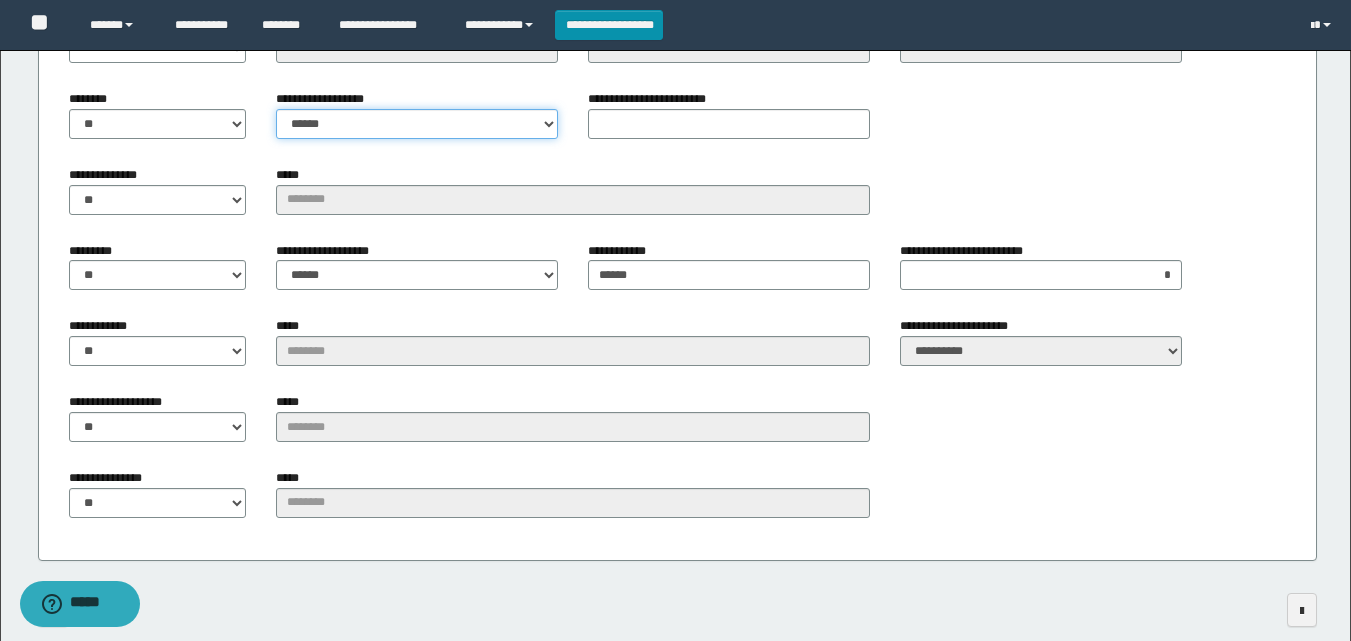 scroll, scrollTop: 1612, scrollLeft: 0, axis: vertical 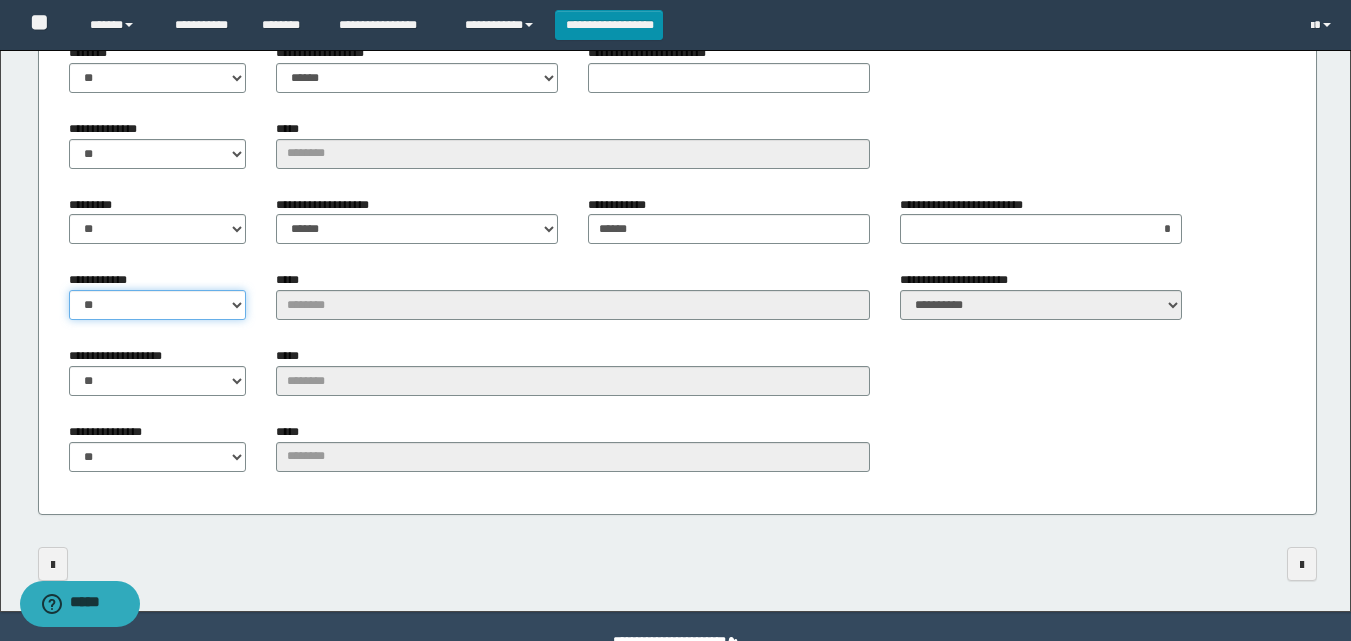 click on "**
**" at bounding box center (158, 305) 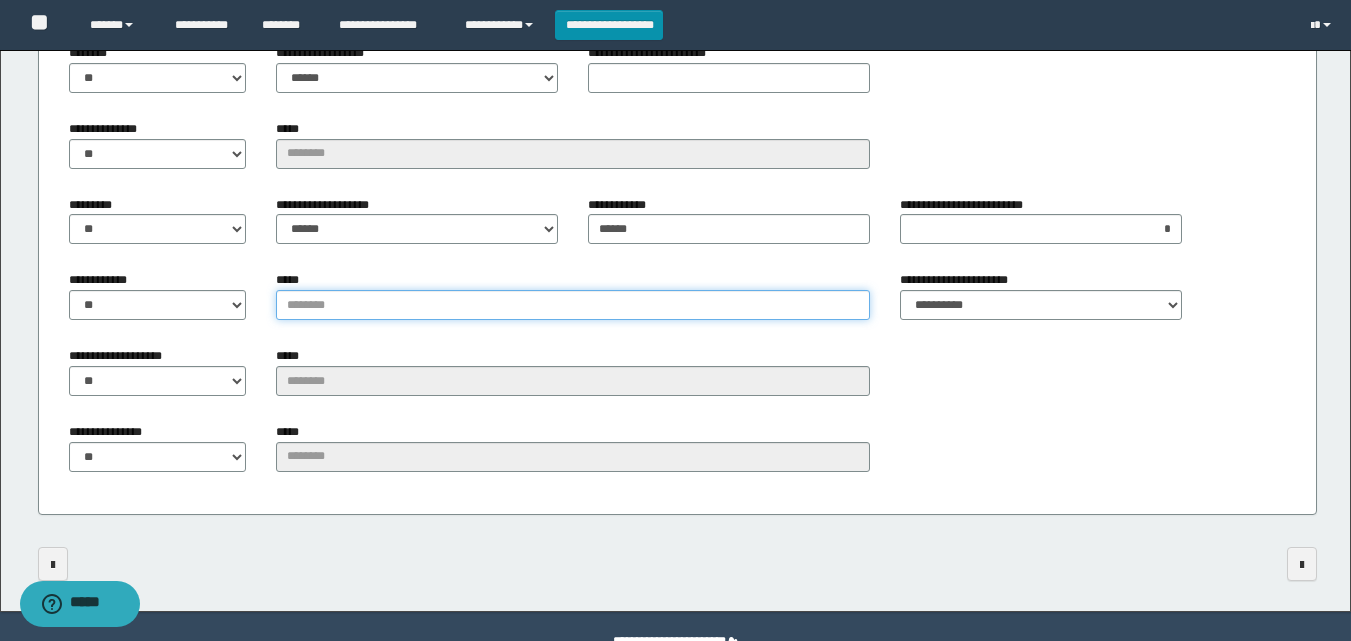click on "*****" at bounding box center (573, 305) 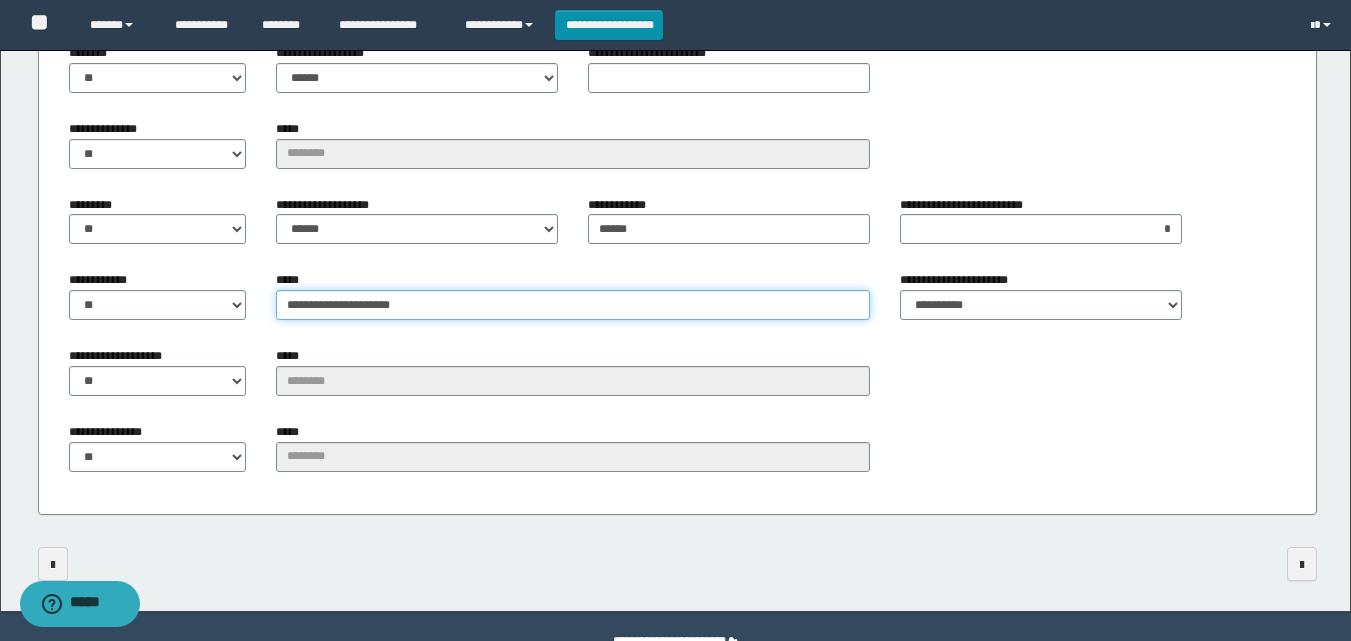 click on "**********" at bounding box center (573, 305) 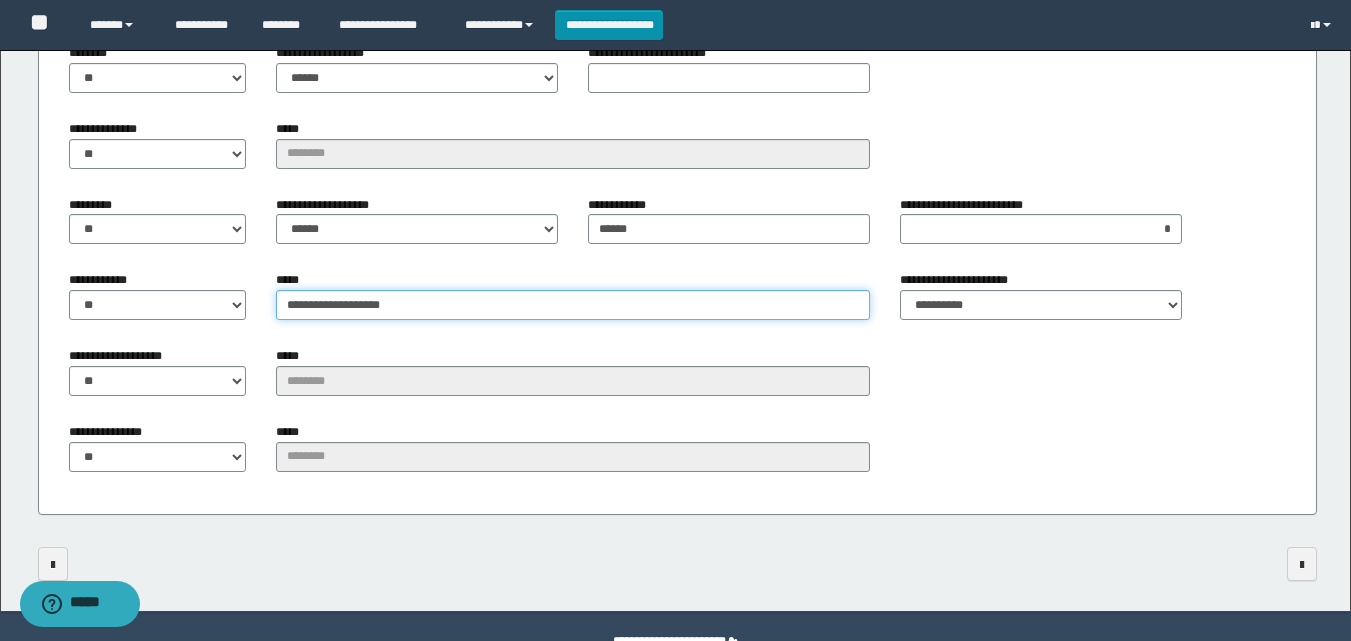type on "**********" 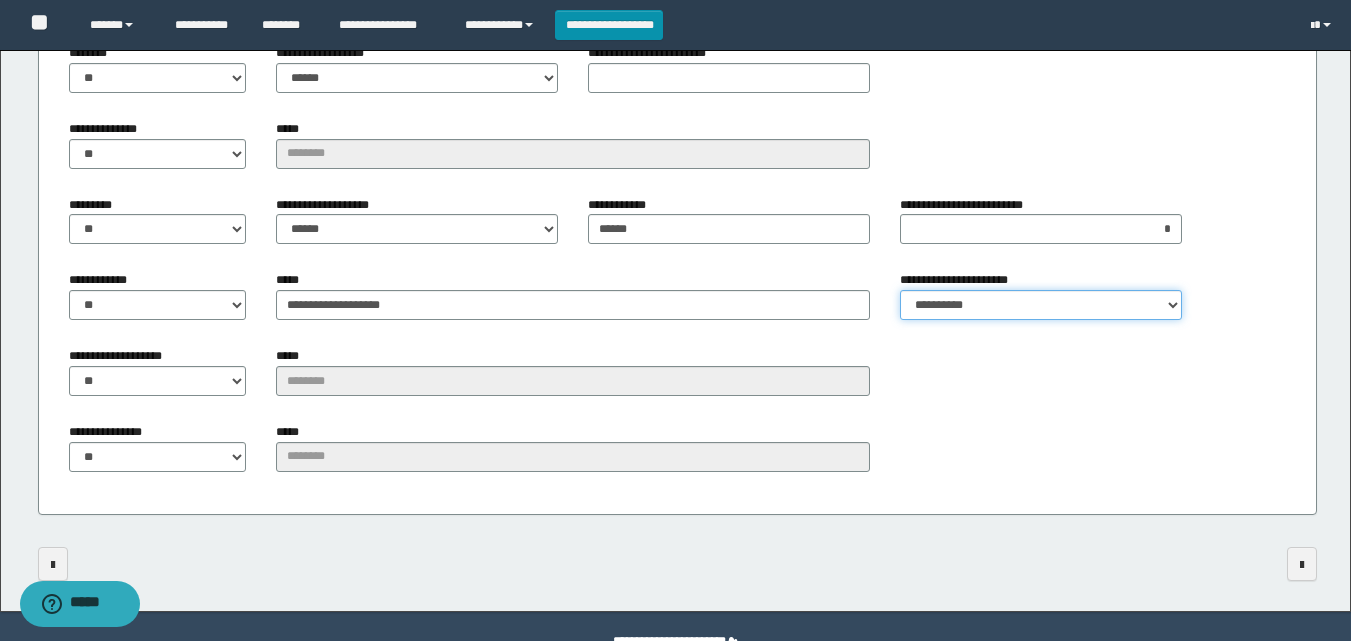 click on "**********" at bounding box center [1041, 305] 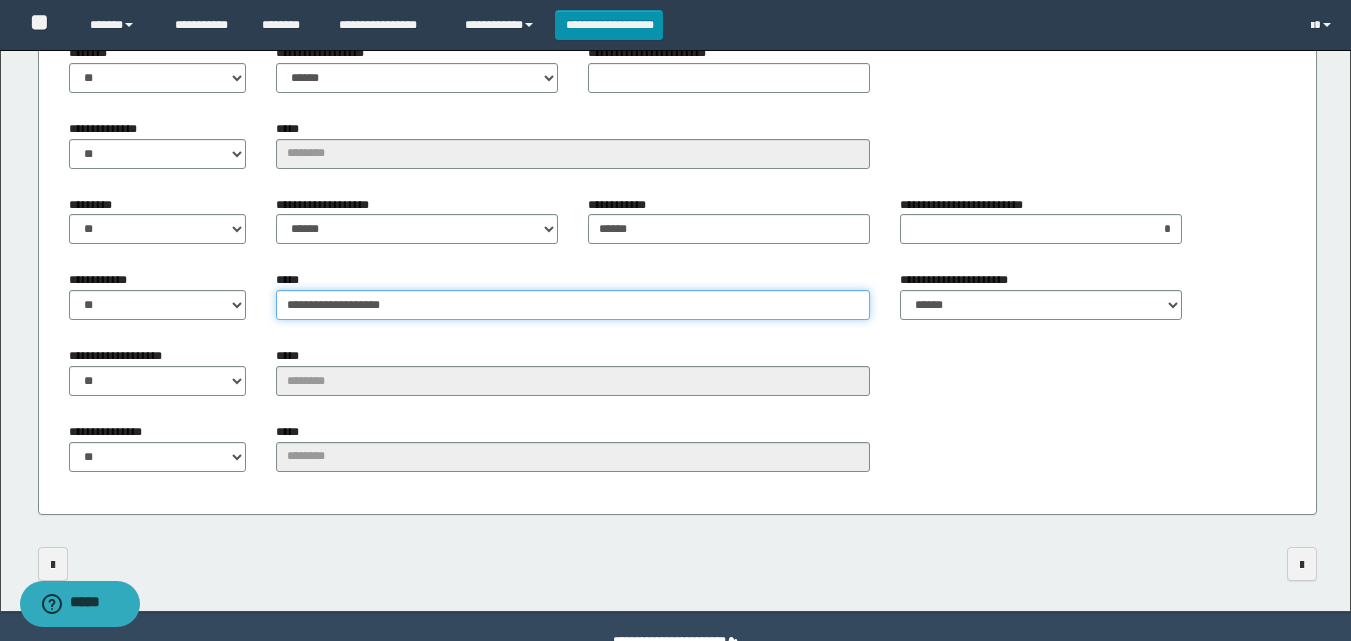 click on "**********" at bounding box center [573, 305] 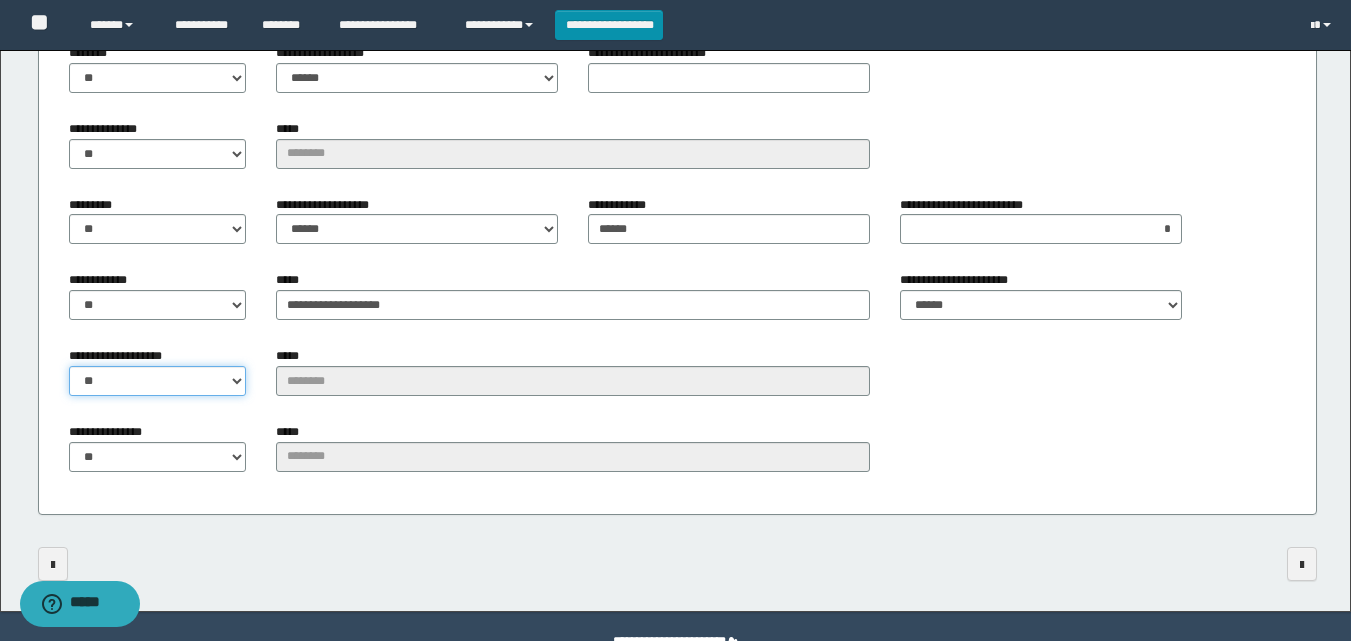 click on "**
**" at bounding box center [158, 381] 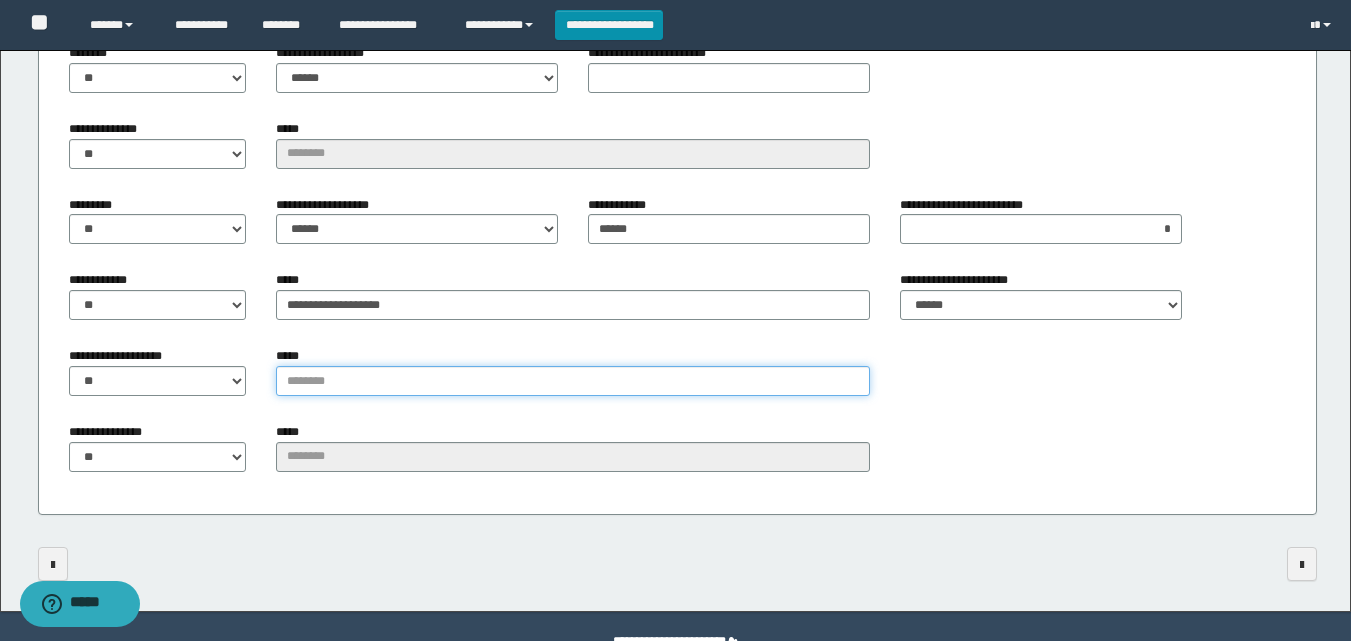 click on "*****" at bounding box center [573, 381] 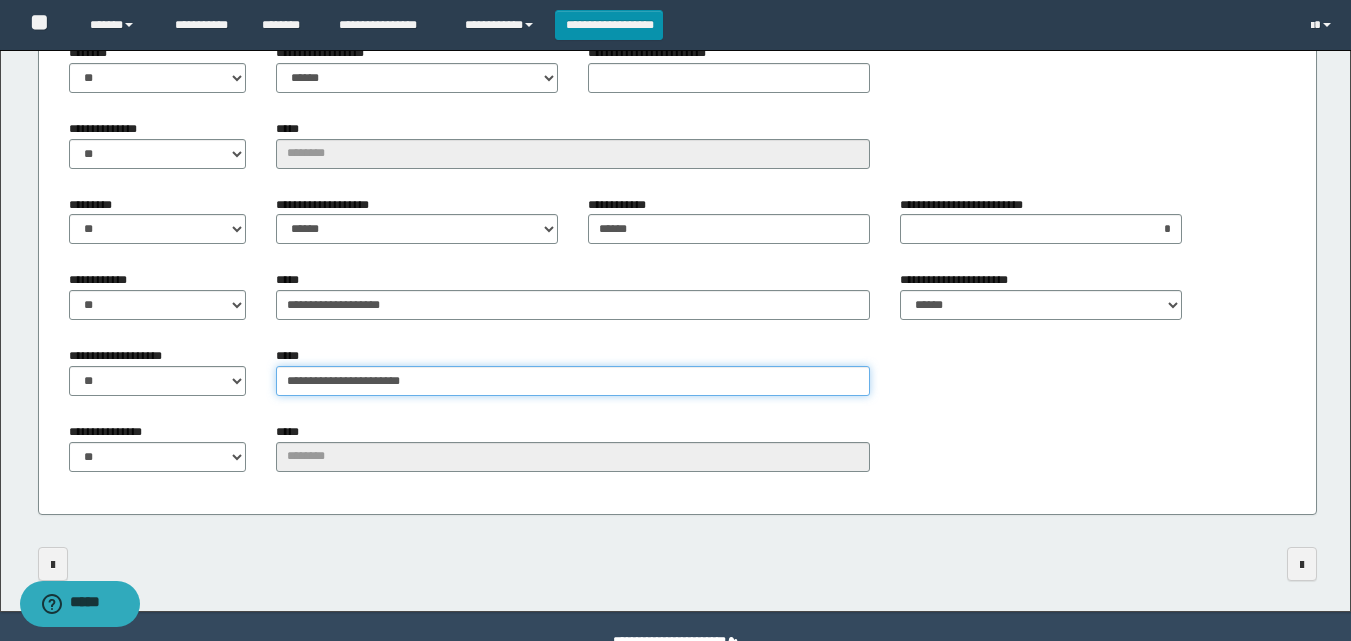 type on "**********" 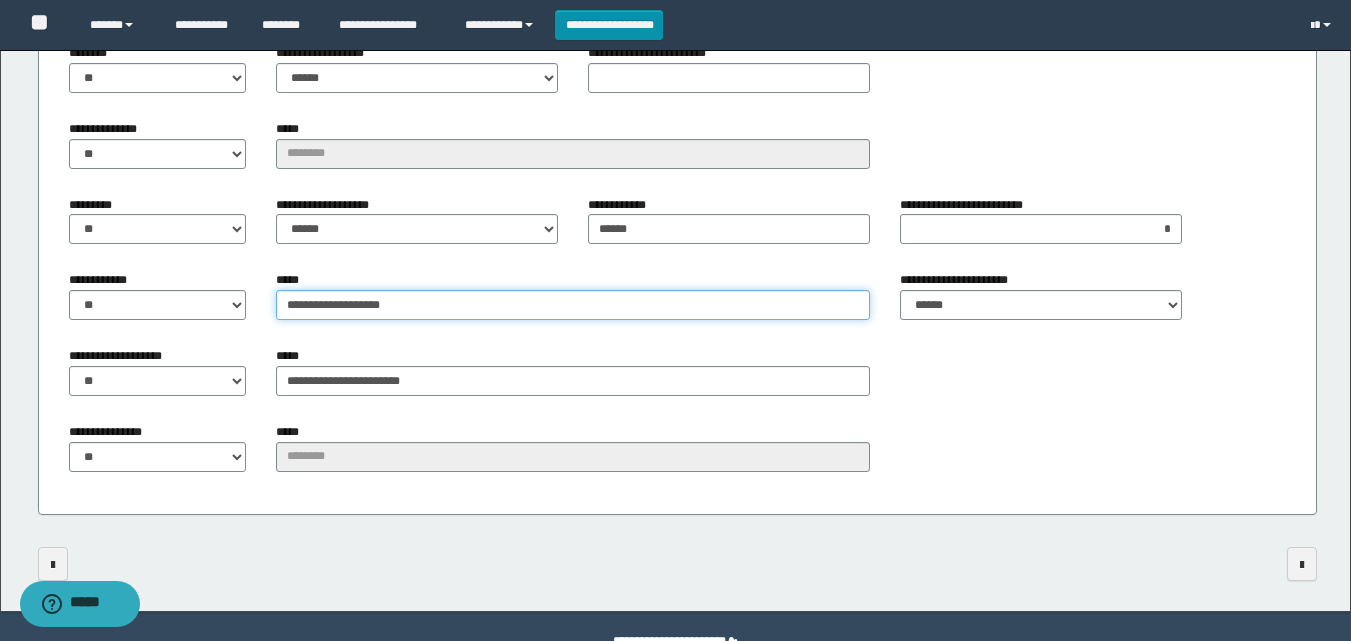 click on "**********" at bounding box center [573, 305] 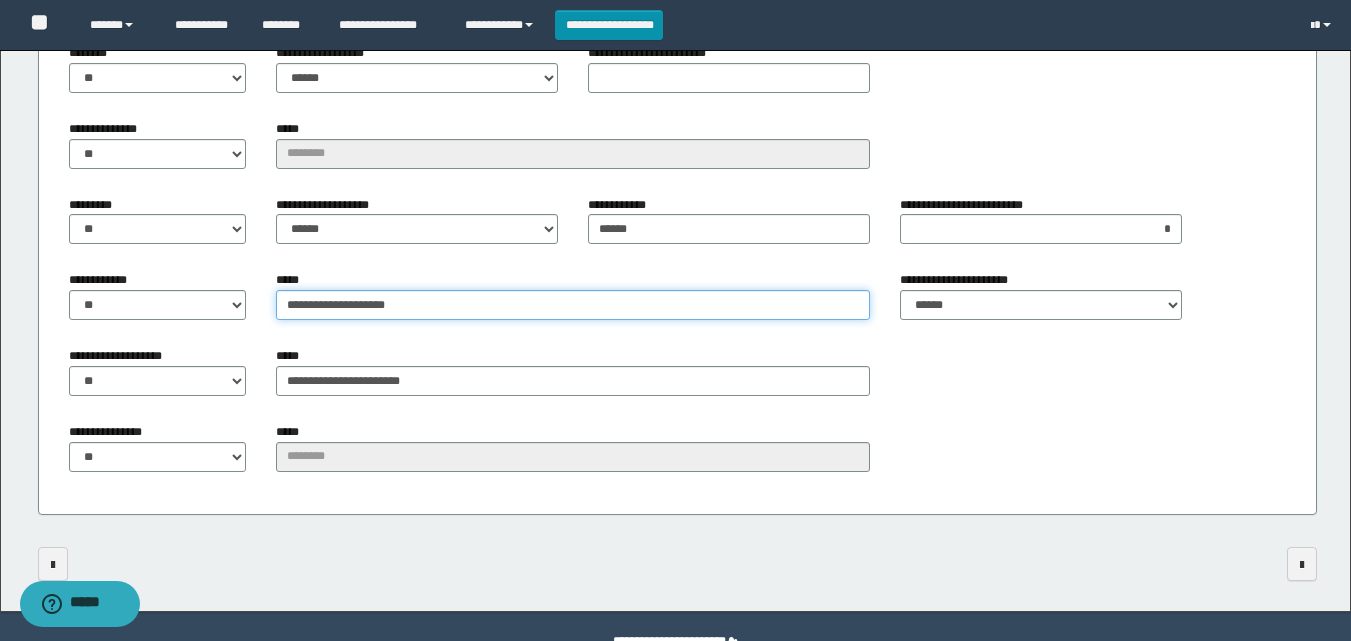 type on "**********" 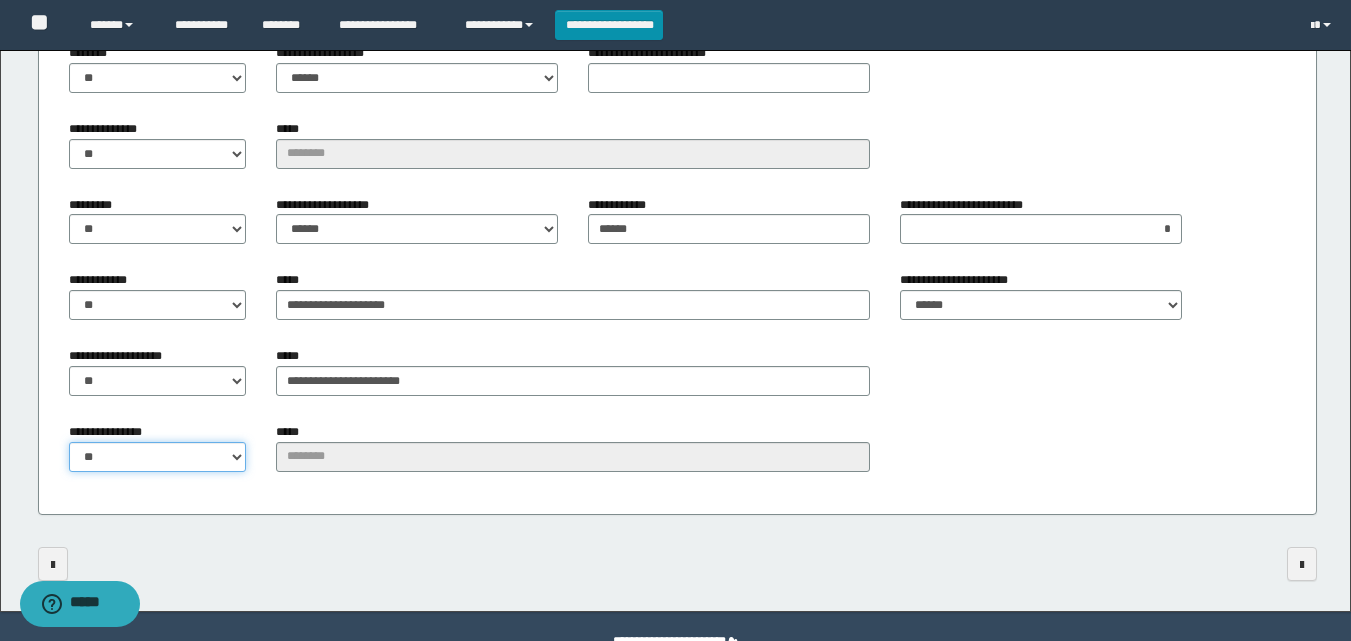 click on "**
**" at bounding box center [158, 457] 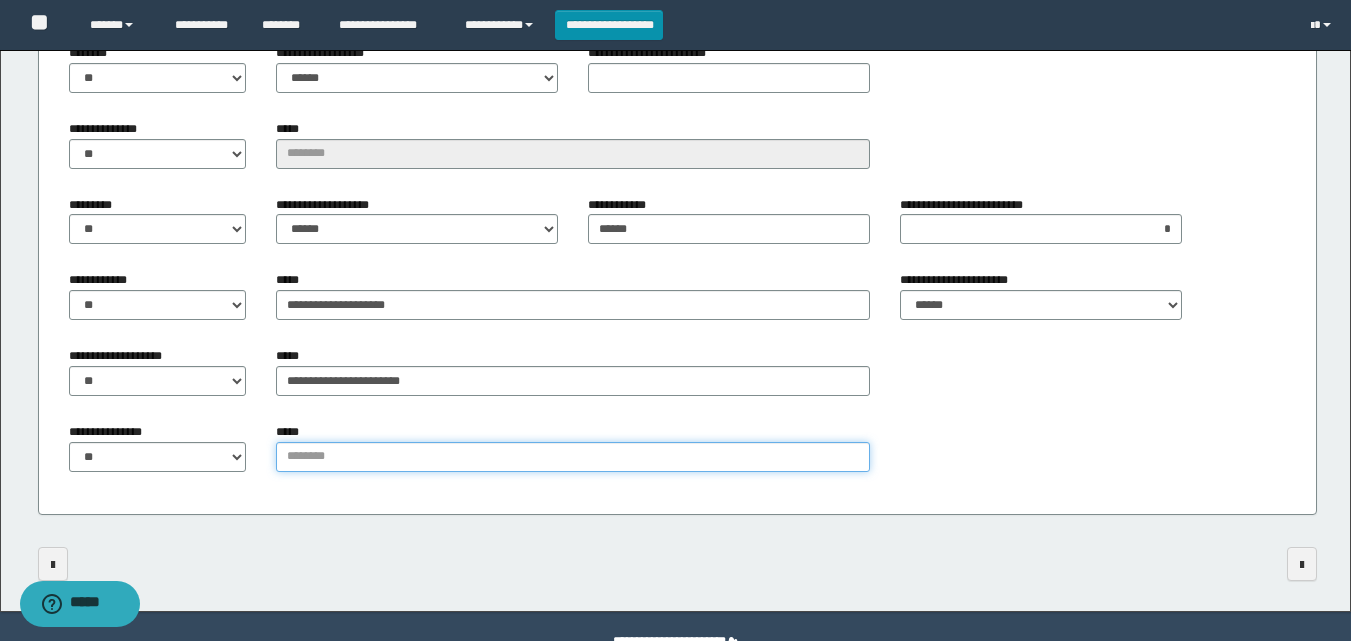 click on "*****" at bounding box center [573, 457] 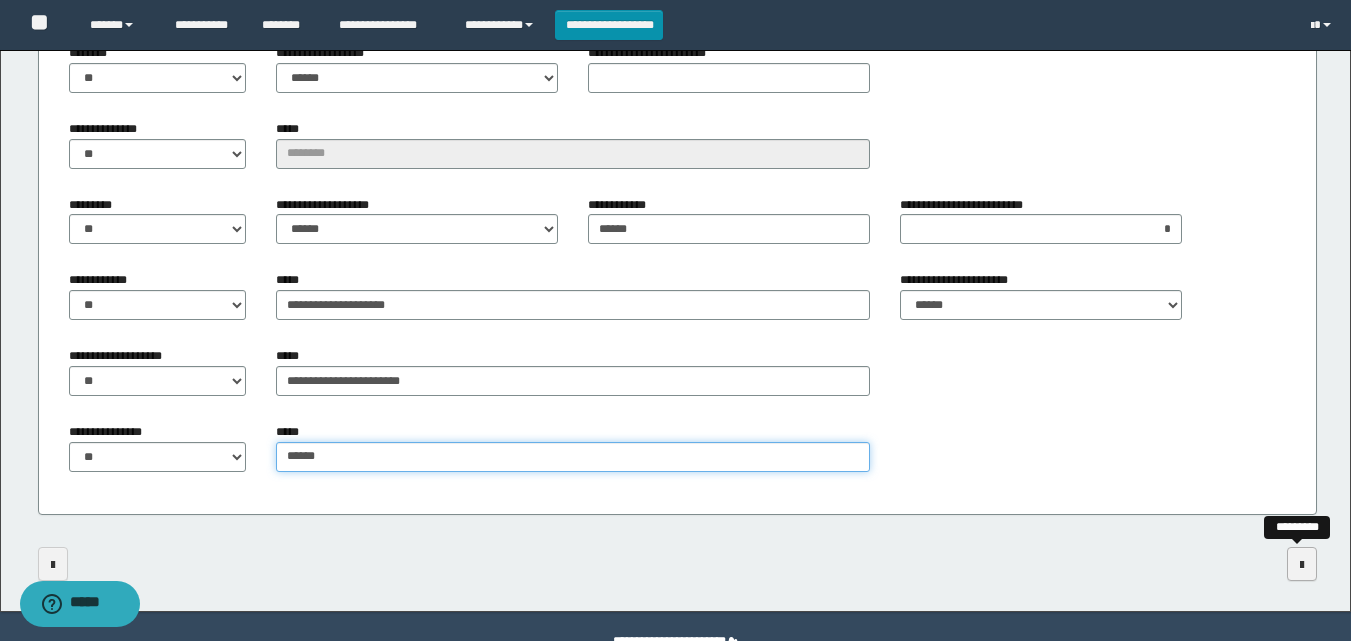 type on "******" 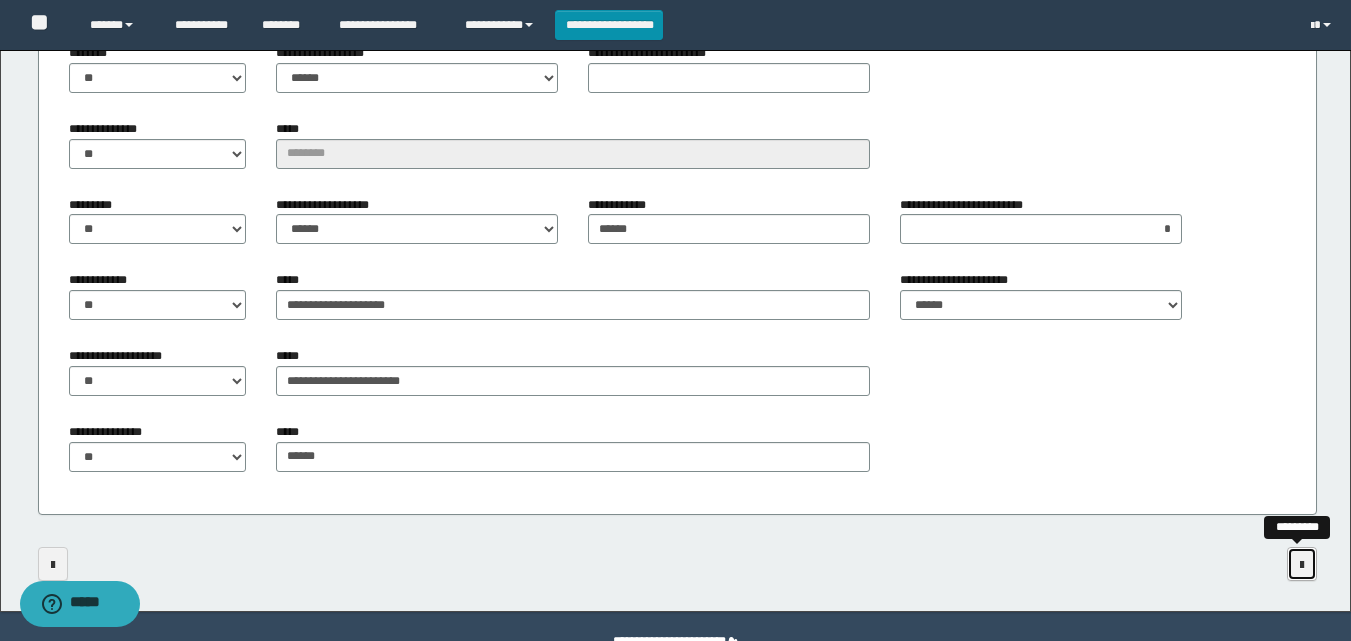 click at bounding box center [1302, 564] 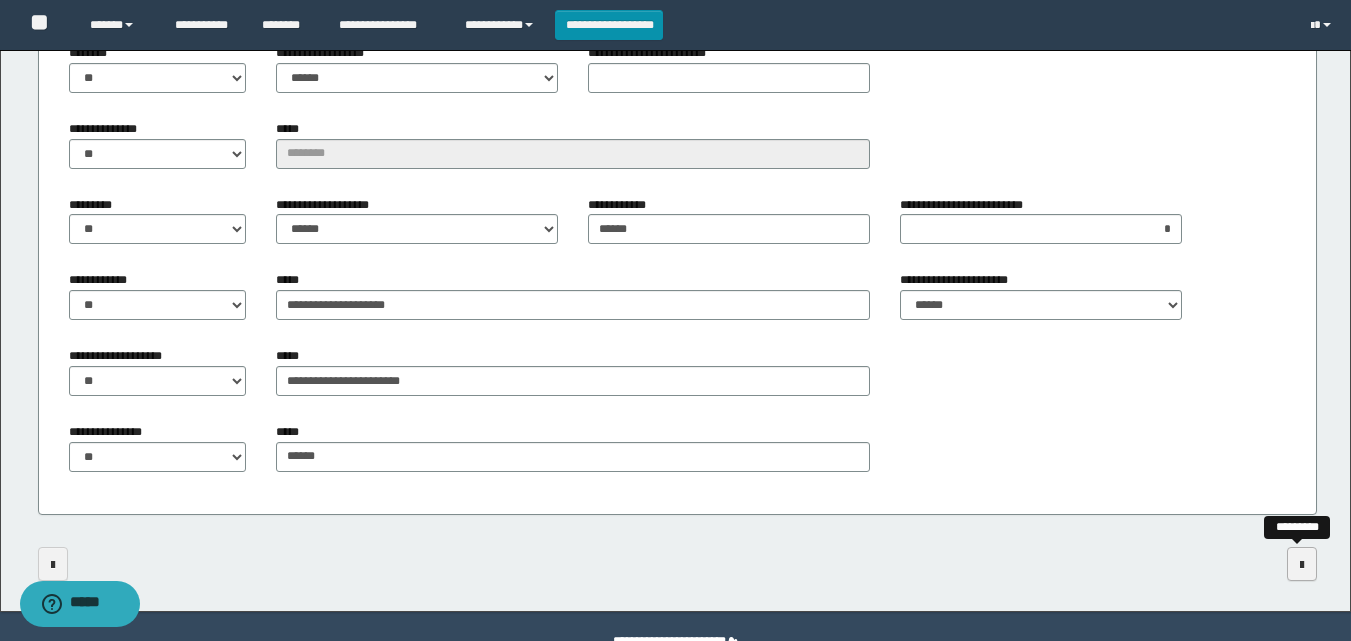 scroll, scrollTop: 0, scrollLeft: 0, axis: both 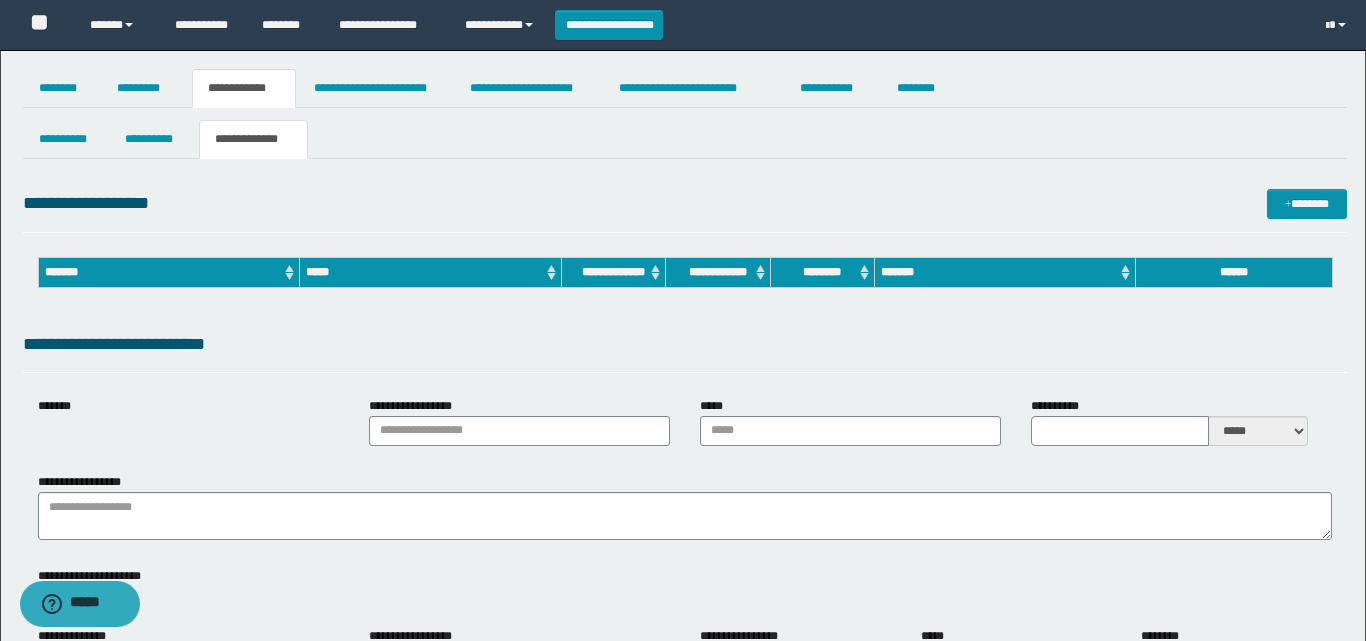 type on "**********" 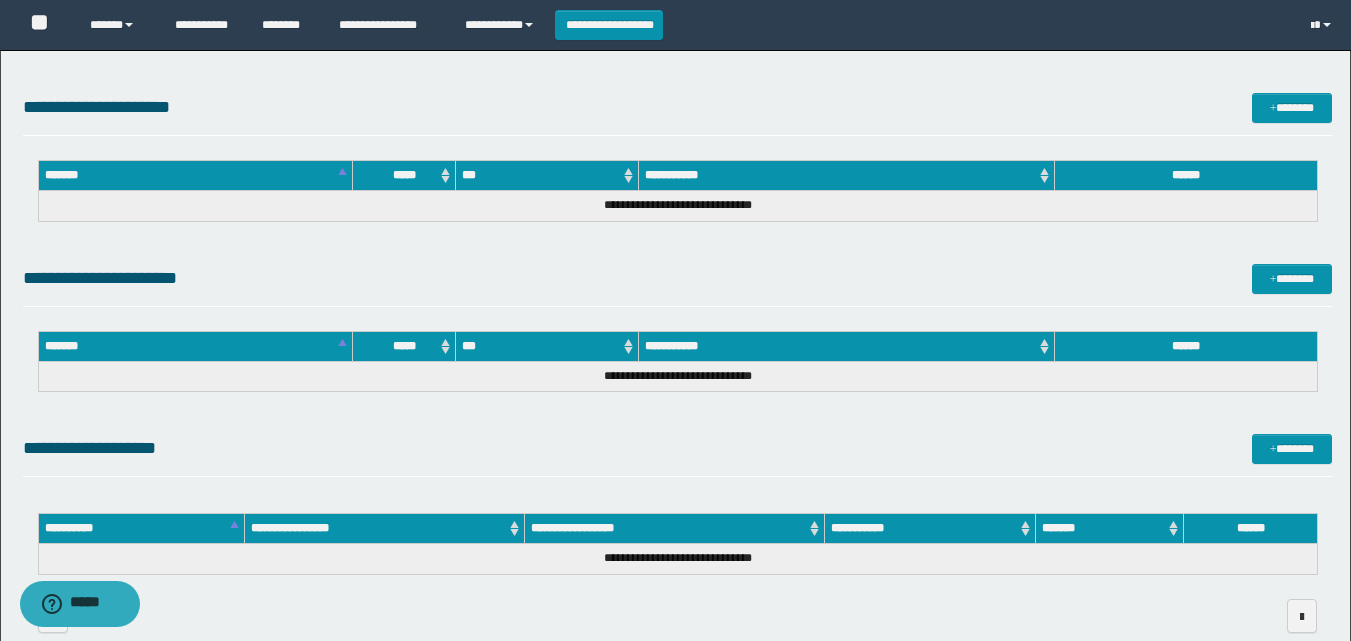 scroll, scrollTop: 1328, scrollLeft: 0, axis: vertical 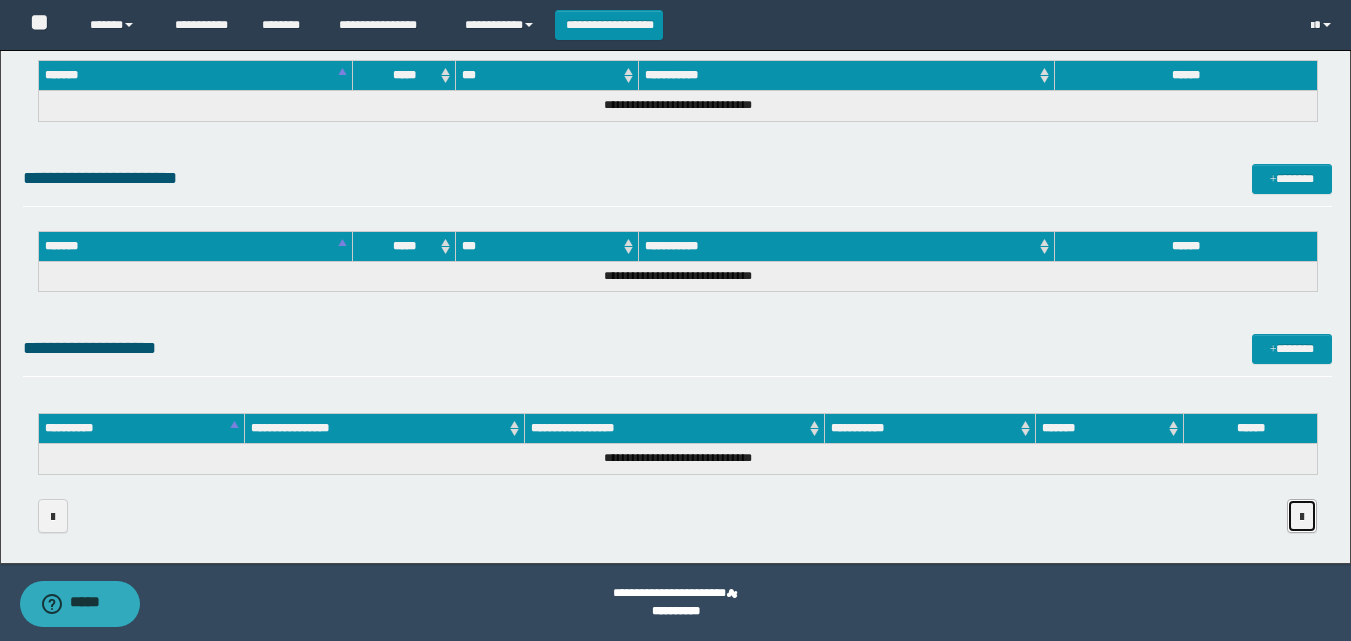 click at bounding box center [1302, 517] 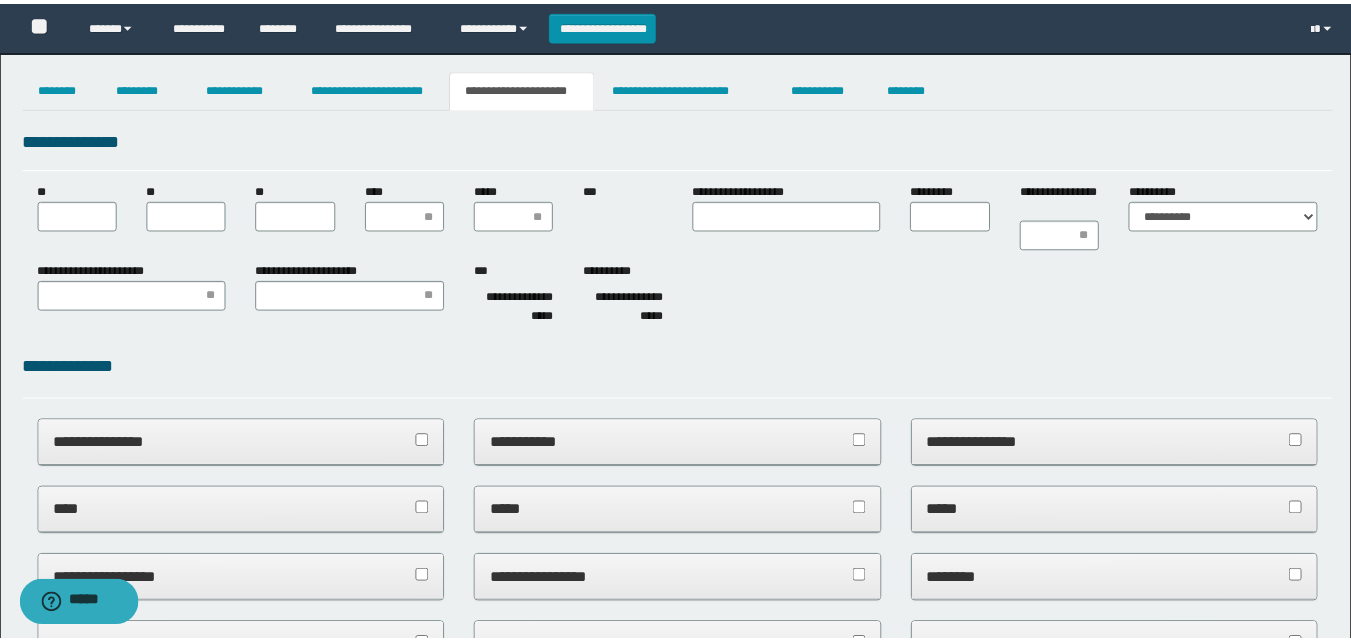 scroll, scrollTop: 0, scrollLeft: 0, axis: both 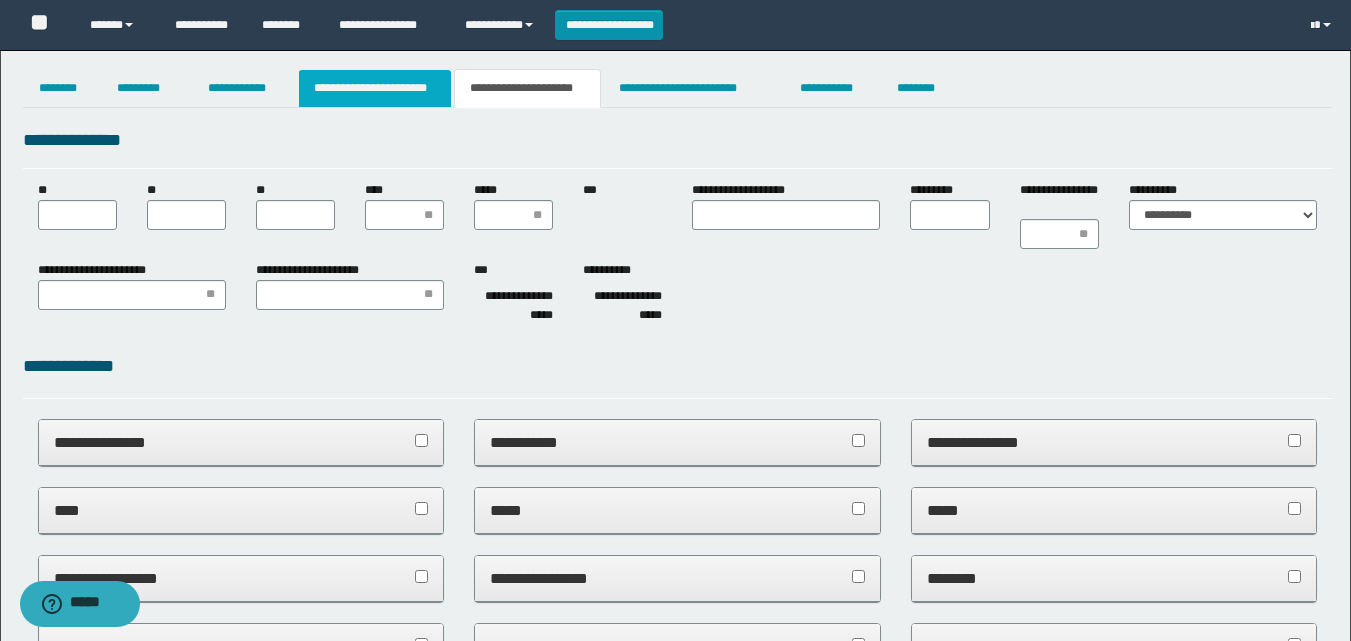 click on "**********" at bounding box center (375, 88) 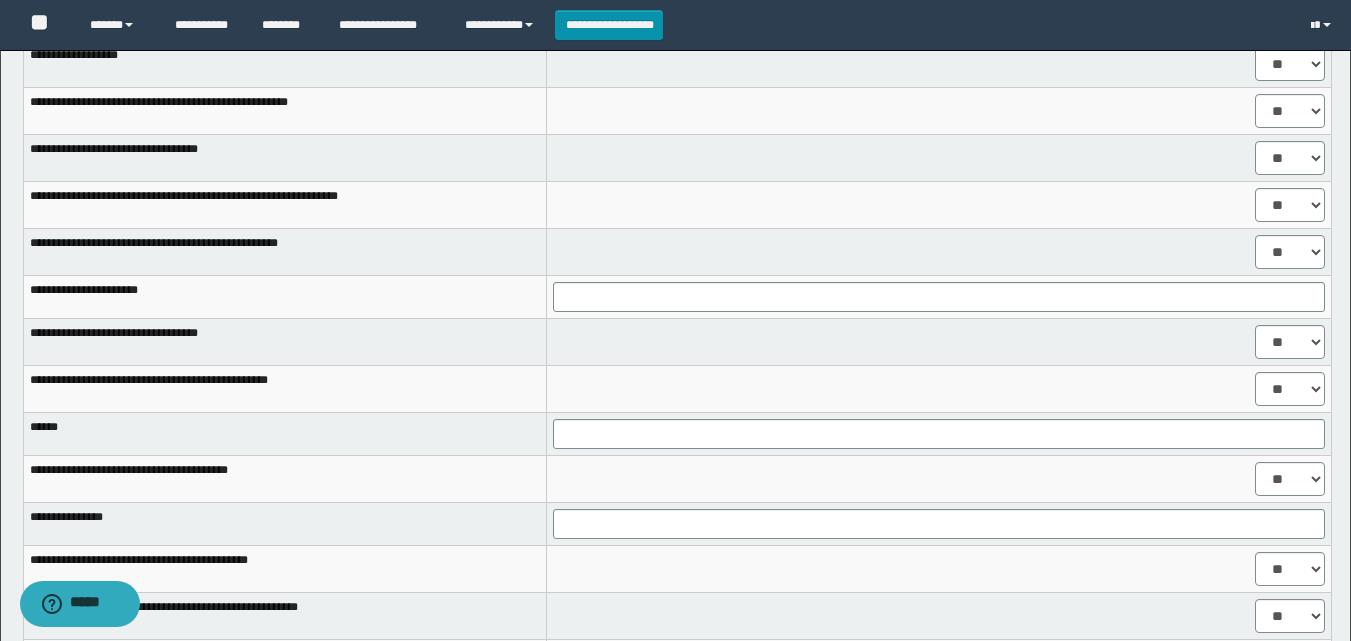 scroll, scrollTop: 1000, scrollLeft: 0, axis: vertical 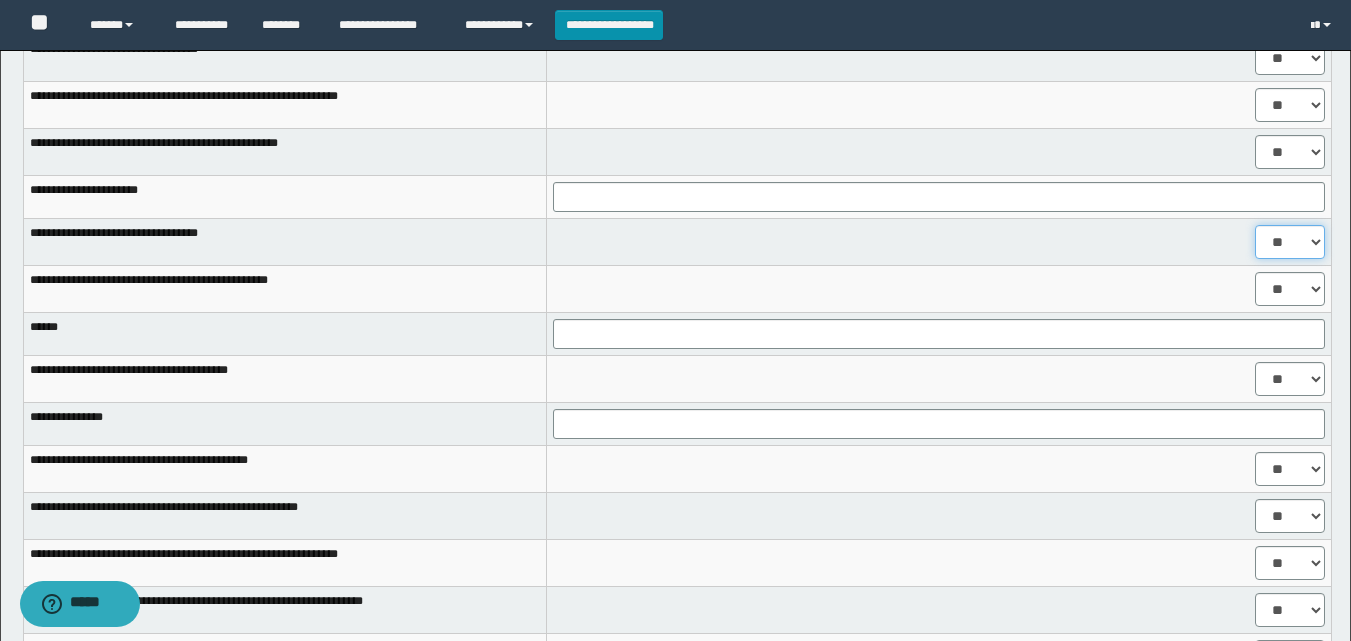 click on "**
**" at bounding box center [1290, 242] 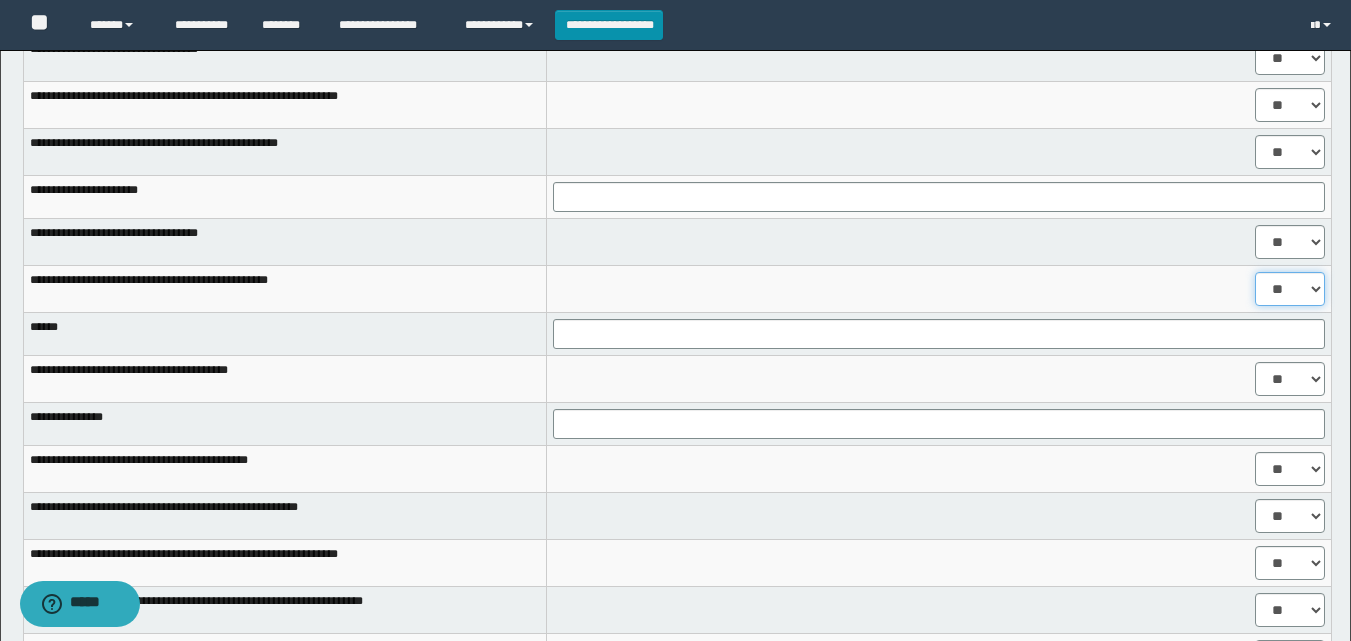 click on "**
**" at bounding box center (1290, 289) 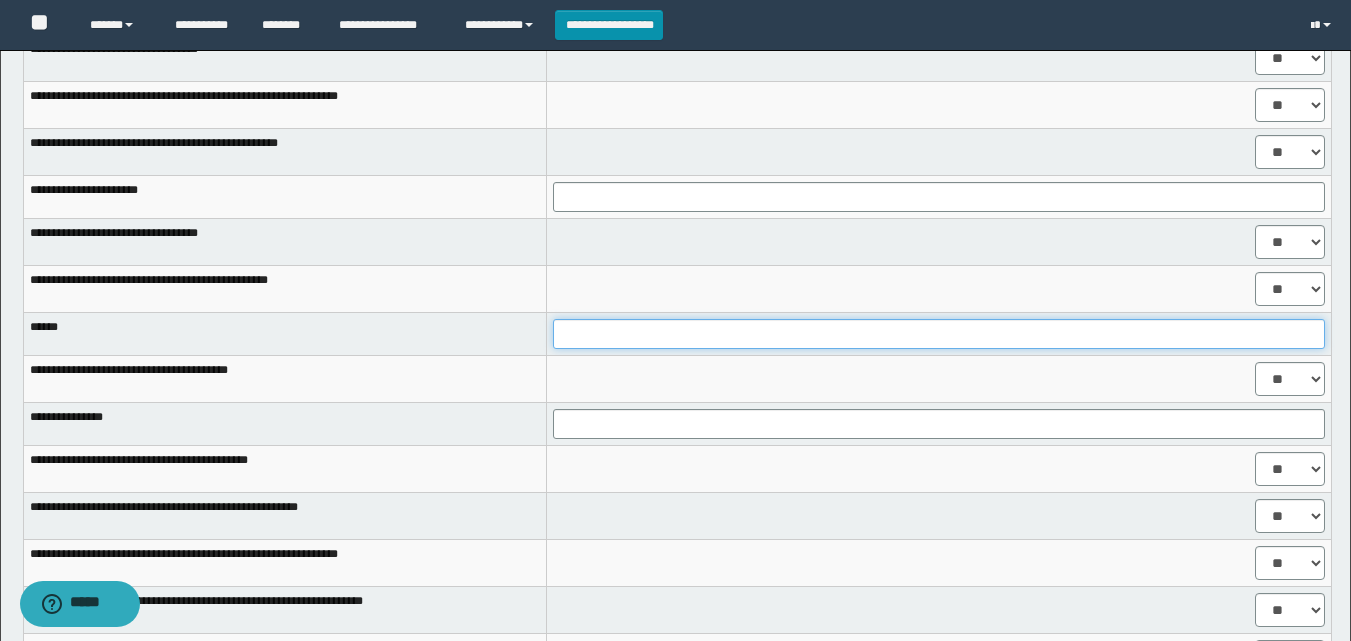 click at bounding box center [939, 334] 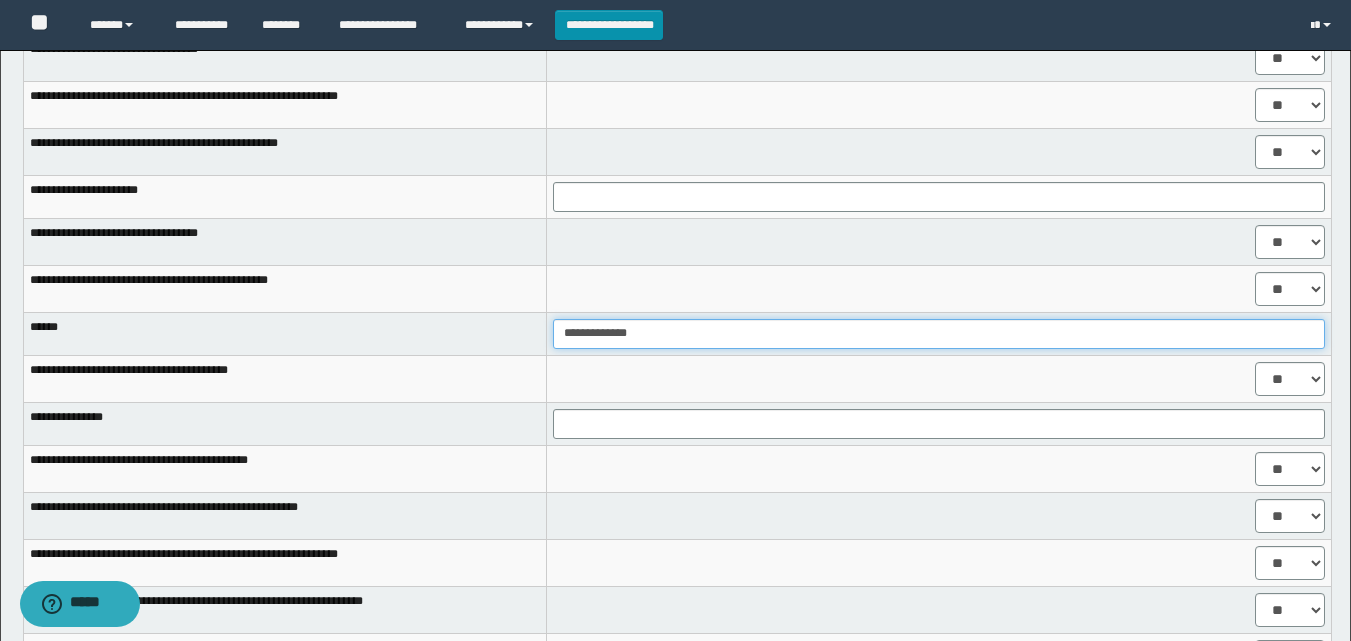 drag, startPoint x: 576, startPoint y: 336, endPoint x: 556, endPoint y: 338, distance: 20.09975 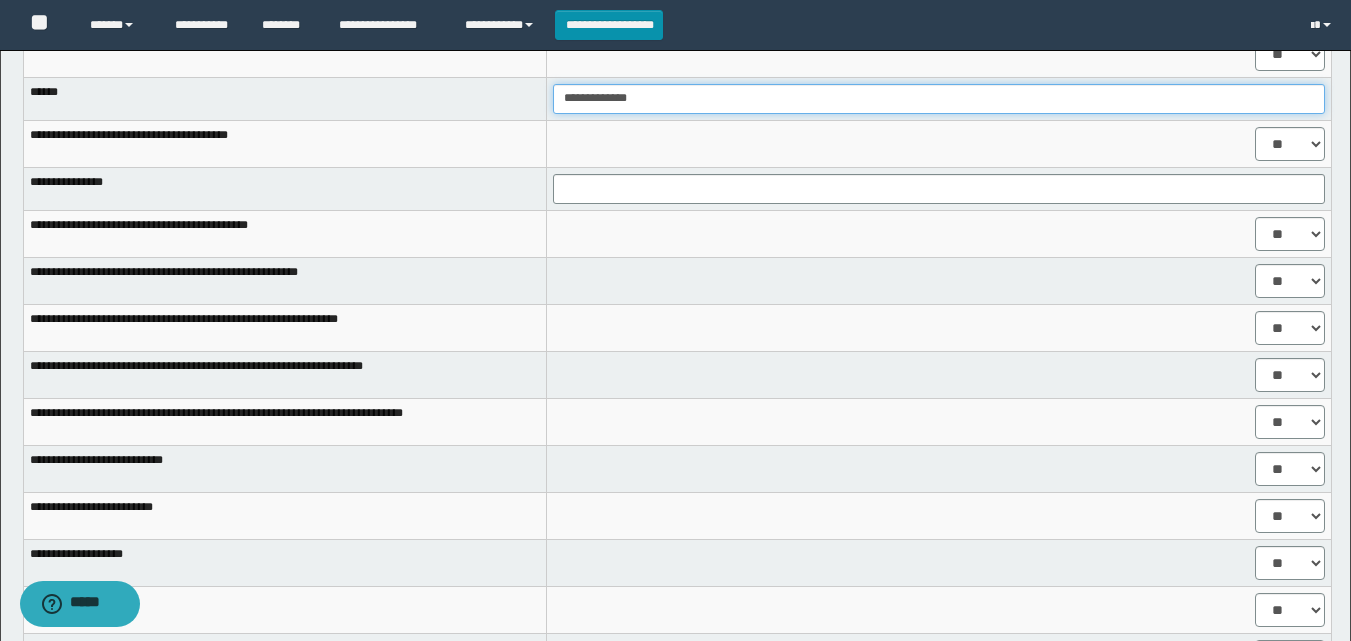 scroll, scrollTop: 1200, scrollLeft: 0, axis: vertical 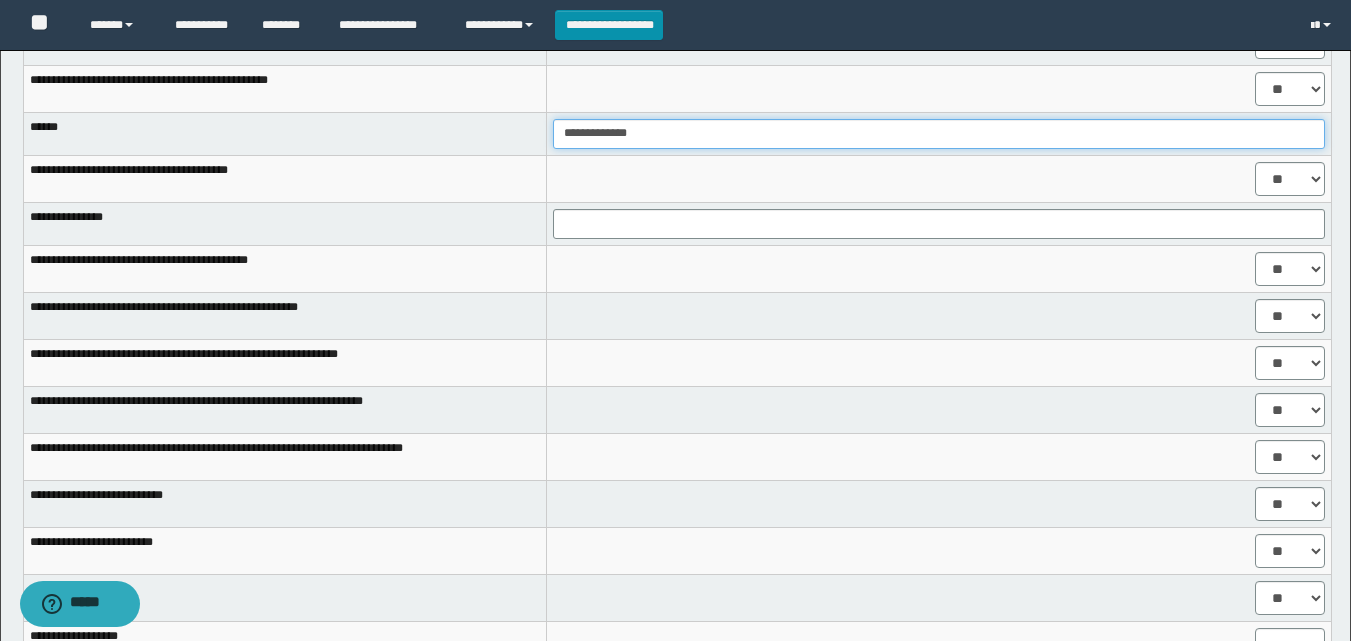 type on "**********" 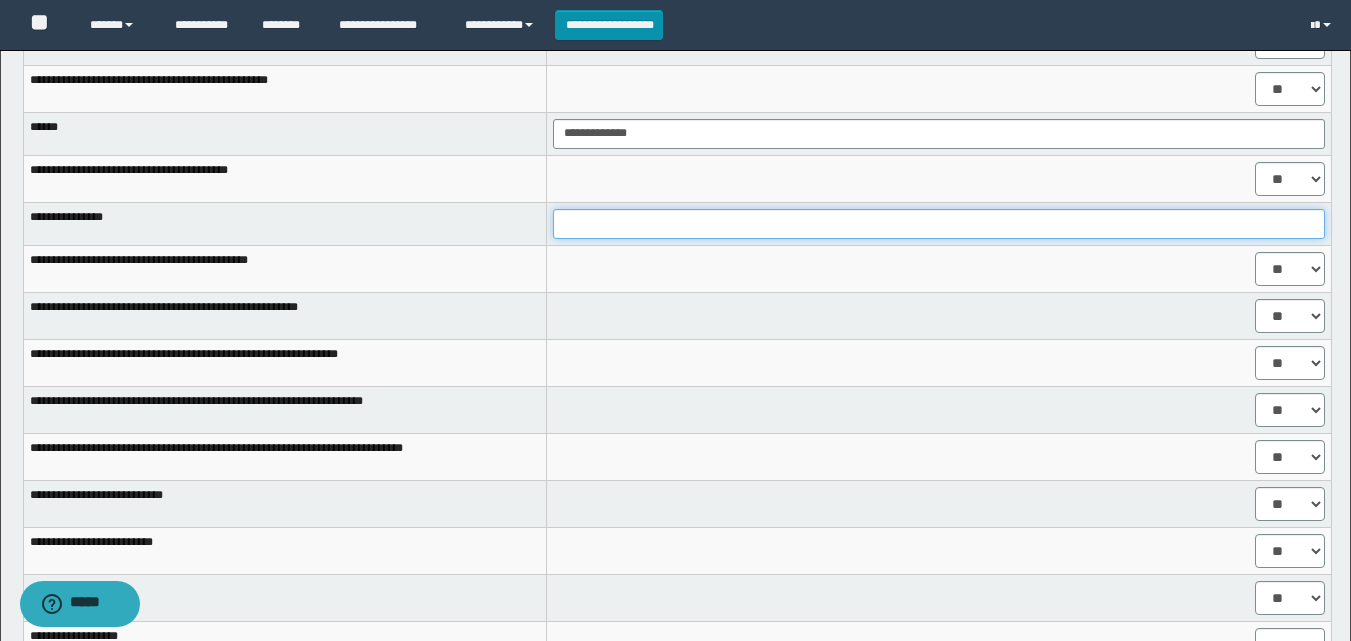 click at bounding box center [939, 224] 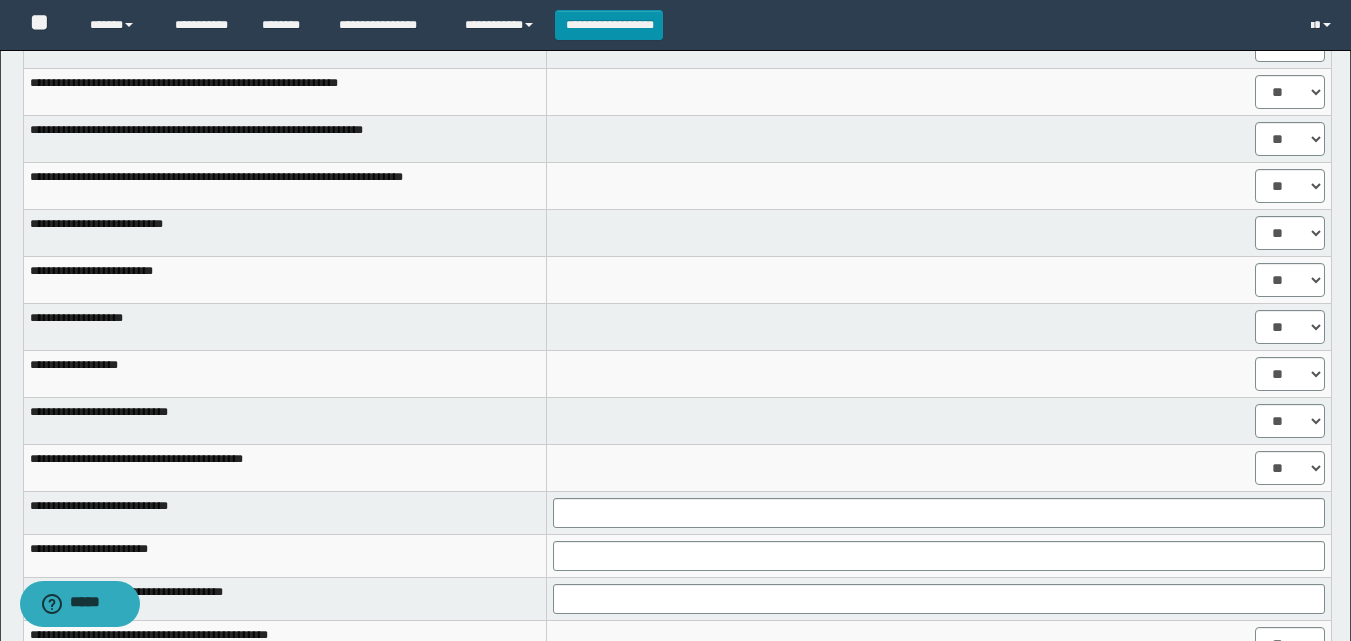 scroll, scrollTop: 1700, scrollLeft: 0, axis: vertical 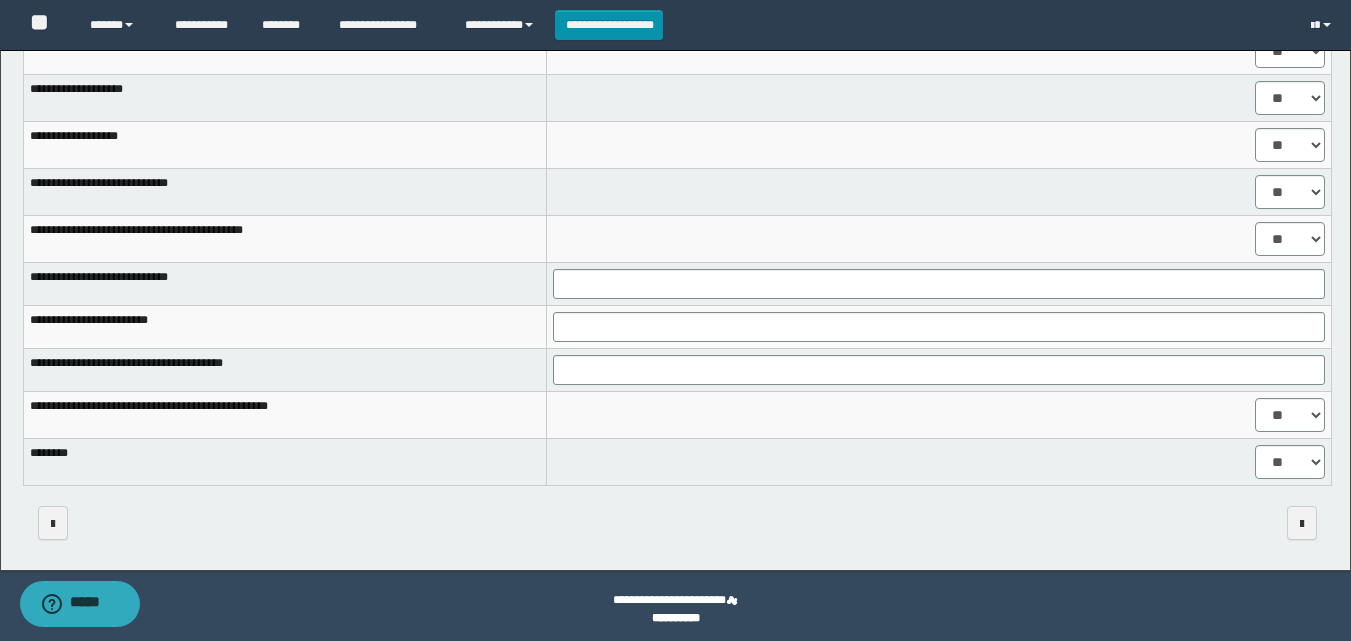 type on "******" 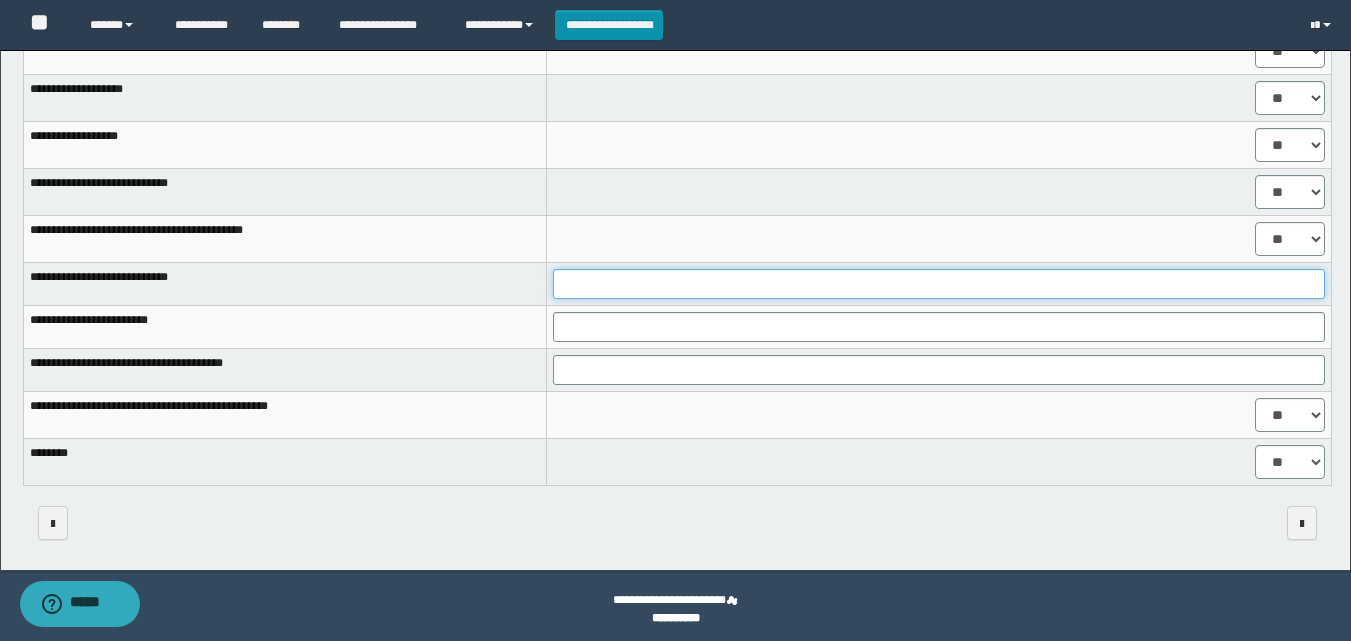 click at bounding box center (939, 284) 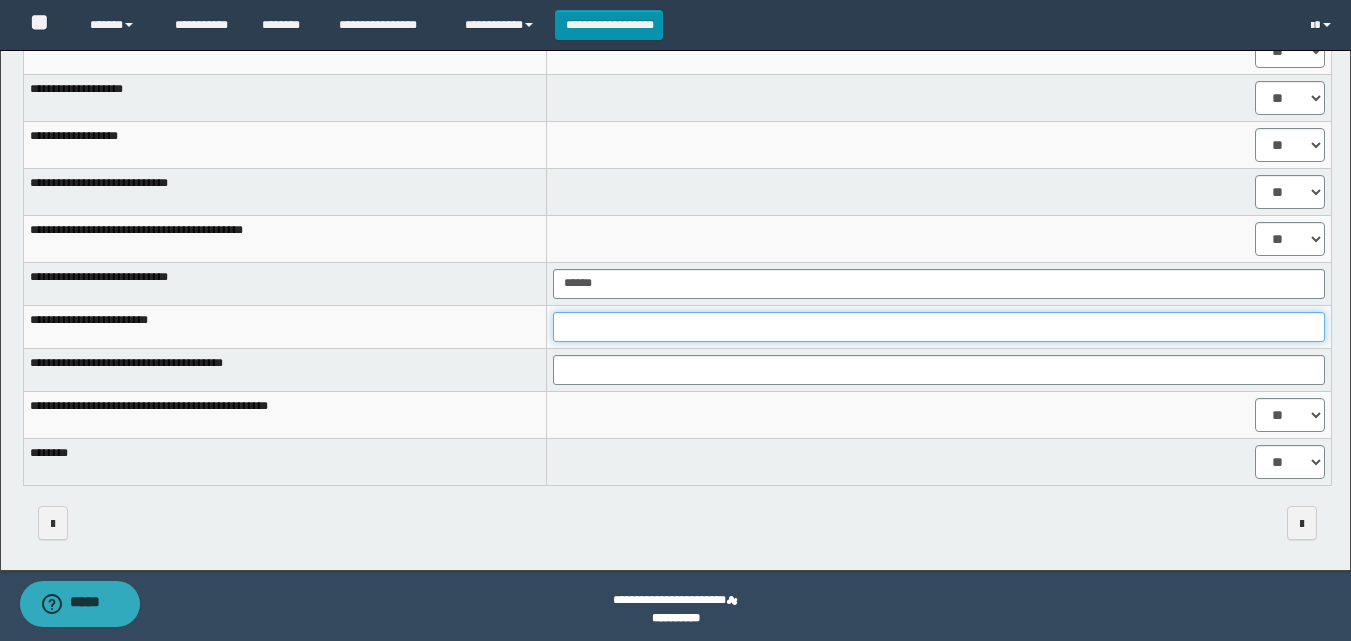 click at bounding box center (939, 327) 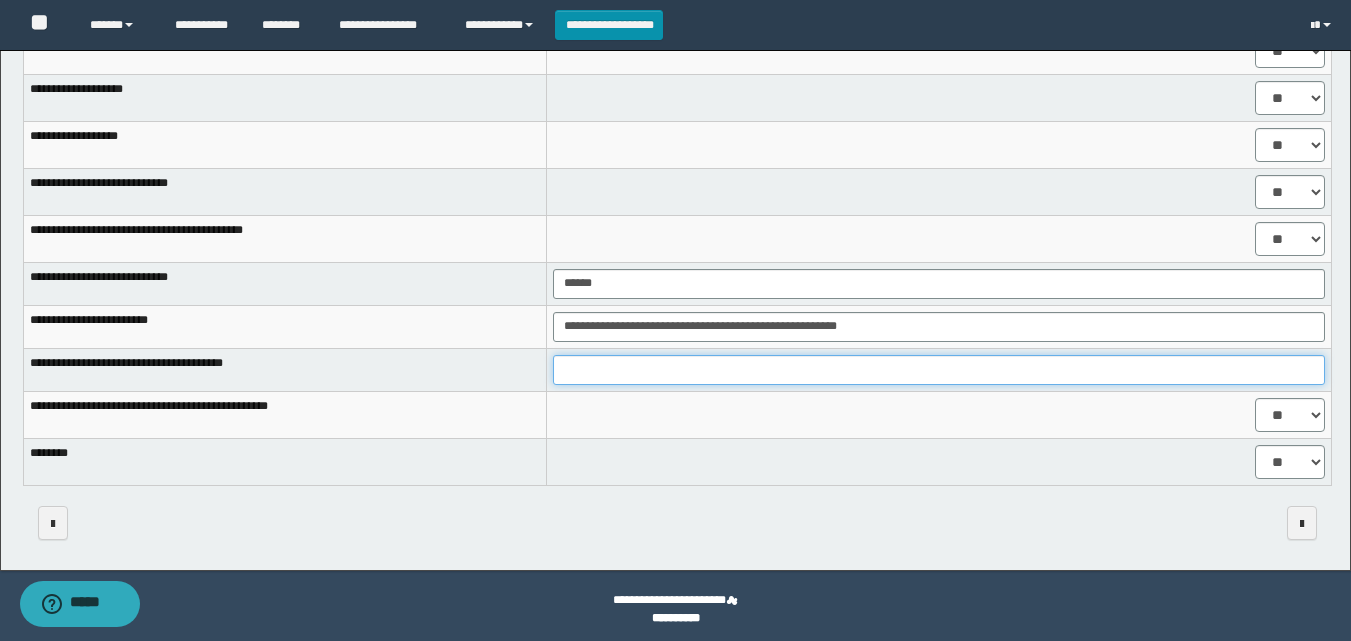 click at bounding box center [939, 370] 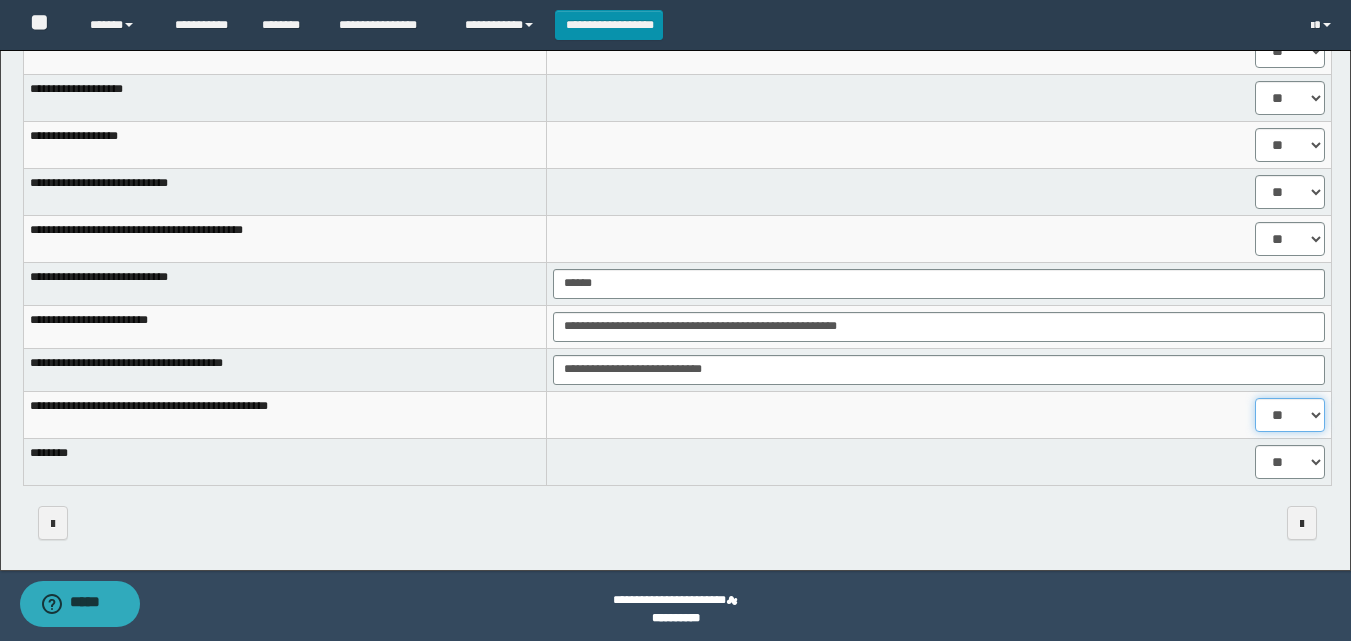 click on "**
**" at bounding box center (1290, 415) 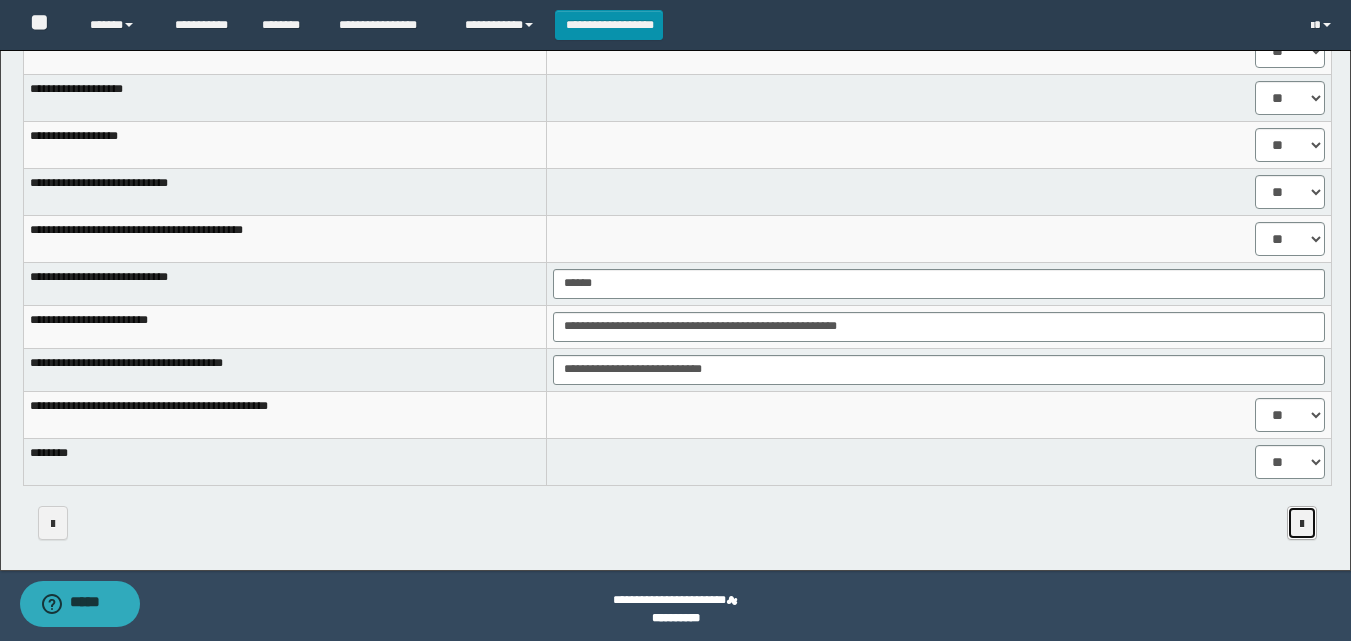 click at bounding box center (1302, 523) 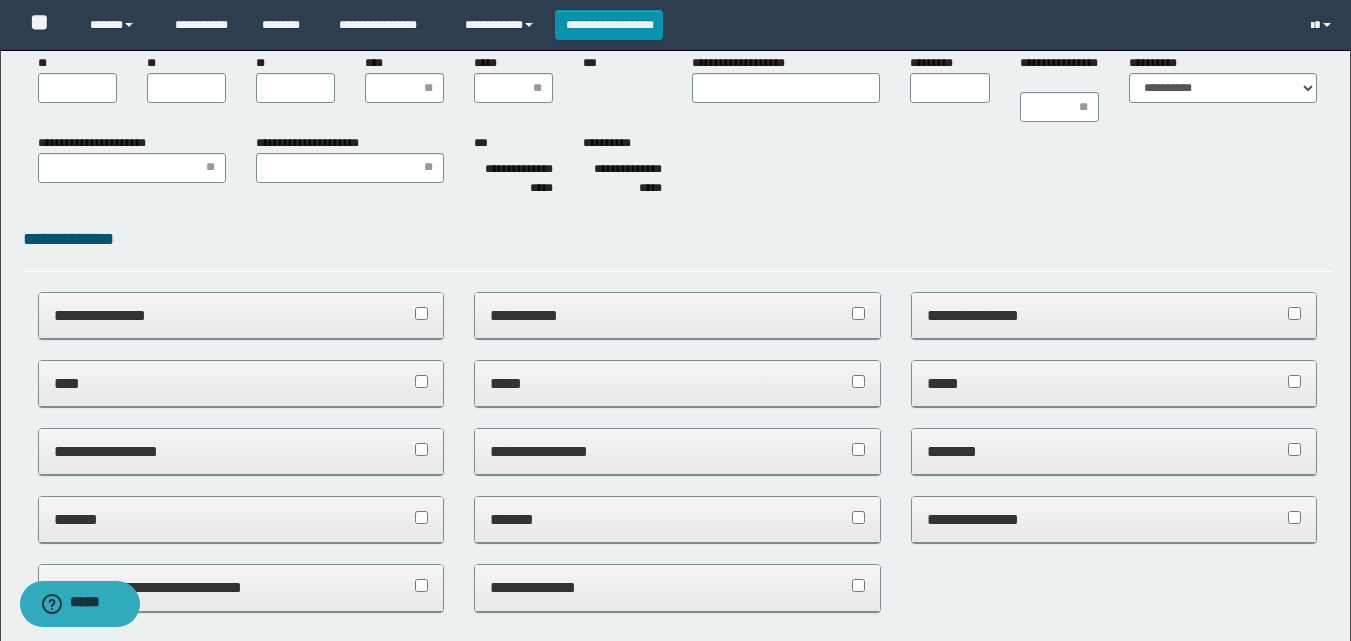 scroll, scrollTop: 0, scrollLeft: 0, axis: both 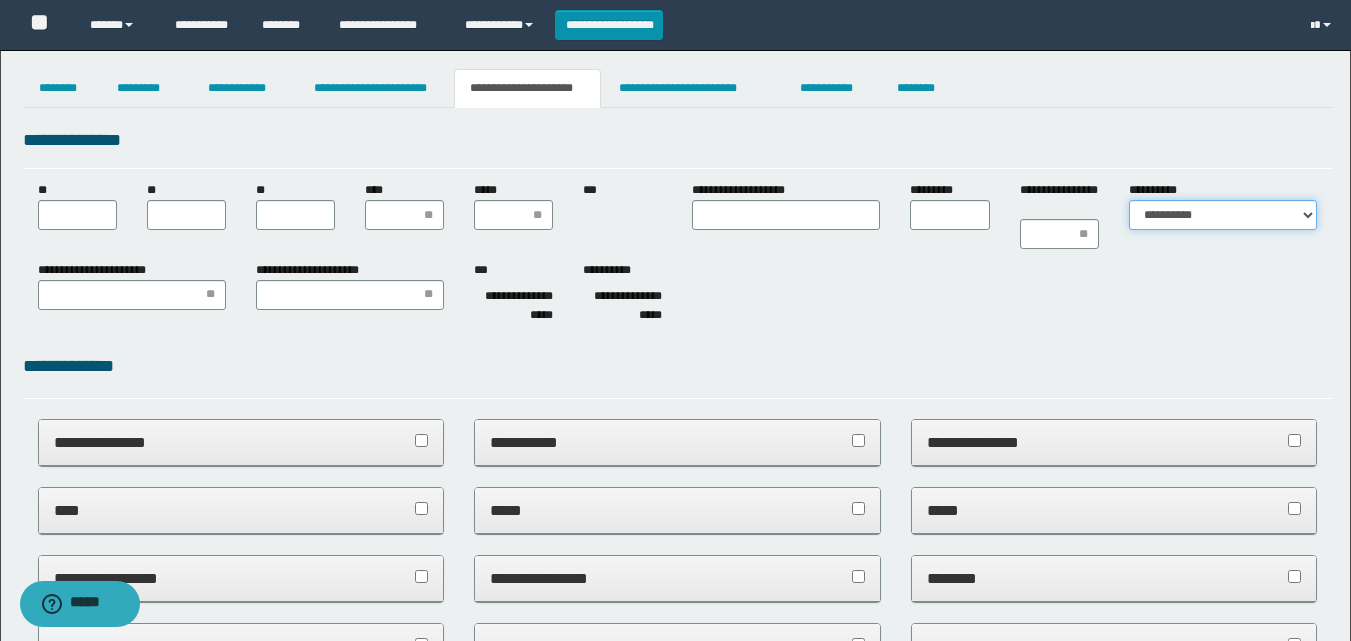 click on "**********" at bounding box center (1223, 215) 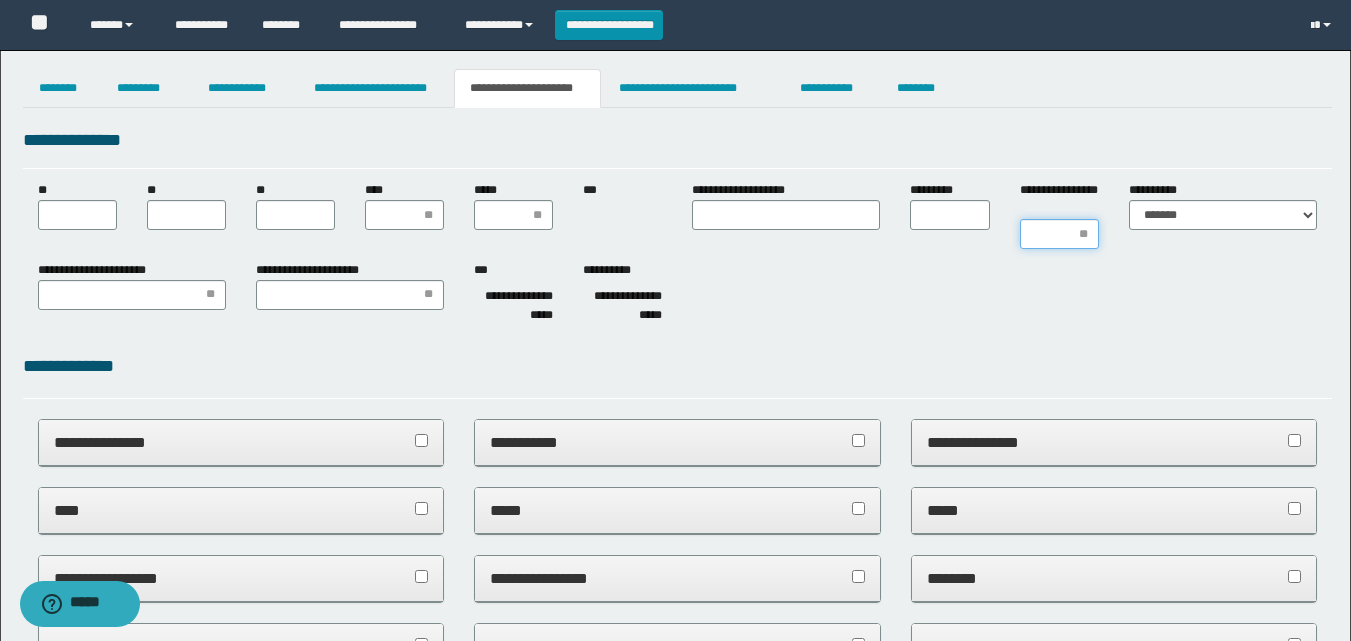 click on "**********" at bounding box center [1059, 234] 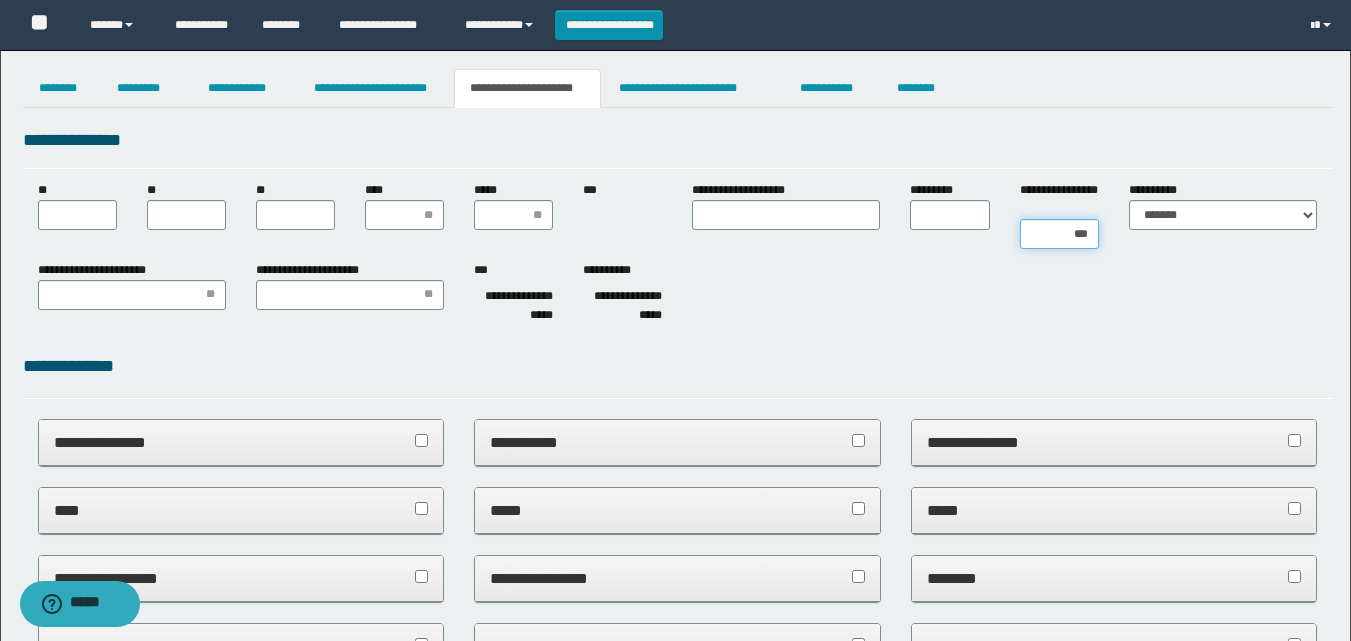 type on "****" 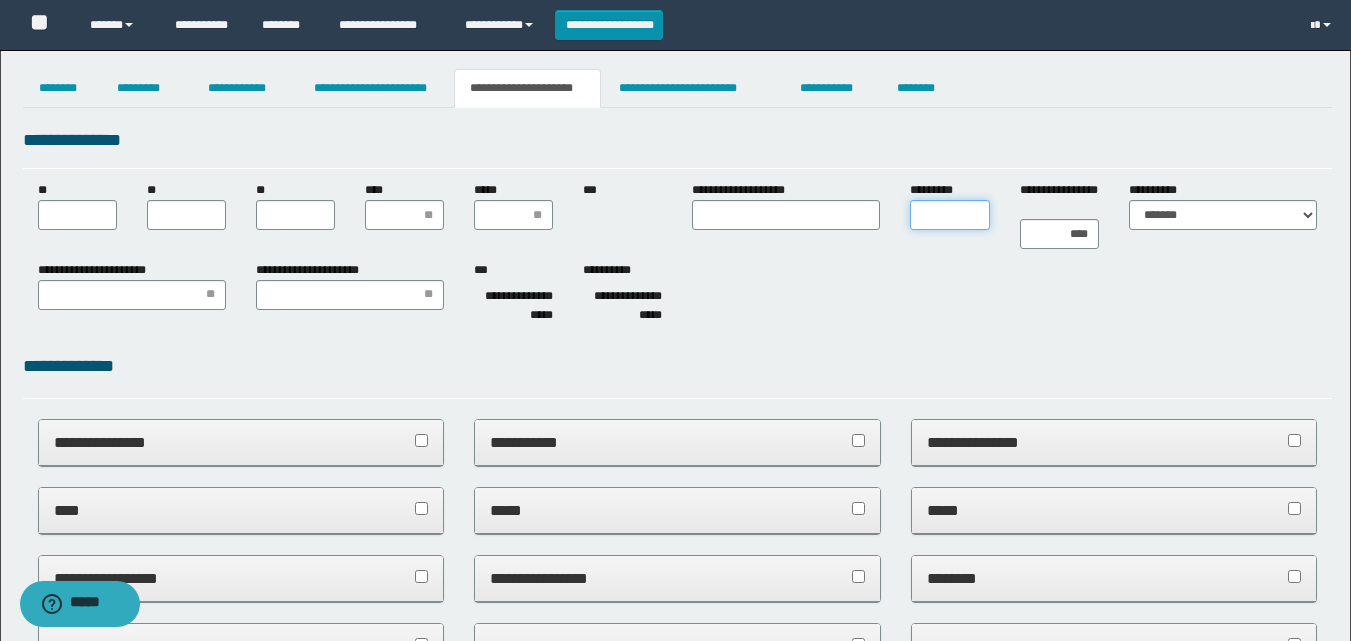 click on "*********" at bounding box center (949, 215) 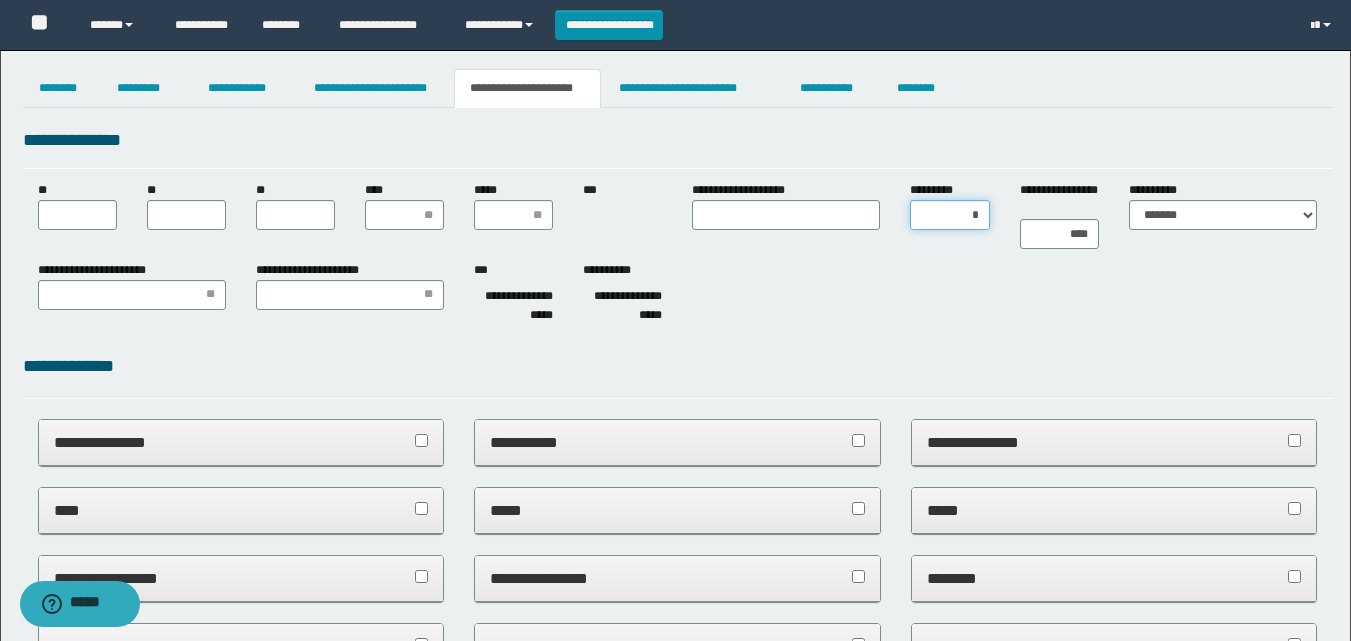 type on "**" 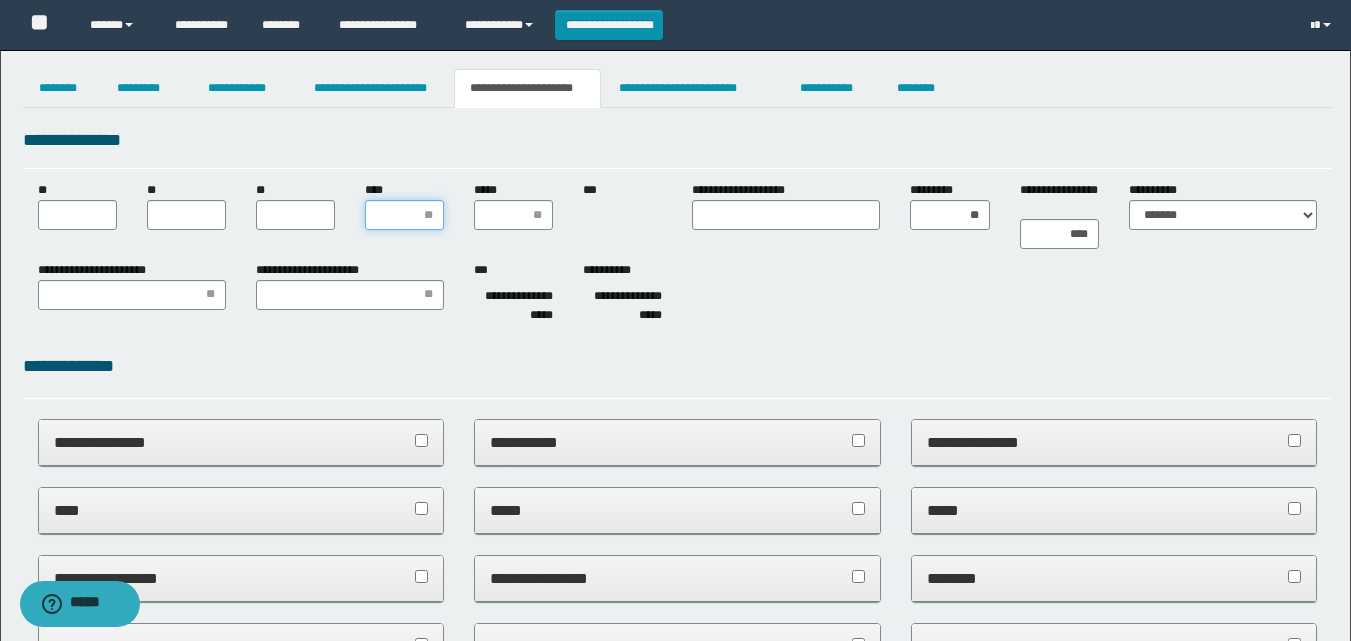 click on "****" at bounding box center (404, 215) 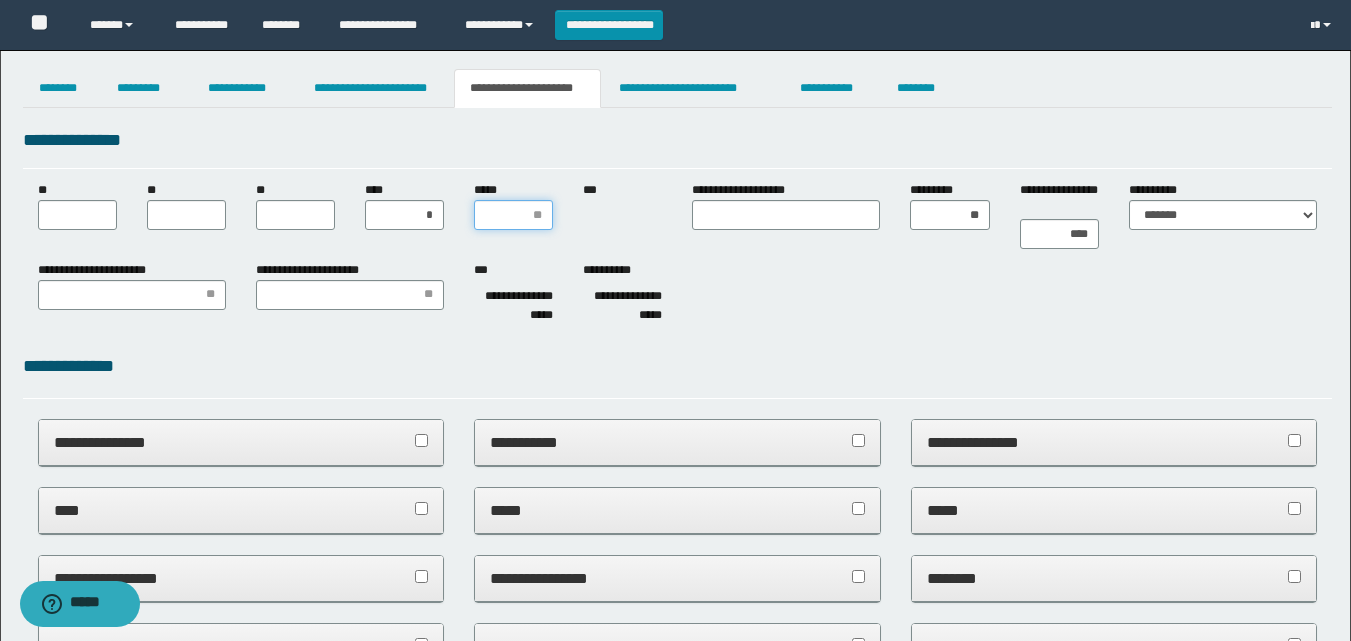 click on "*****" at bounding box center [513, 215] 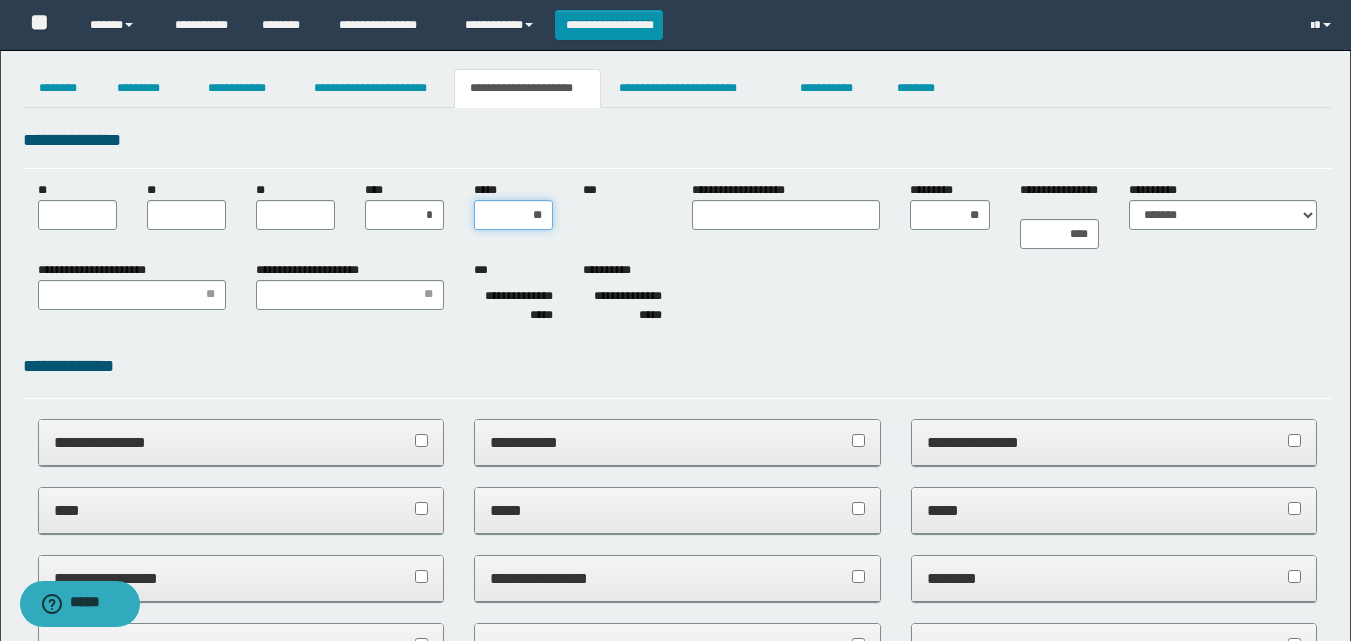 type on "***" 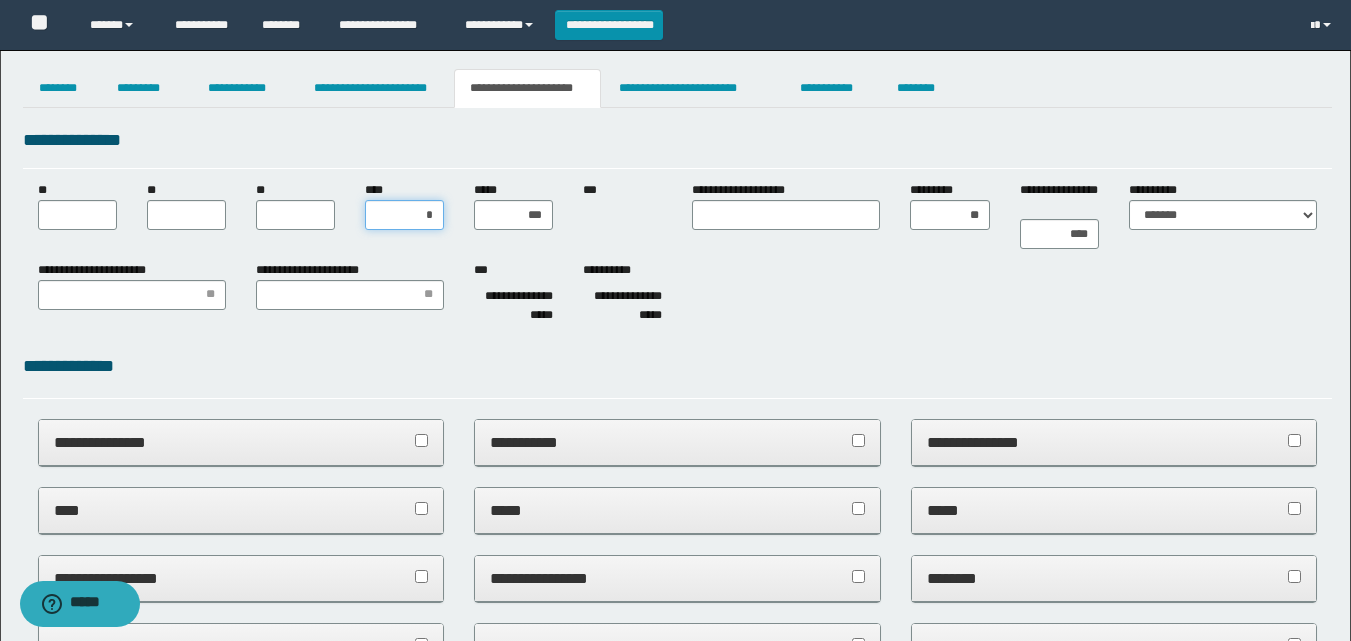 click on "*" at bounding box center [404, 215] 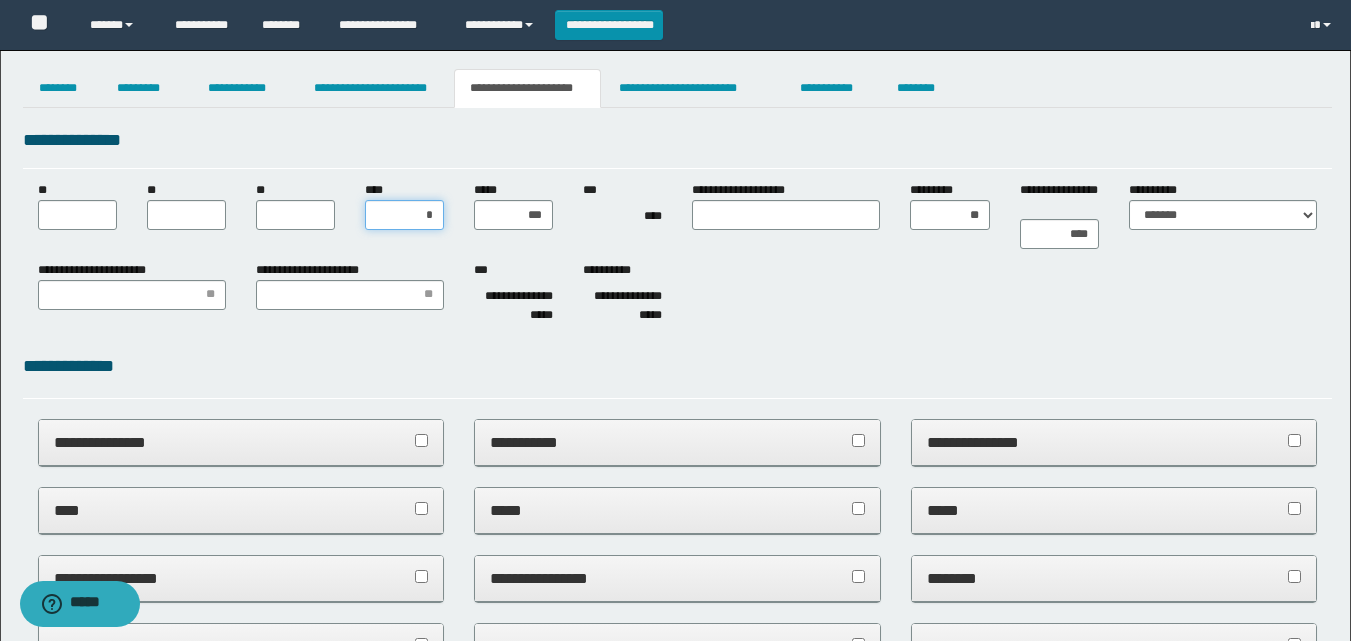 click on "*" at bounding box center [404, 215] 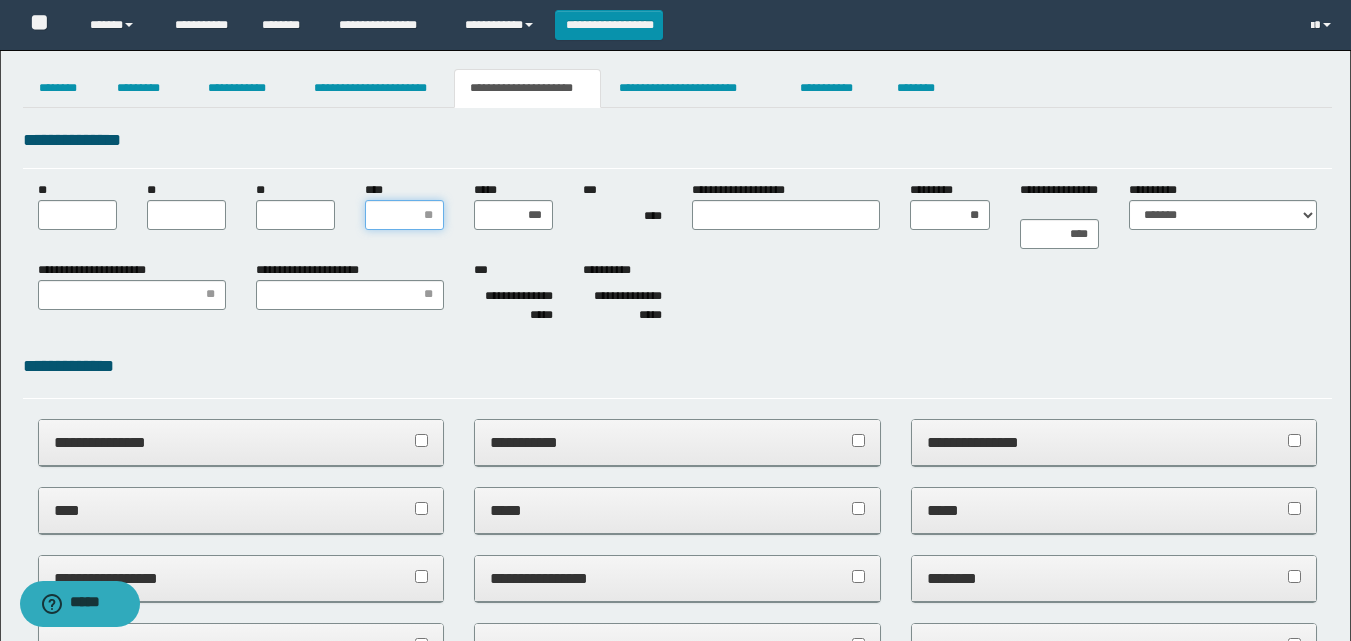 type 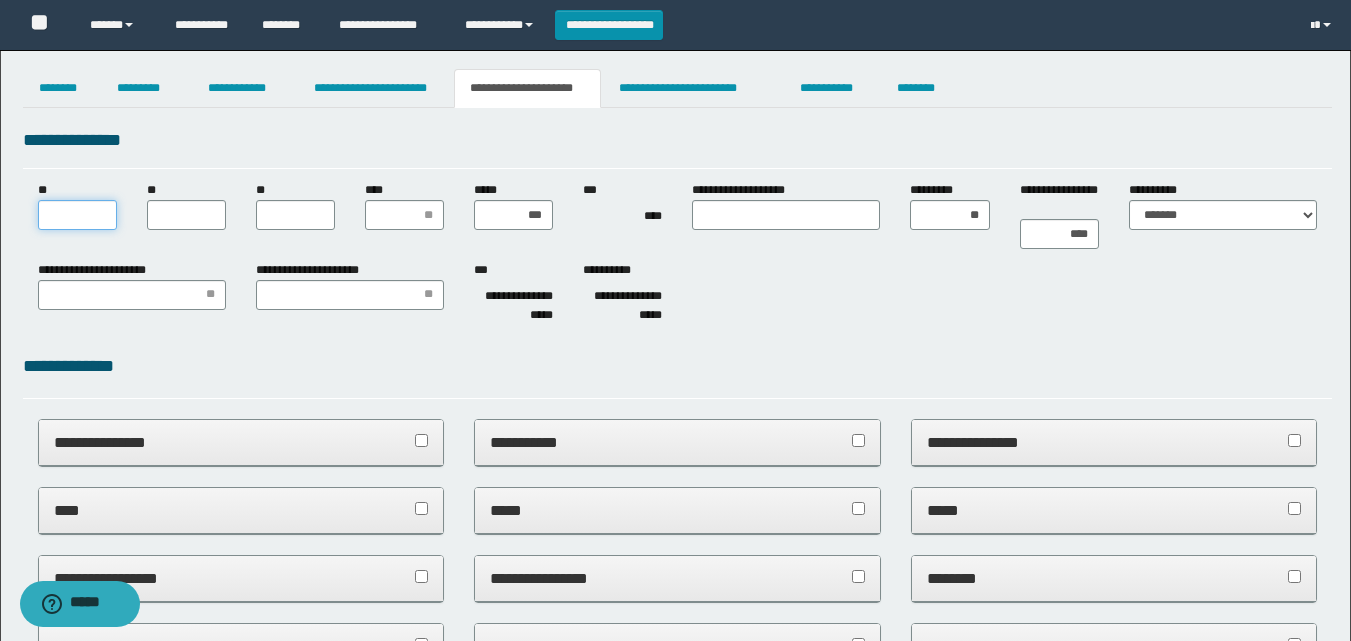 click on "**" at bounding box center [77, 215] 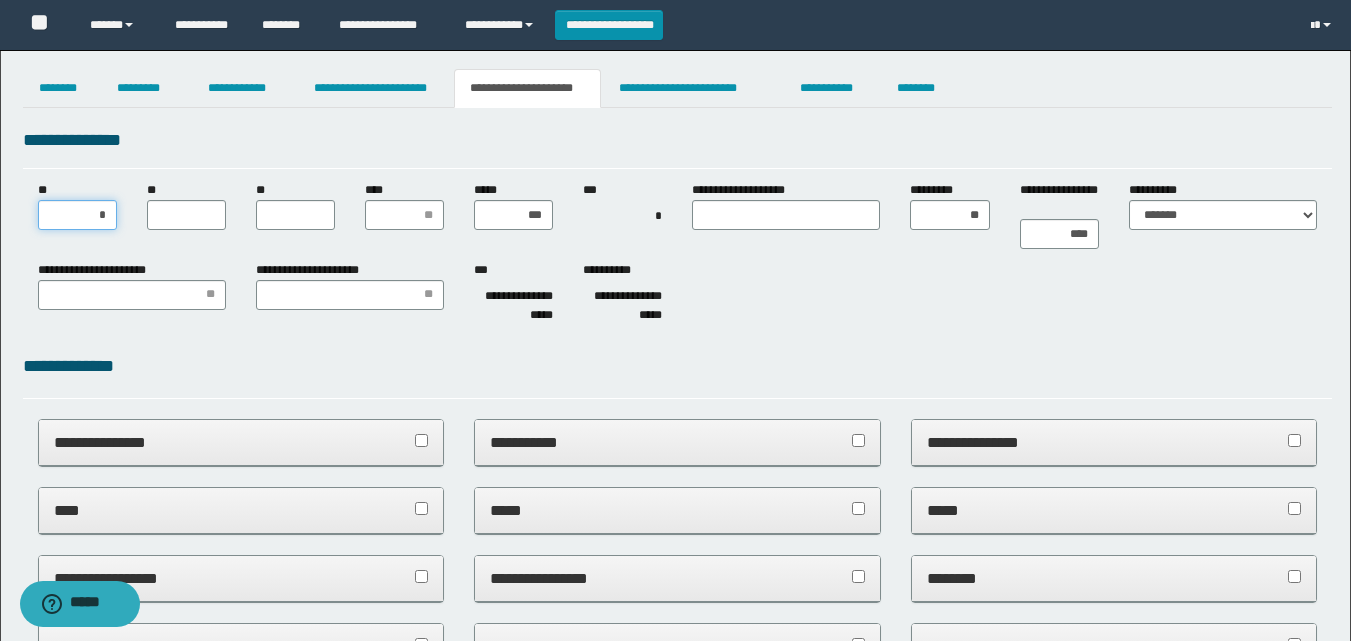 type on "**" 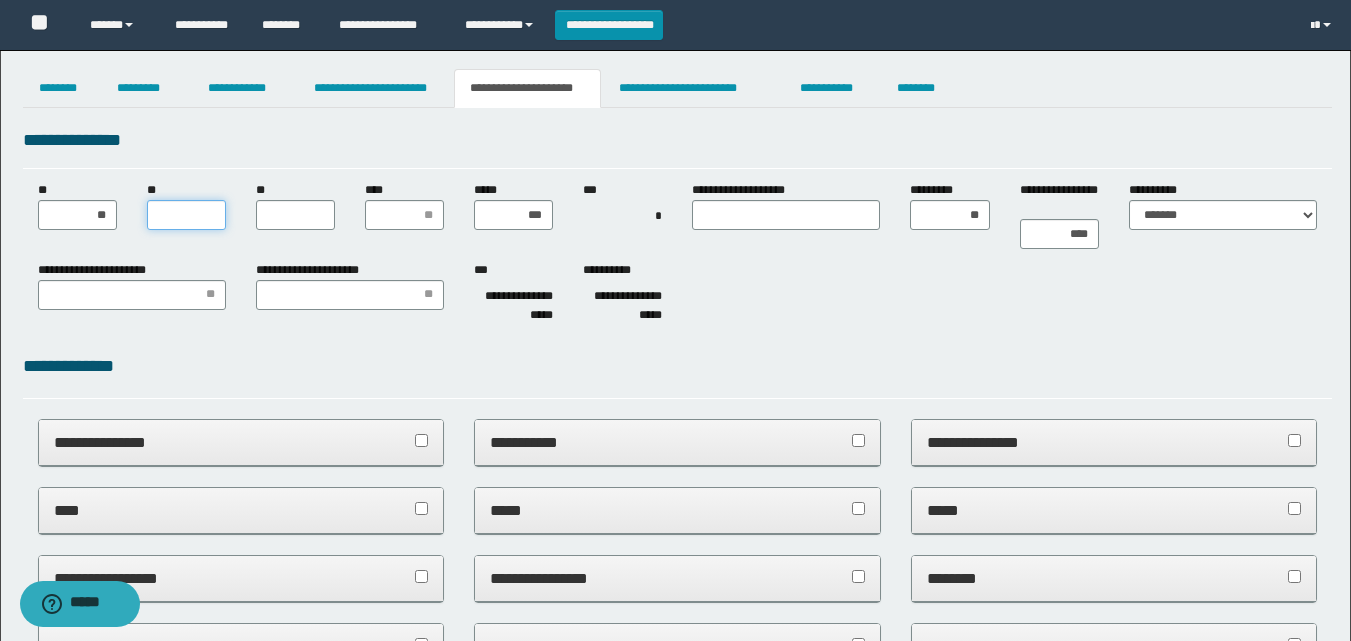 click on "**" at bounding box center [186, 215] 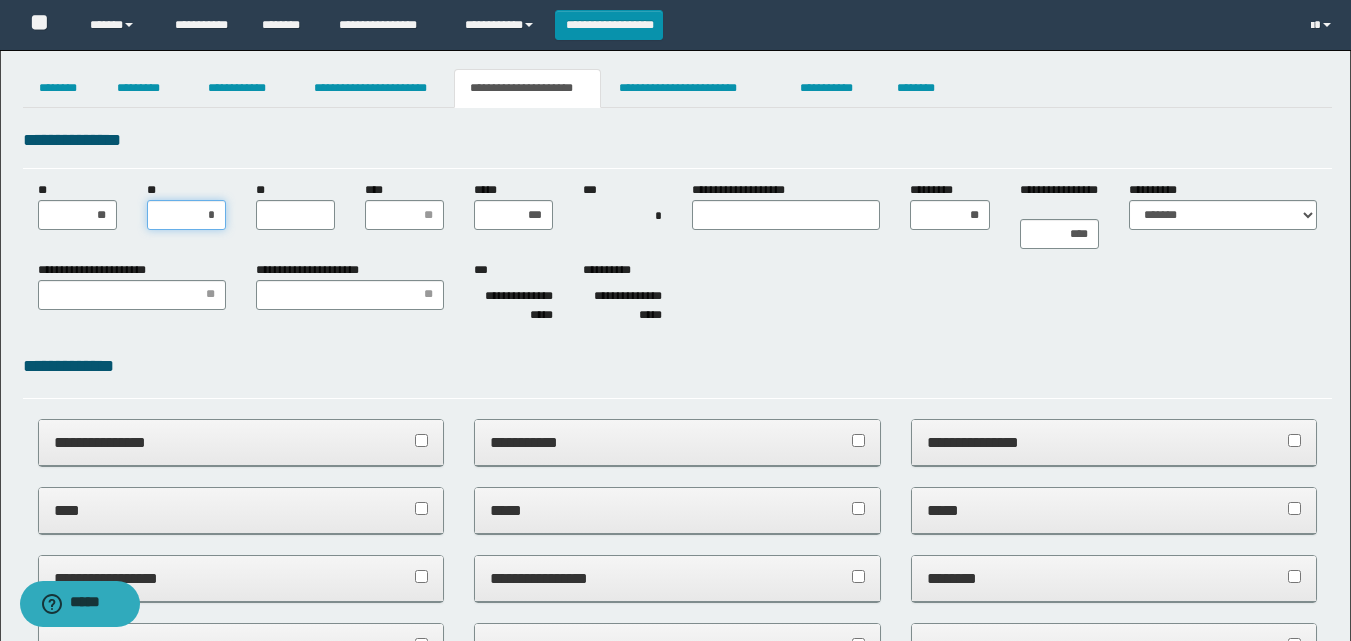 type on "**" 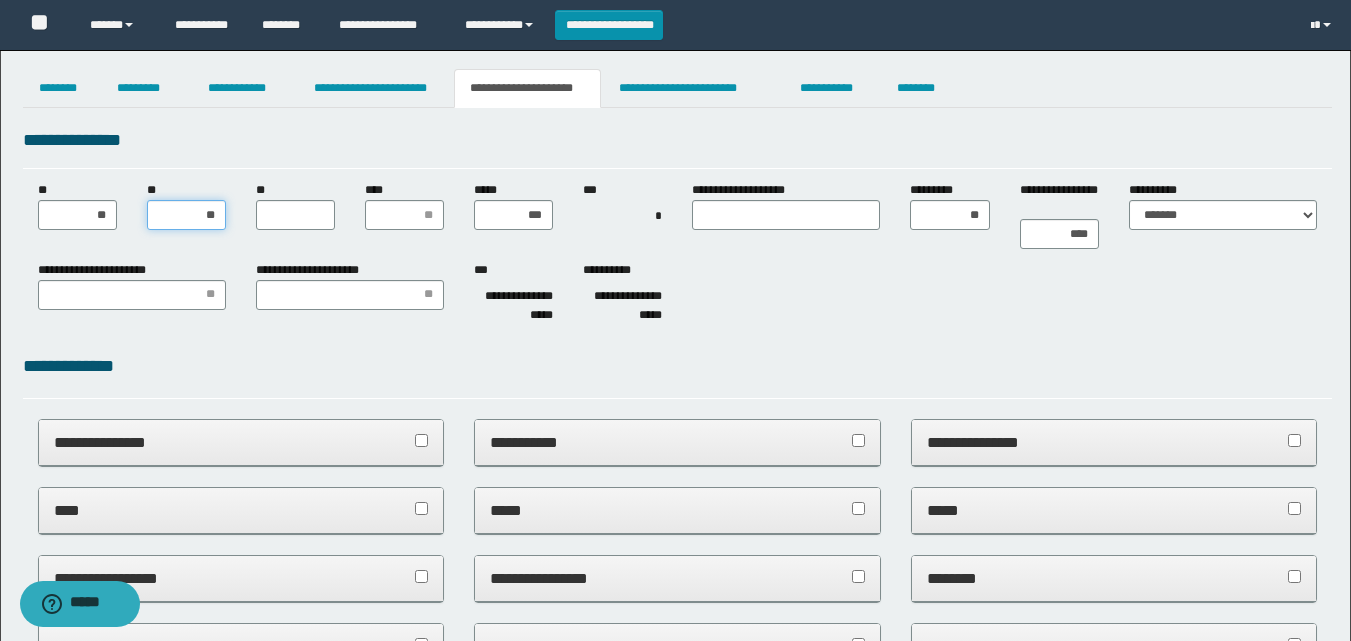 type 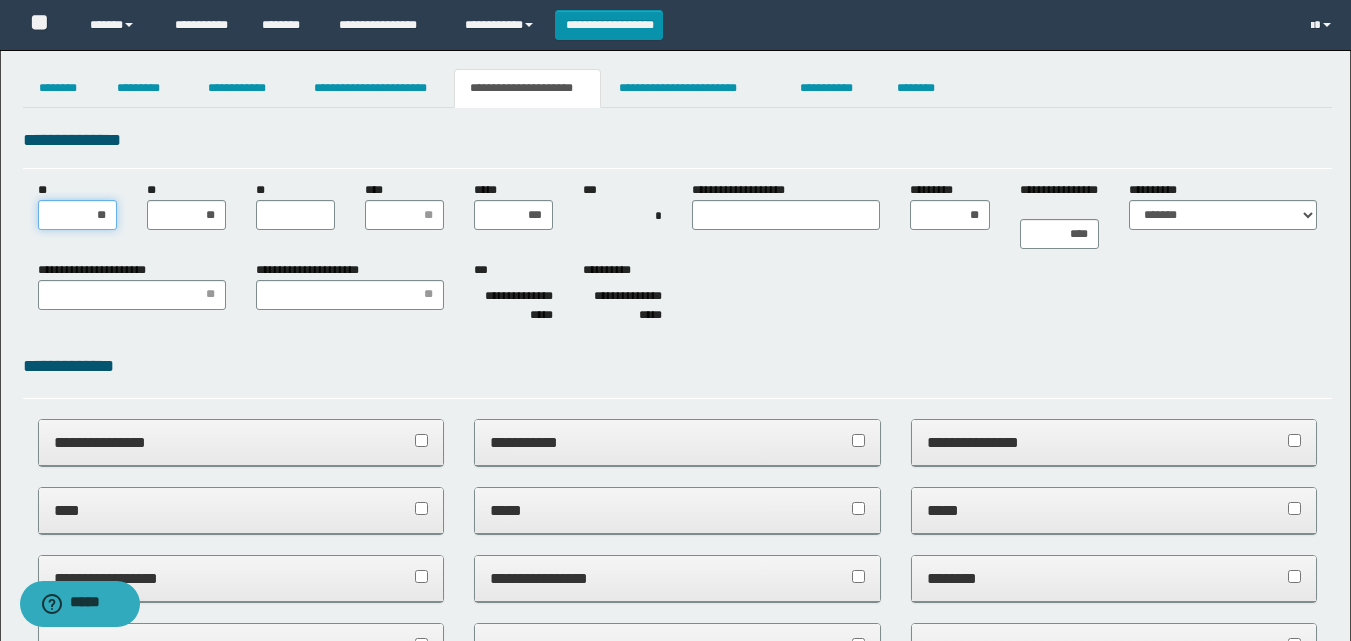 click on "**" at bounding box center [77, 215] 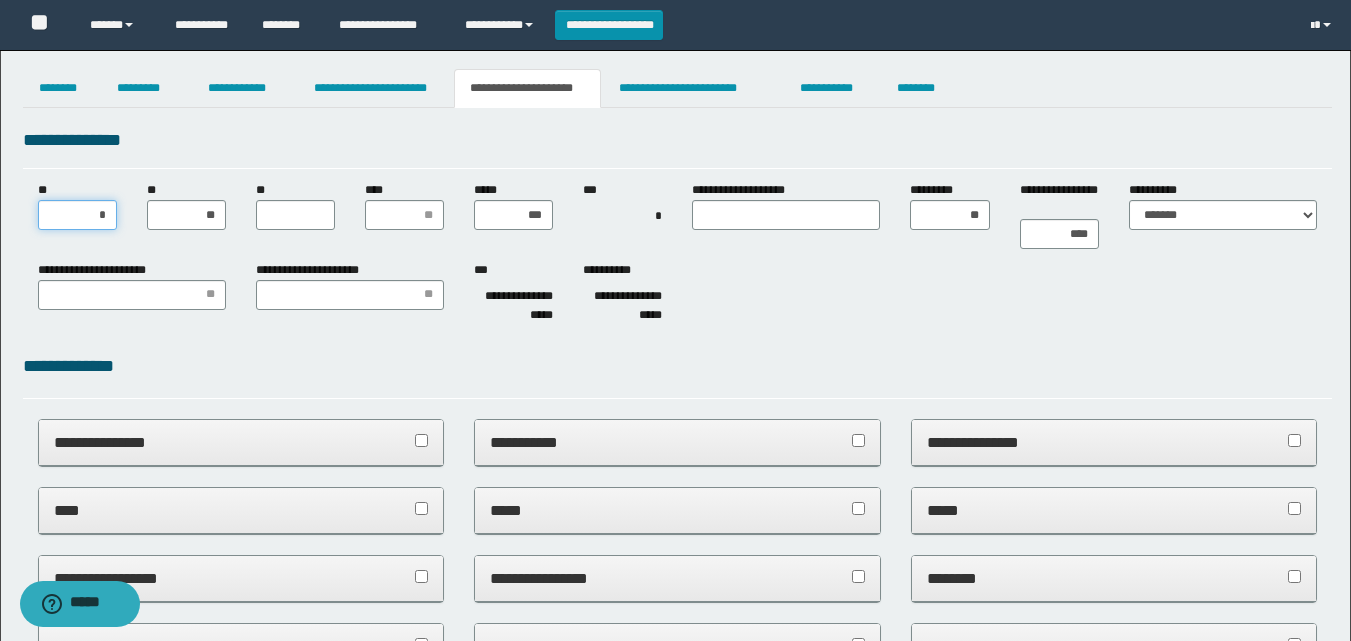 type on "**" 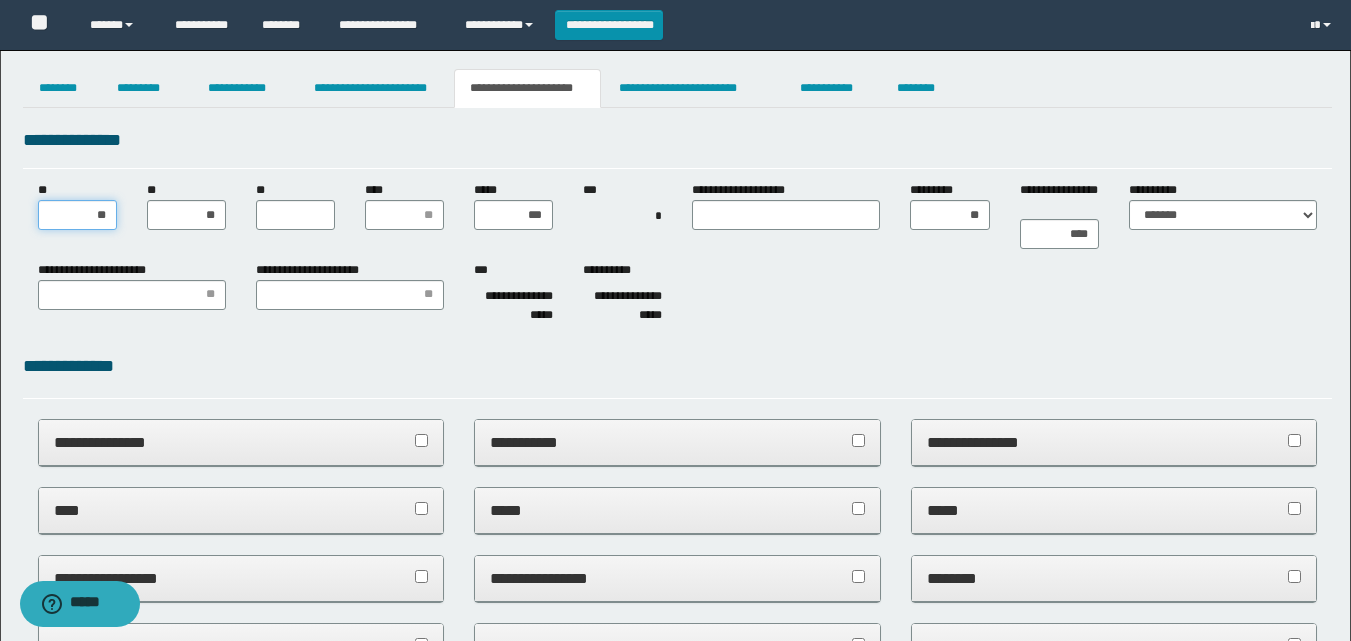 type 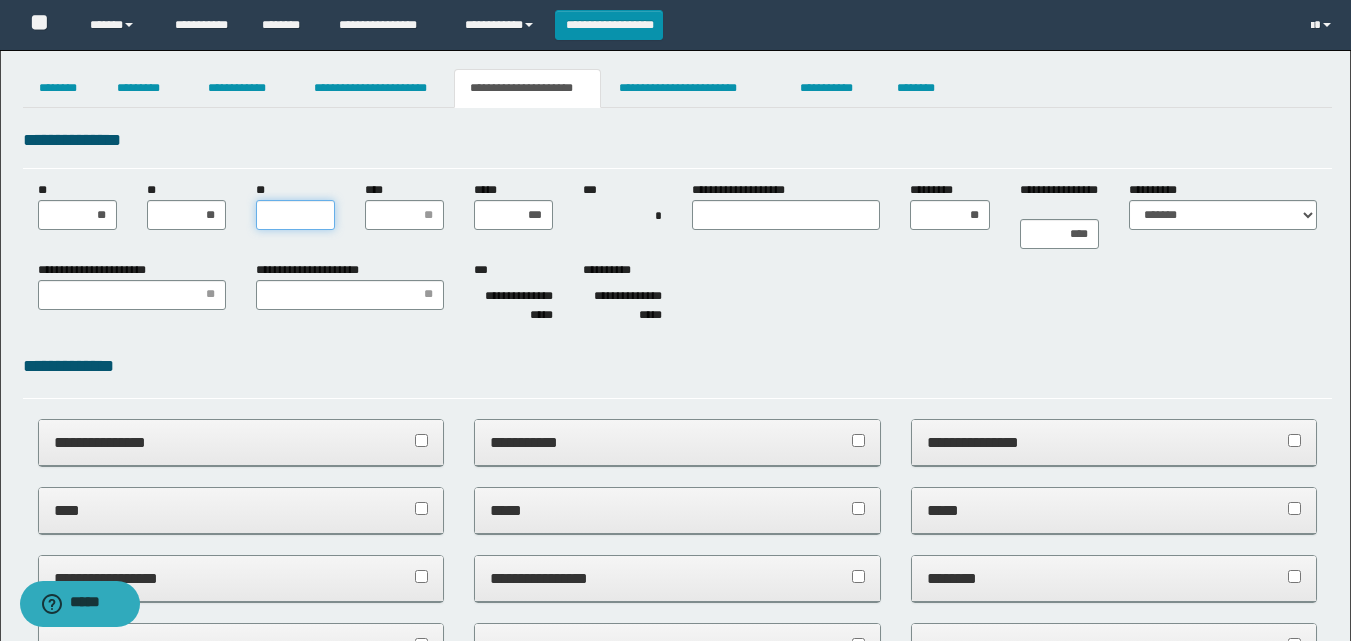 click on "**" at bounding box center (295, 215) 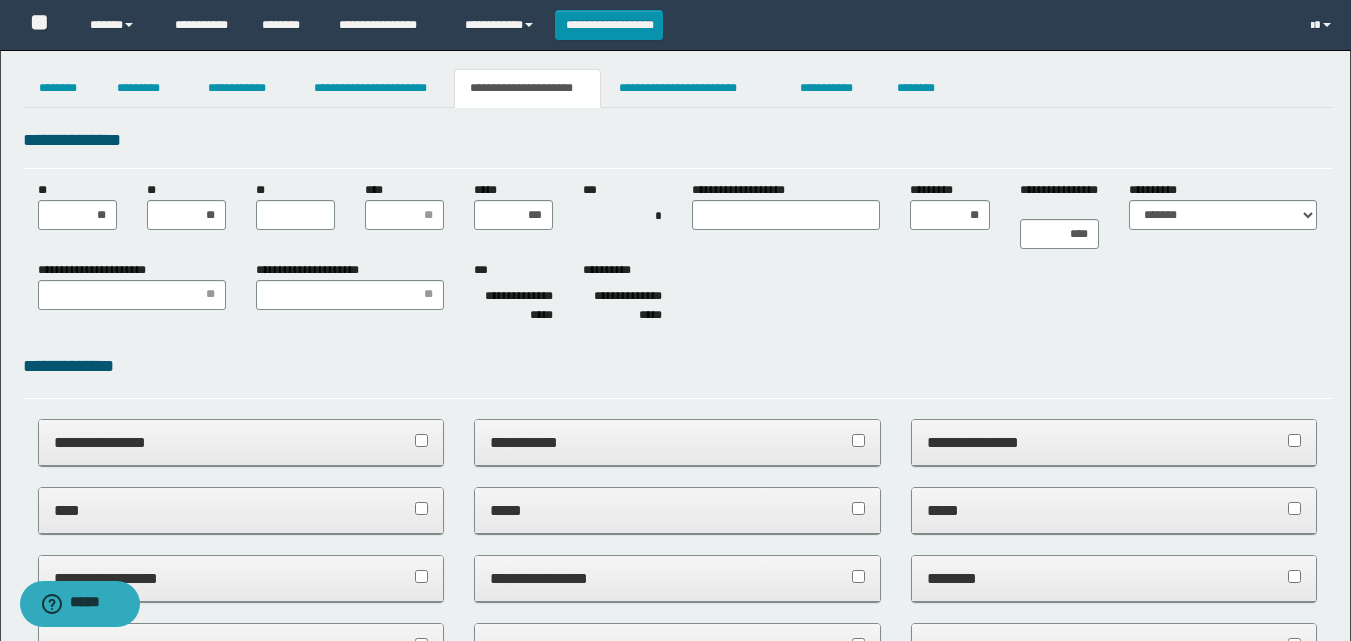 click on "**********" at bounding box center [677, 215] 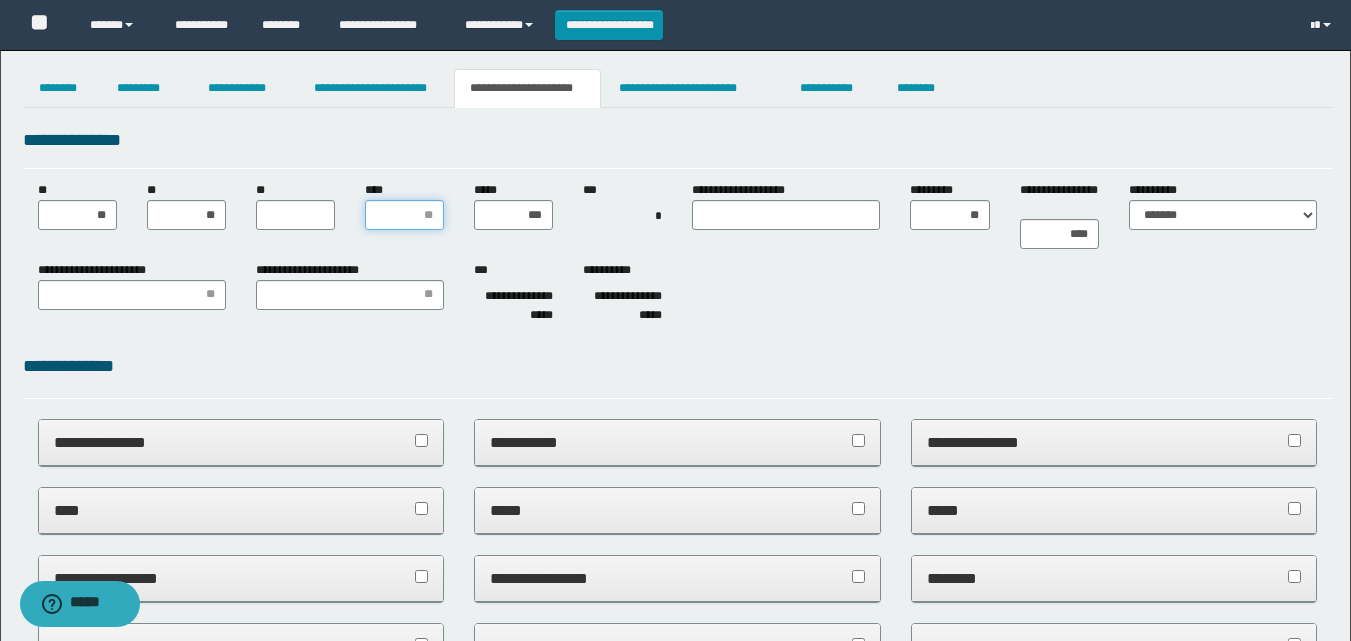 click on "****" at bounding box center [404, 215] 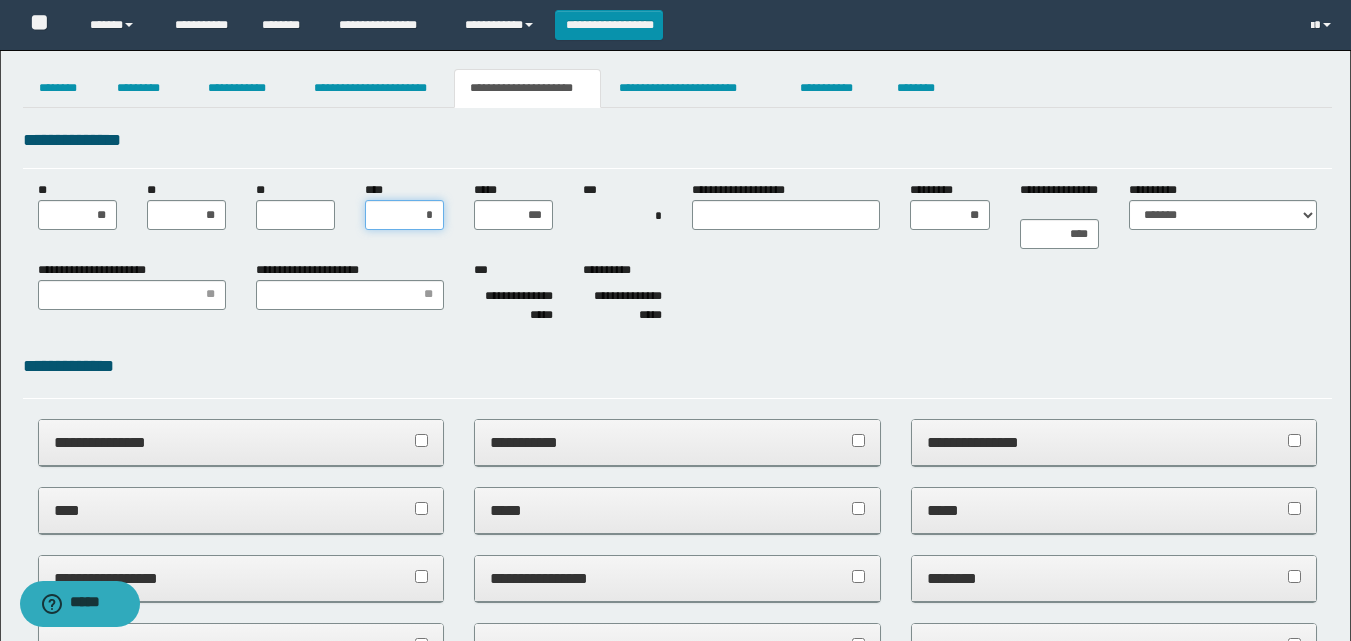 type on "**" 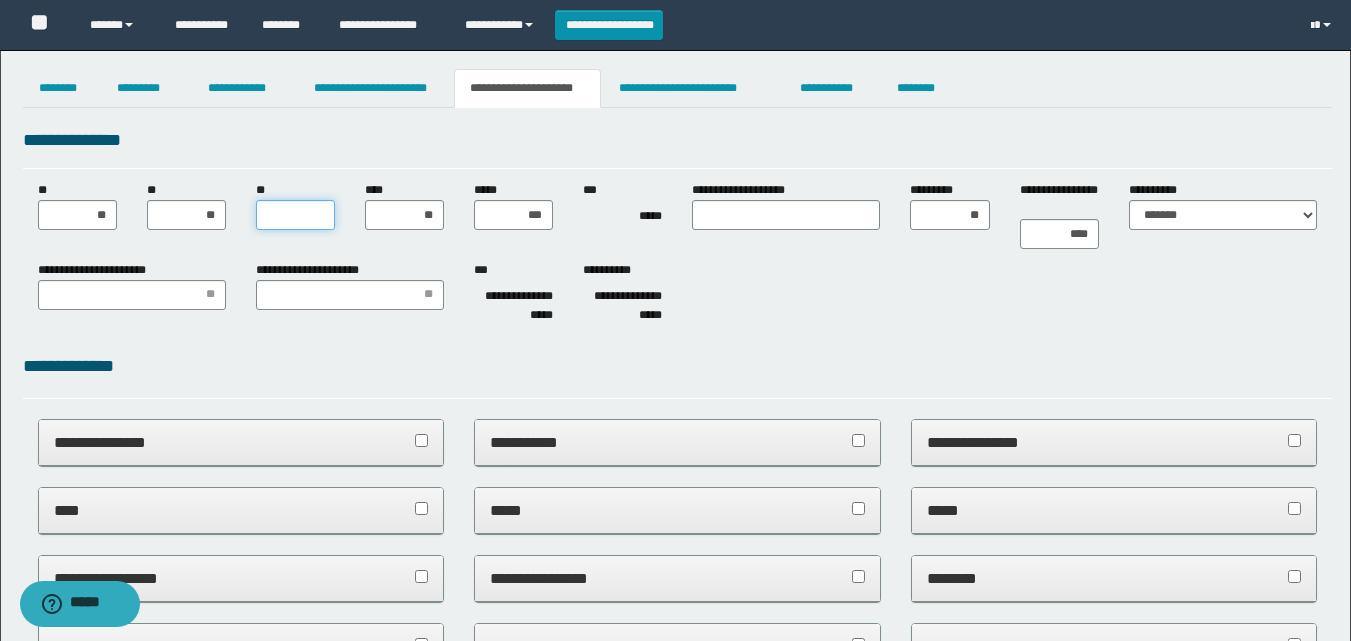 click on "**" at bounding box center [295, 215] 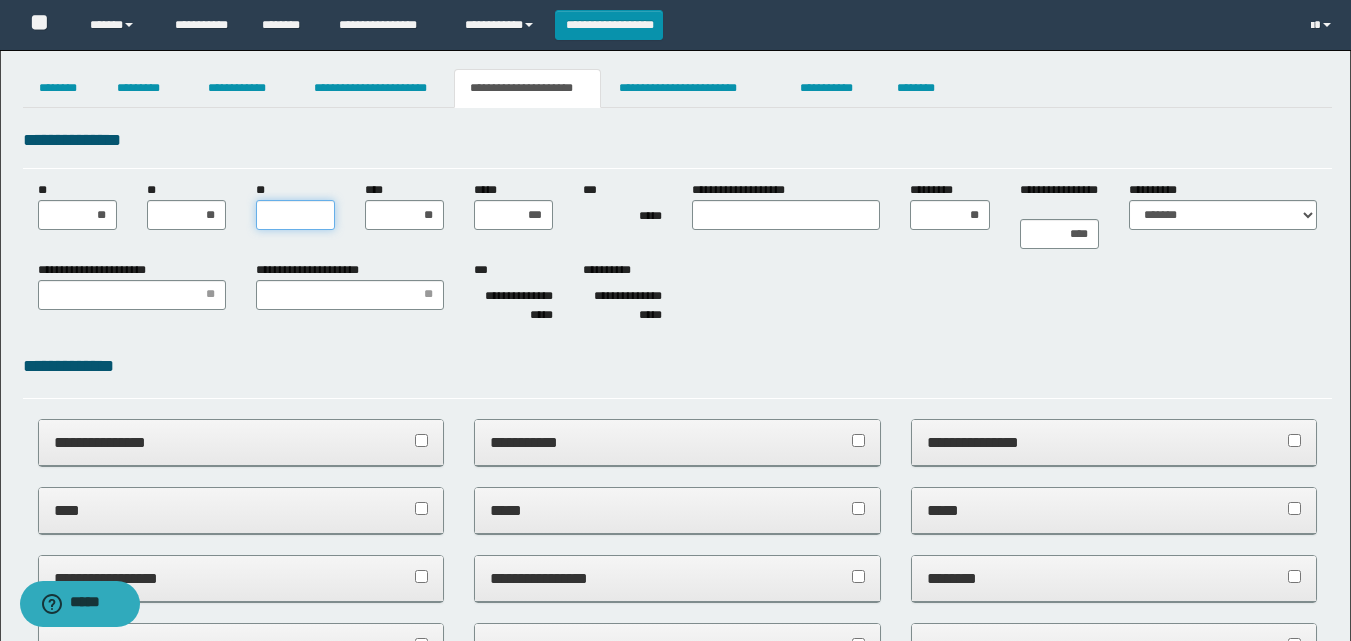 click on "**" at bounding box center (295, 215) 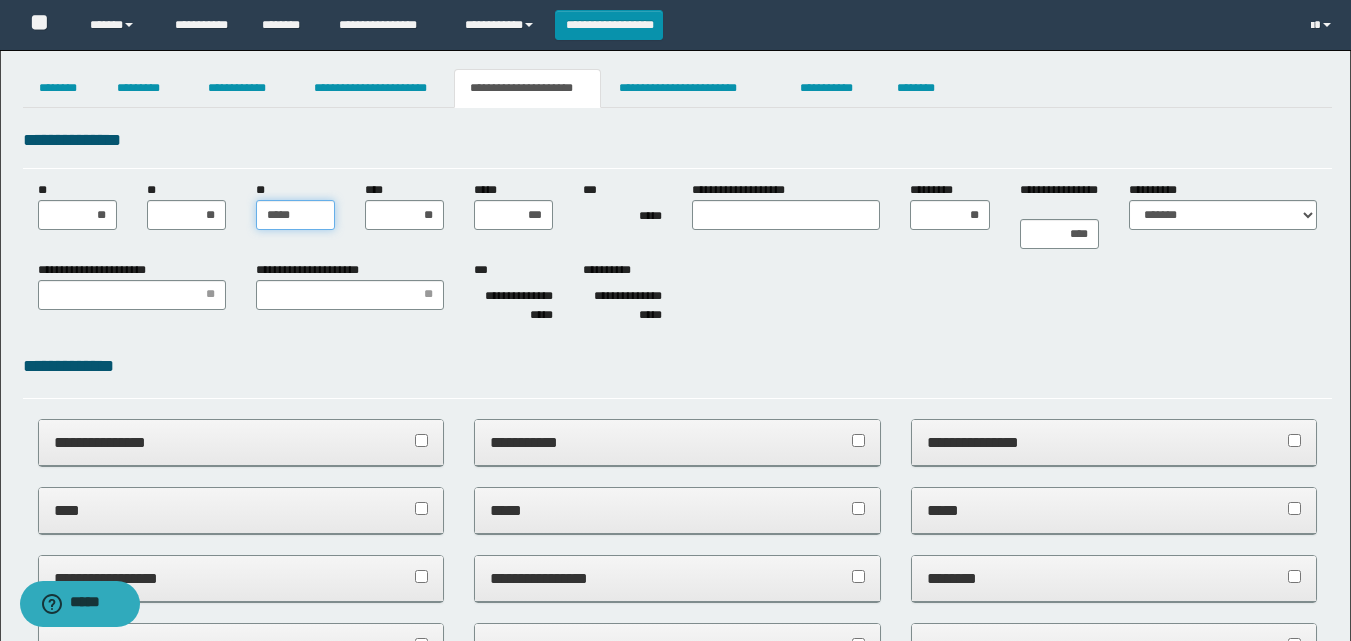 type on "******" 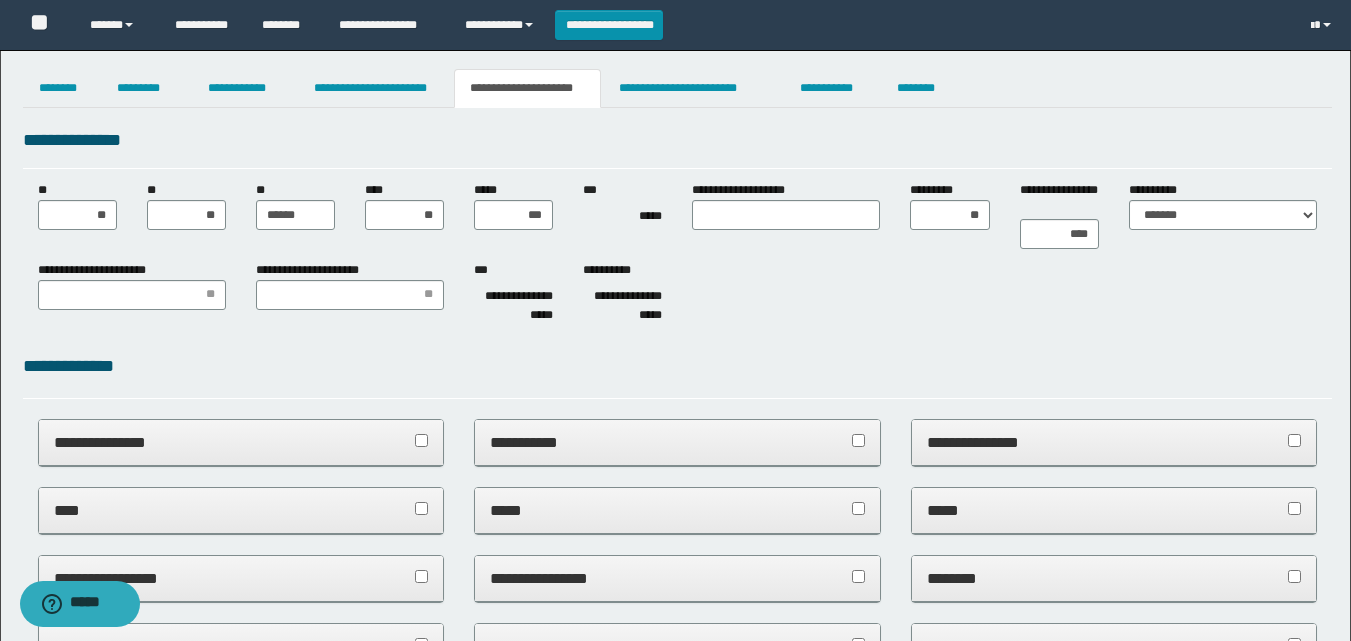 click on "**********" at bounding box center [677, 140] 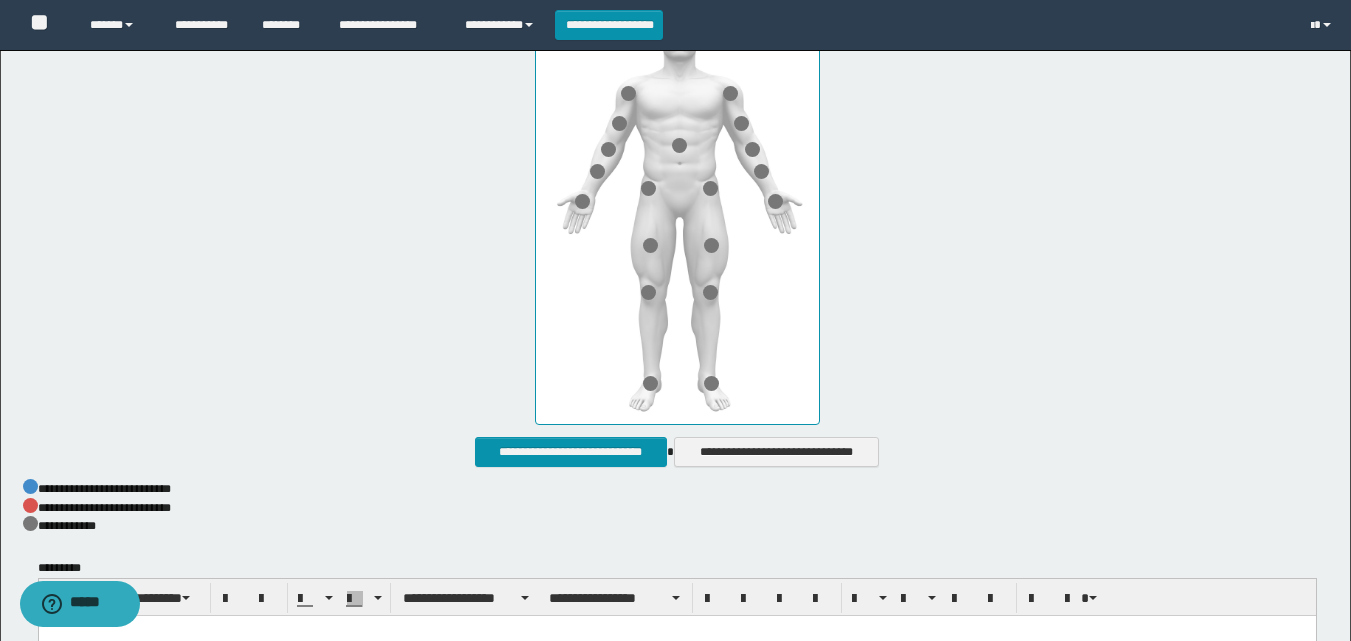 scroll, scrollTop: 1026, scrollLeft: 0, axis: vertical 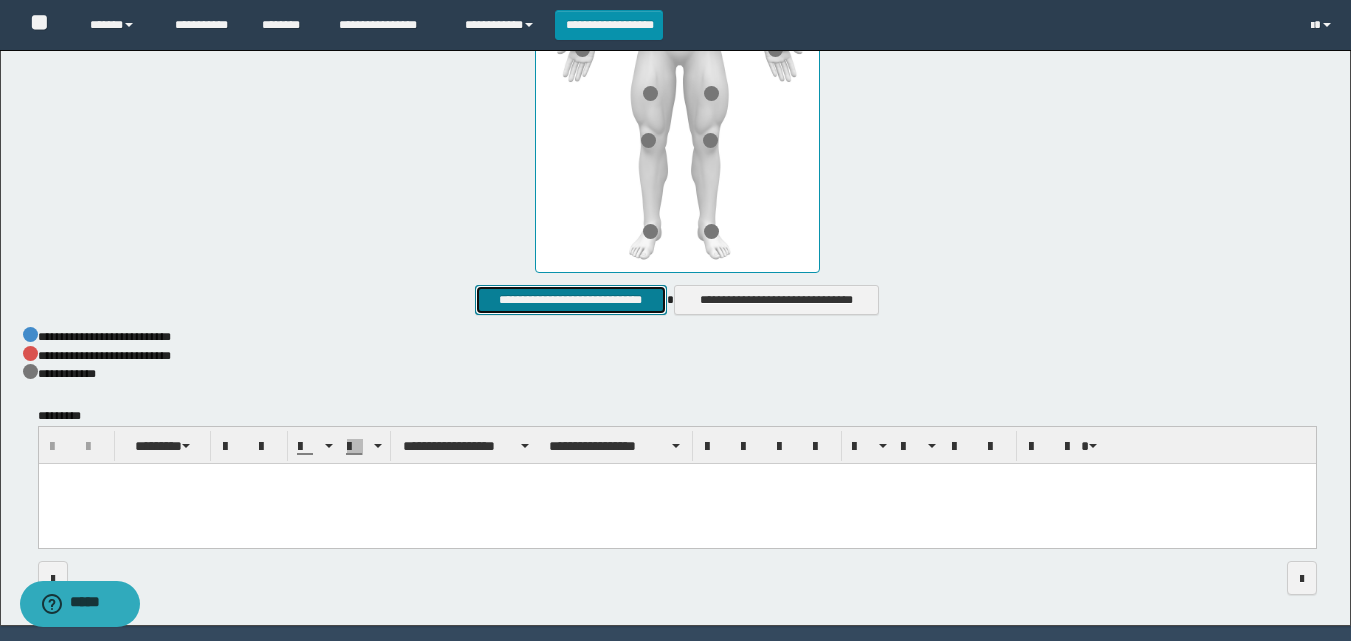 click on "**********" at bounding box center [570, 300] 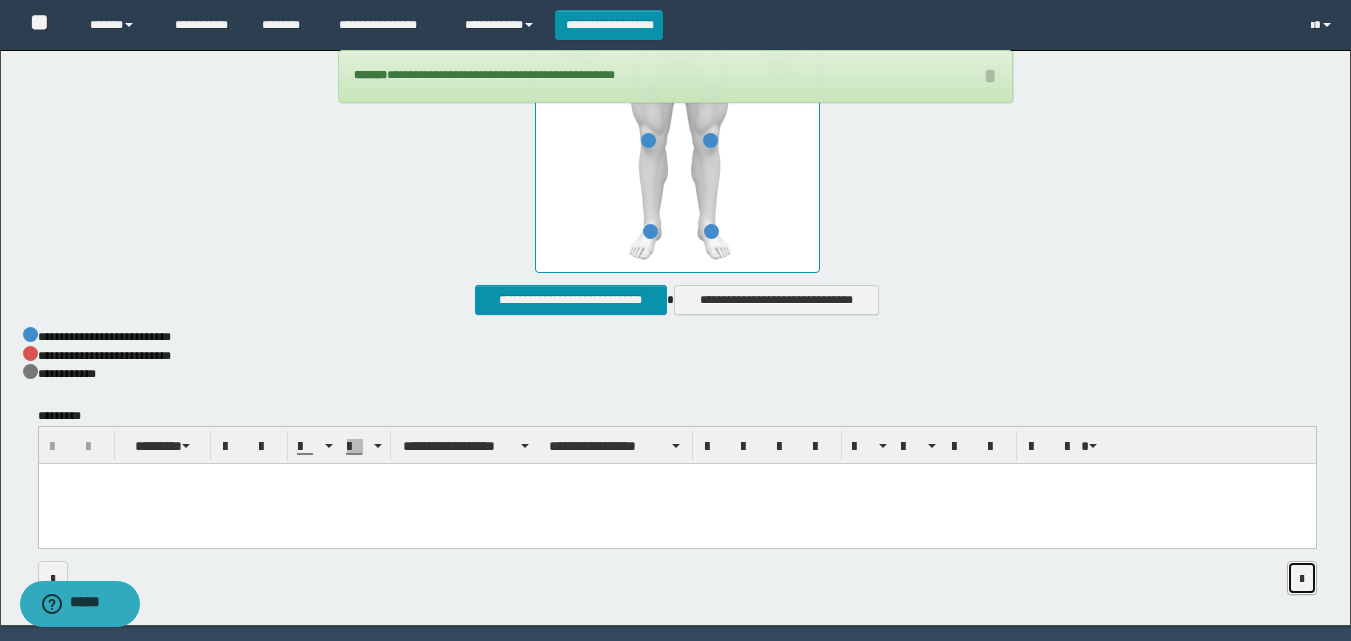 click at bounding box center [1302, 579] 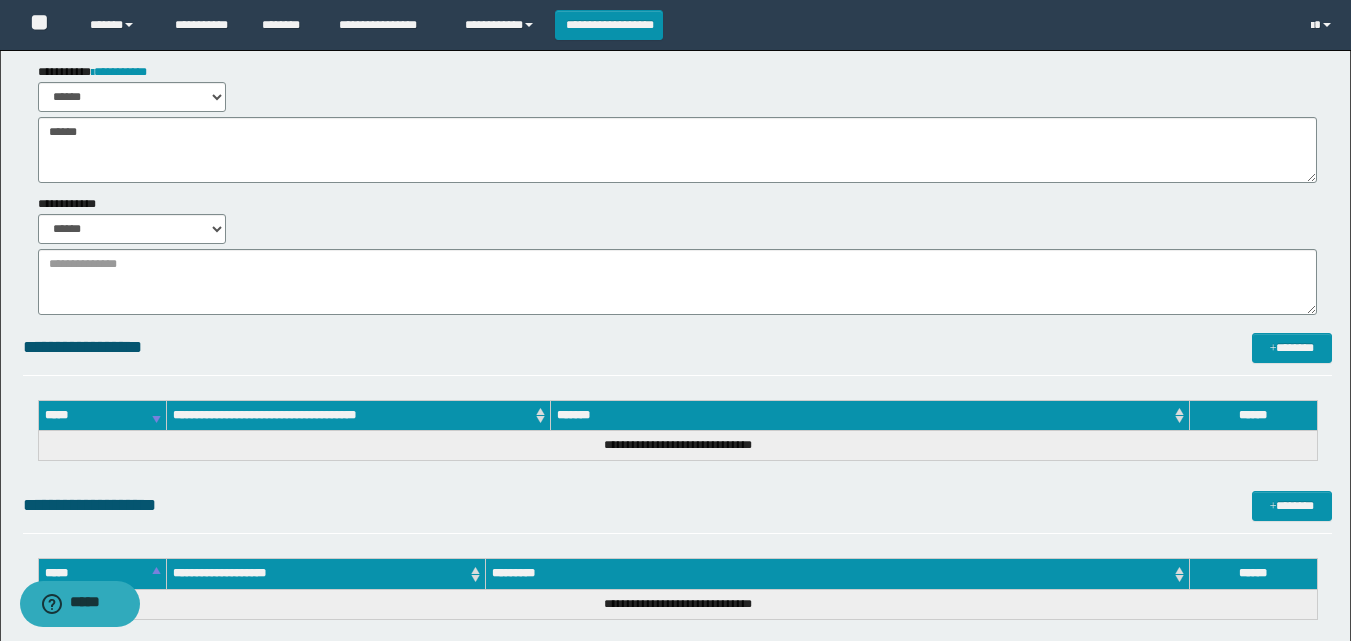 scroll, scrollTop: 659, scrollLeft: 0, axis: vertical 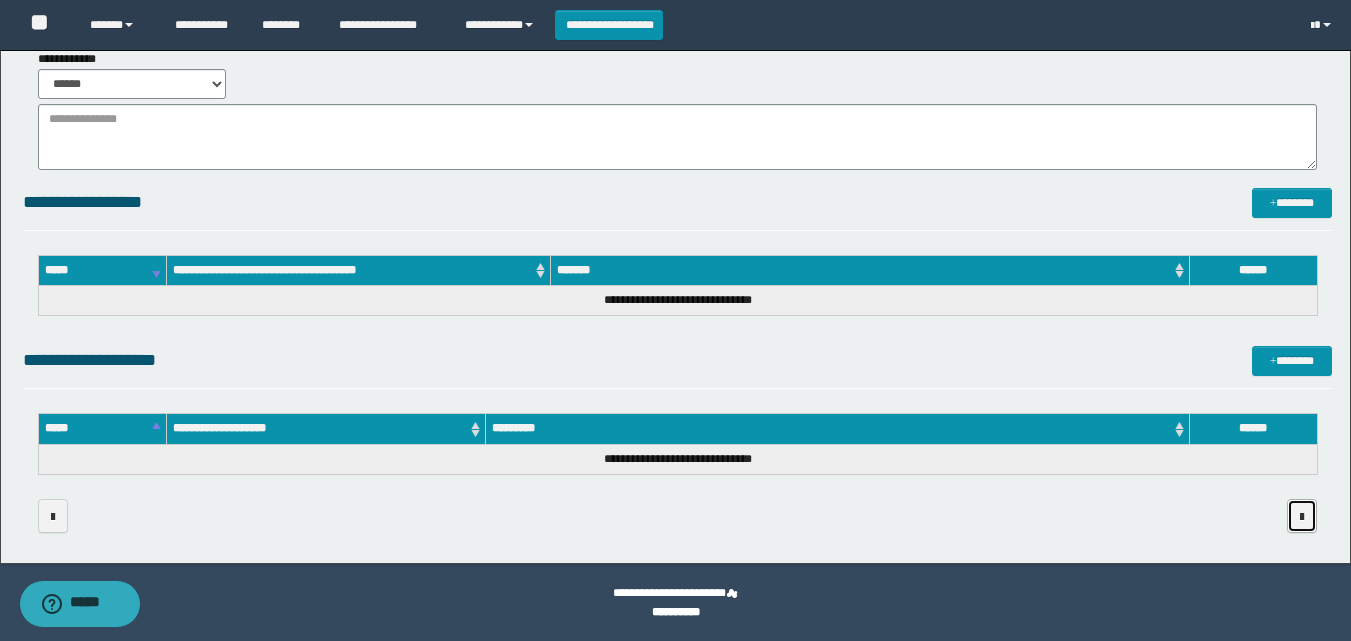 click at bounding box center [1302, 517] 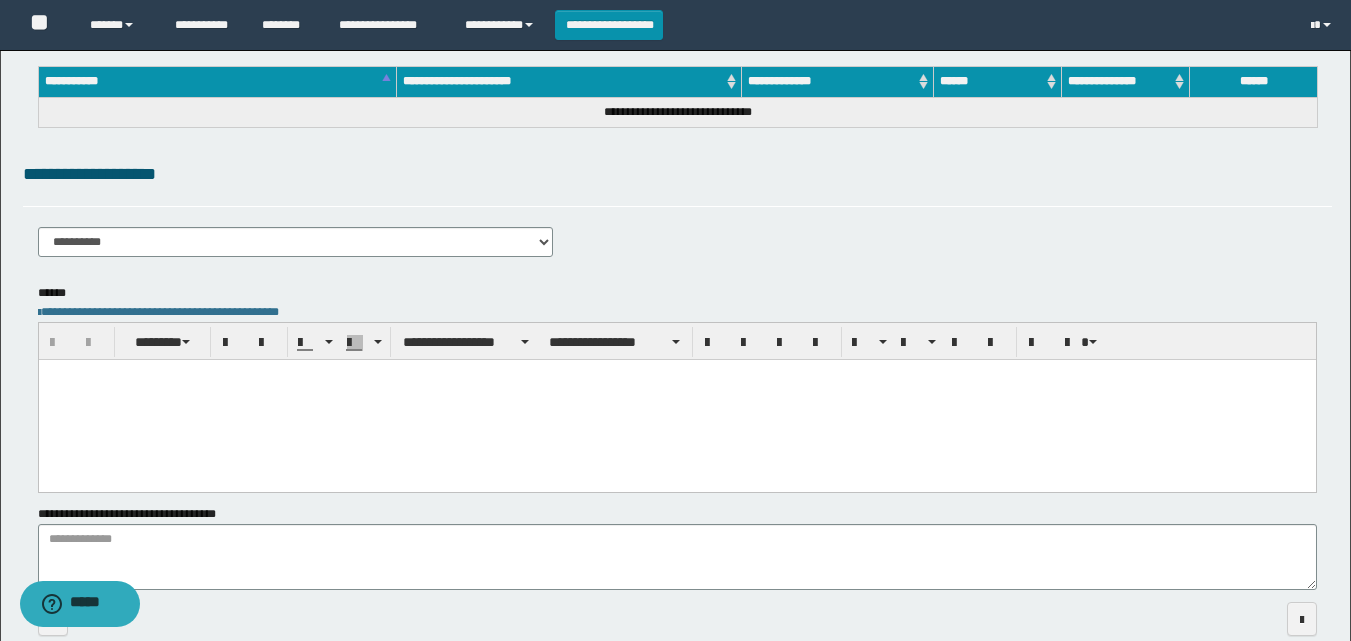 scroll, scrollTop: 242, scrollLeft: 0, axis: vertical 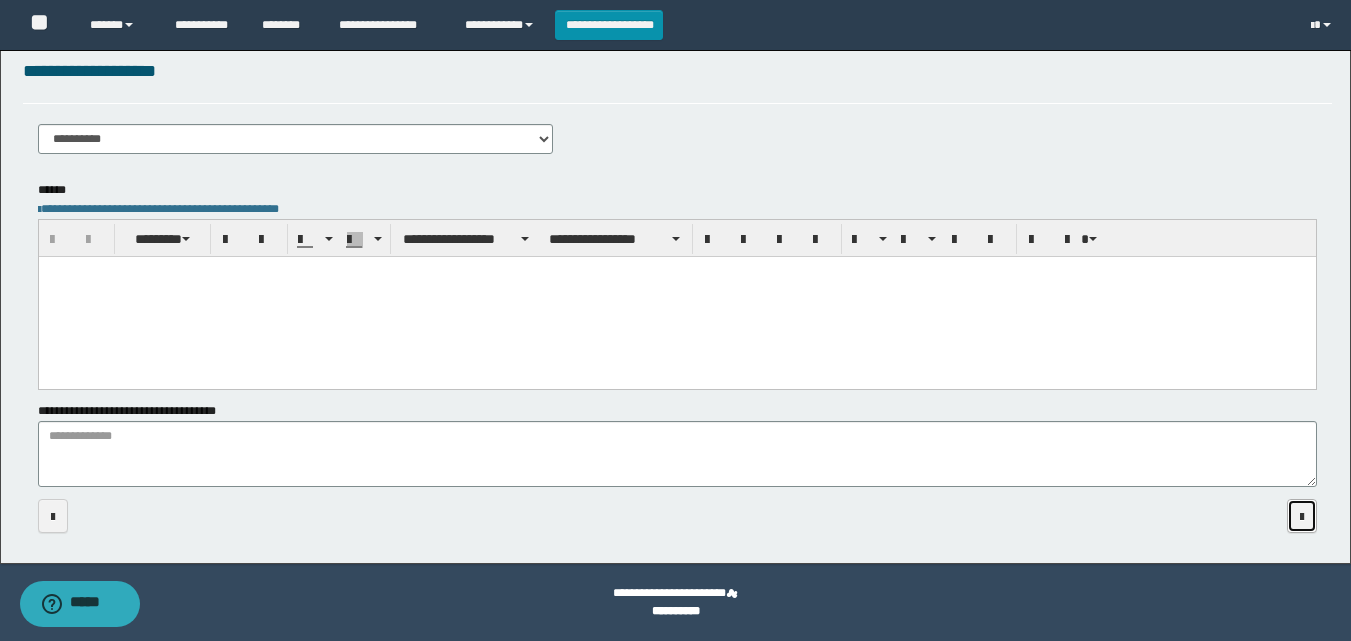 click at bounding box center (1302, 517) 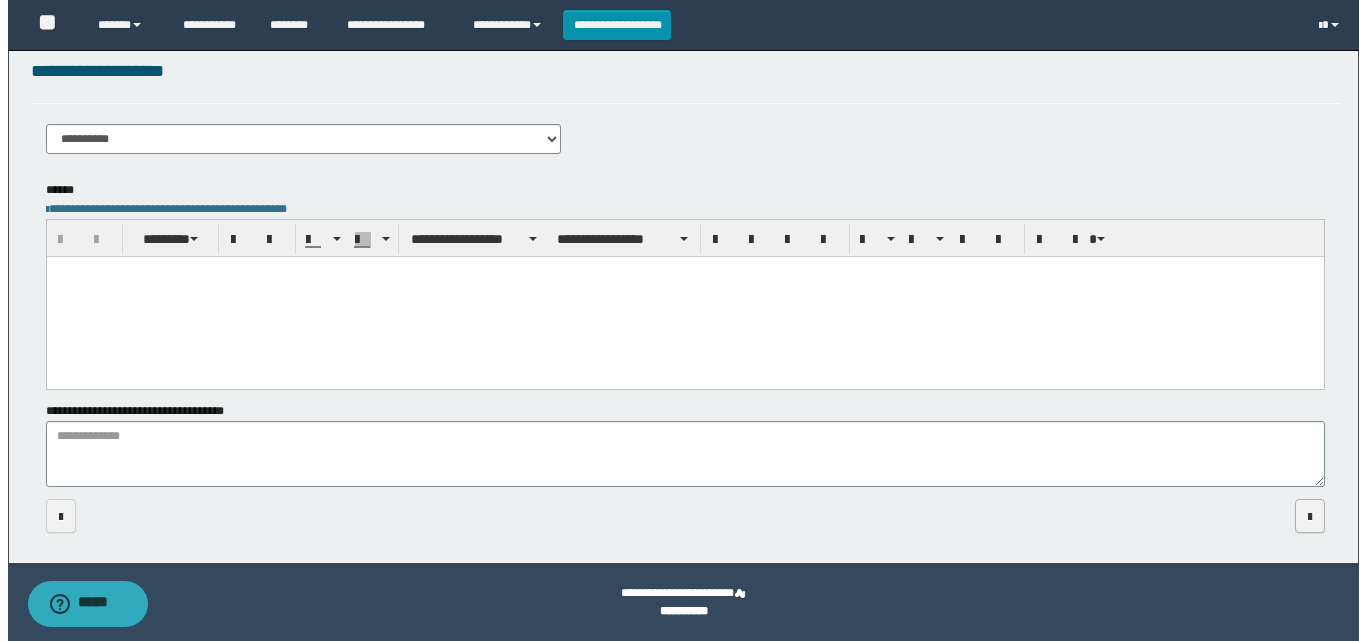 scroll, scrollTop: 0, scrollLeft: 0, axis: both 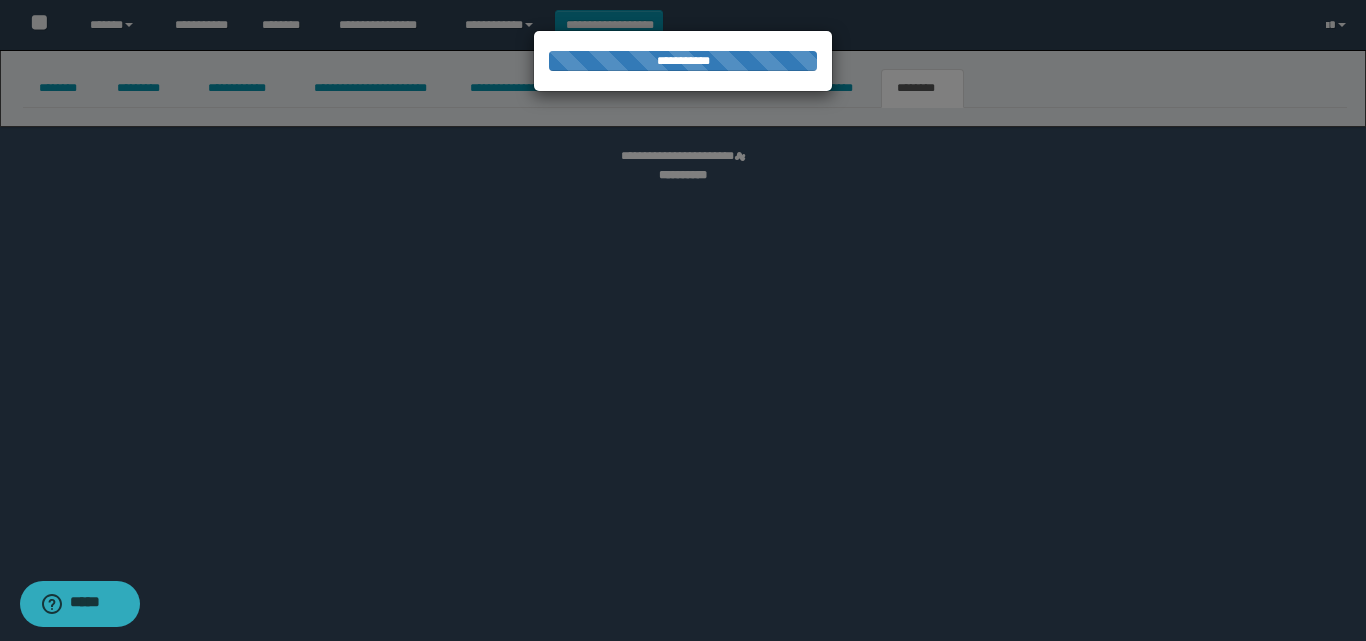 select 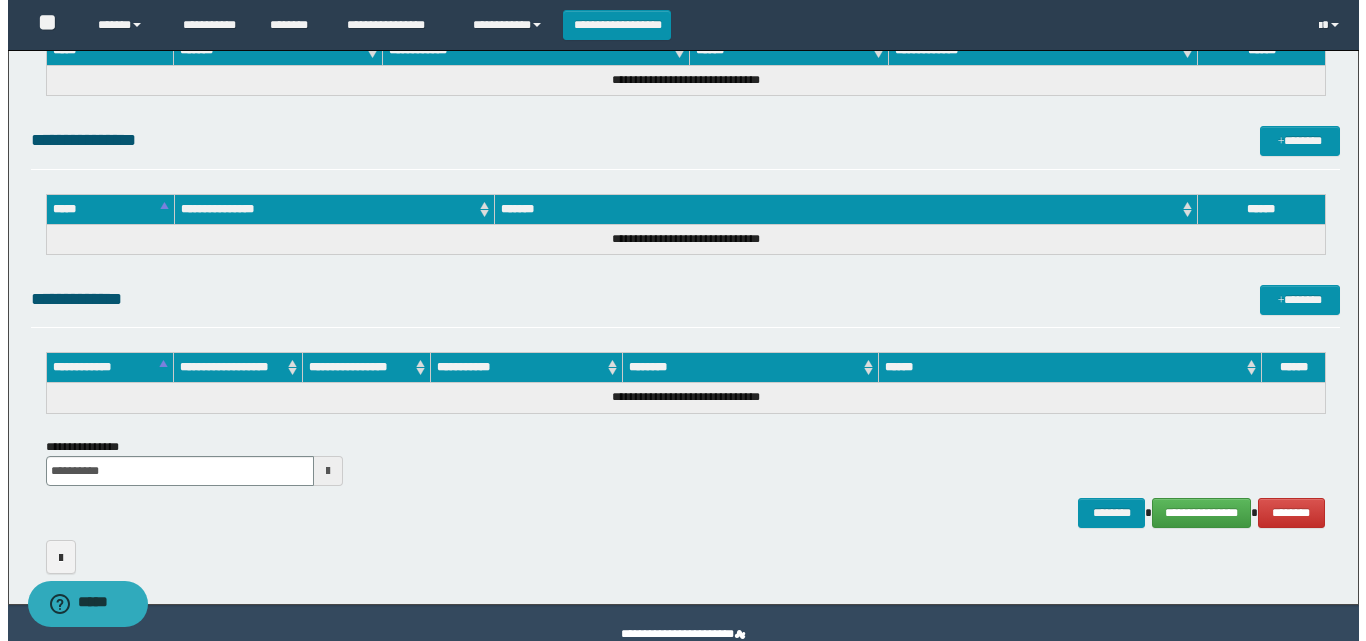 scroll, scrollTop: 990, scrollLeft: 0, axis: vertical 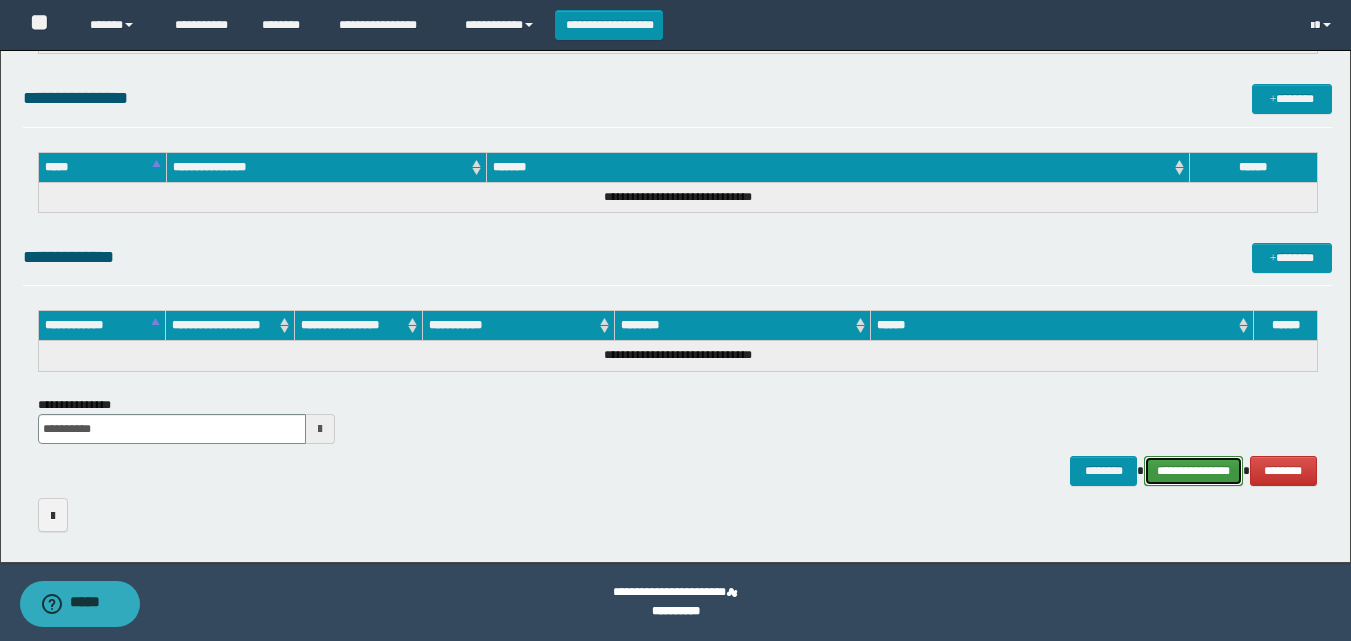 click on "**********" at bounding box center [1193, 471] 